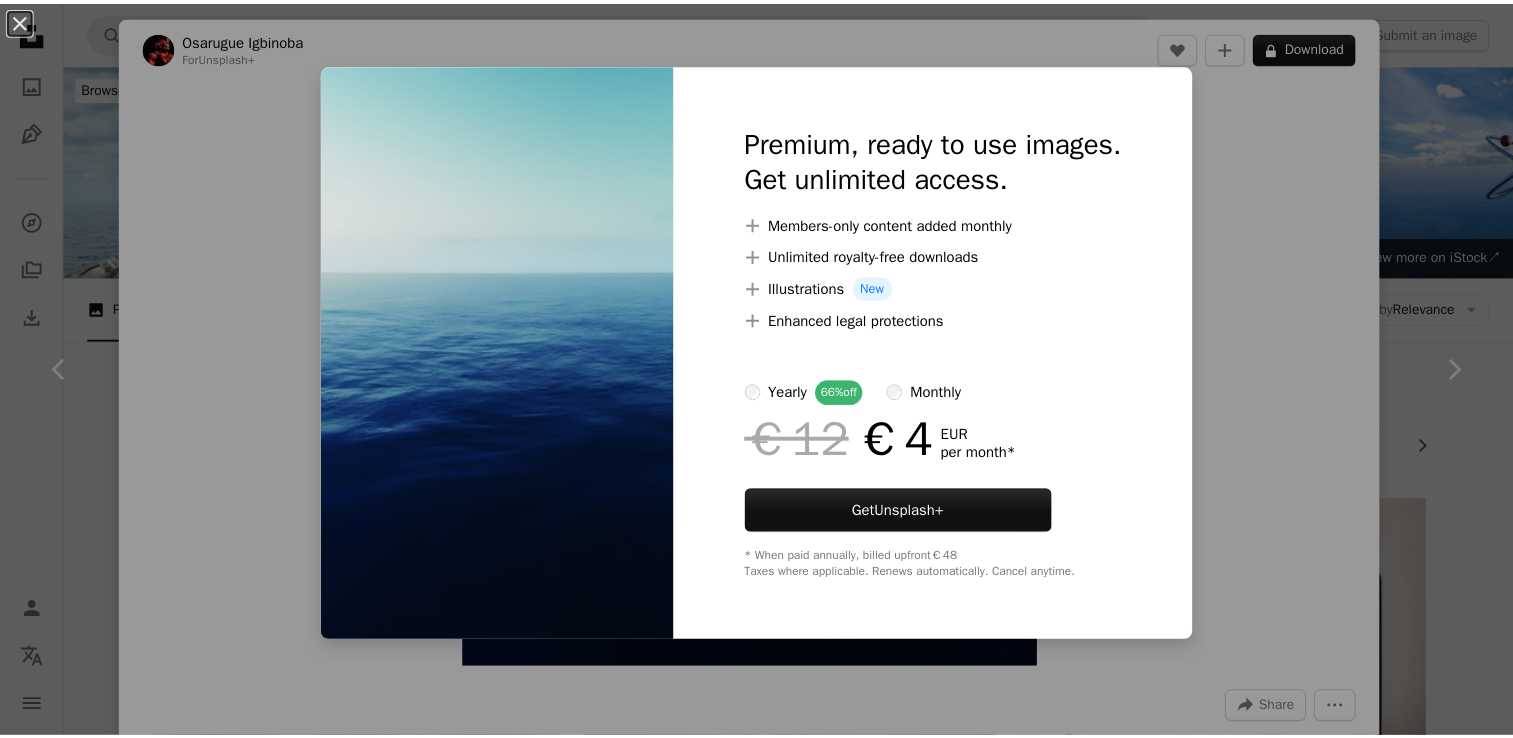 scroll, scrollTop: 1676, scrollLeft: 0, axis: vertical 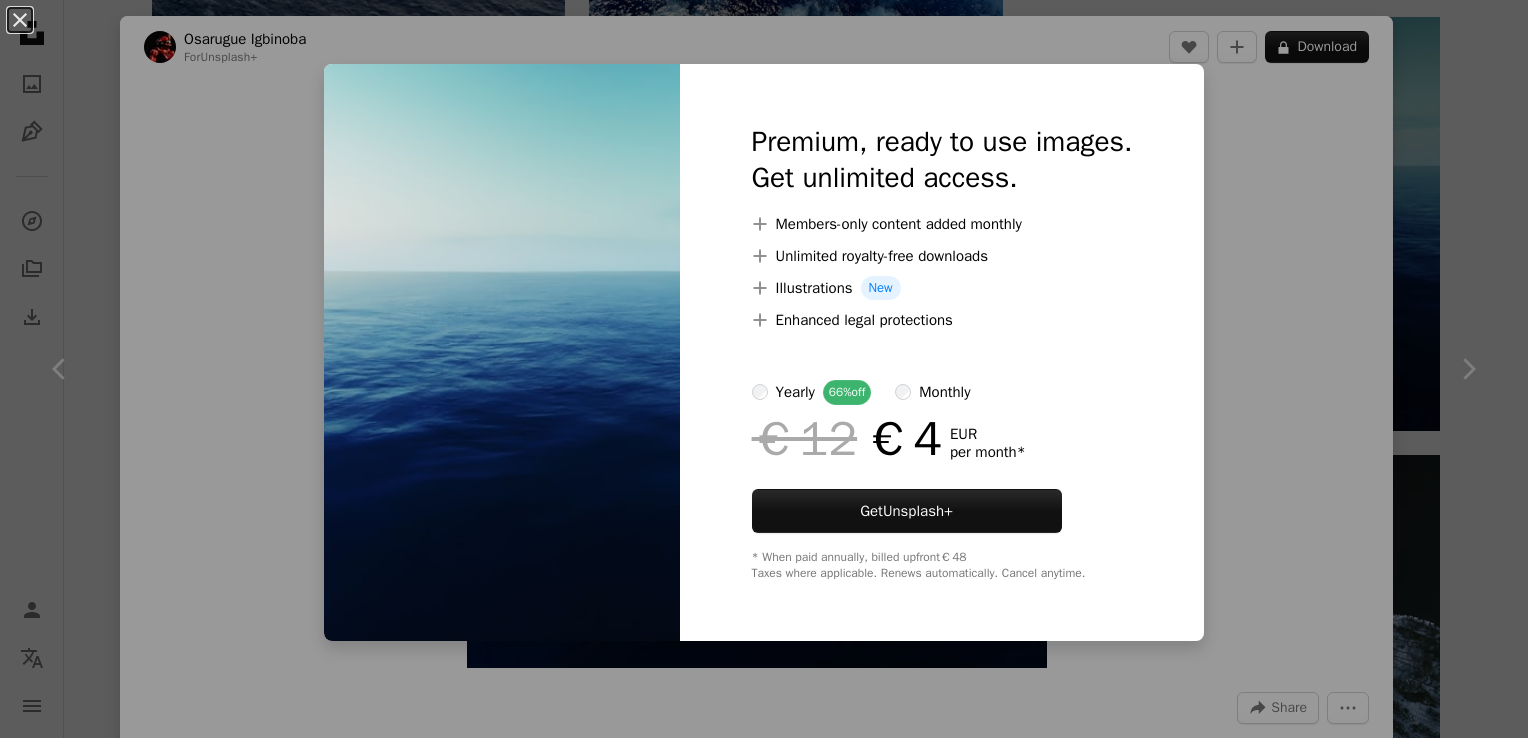 click on "An X shape Premium, ready to use images. Get unlimited access. A plus sign Members-only content added monthly A plus sign Unlimited royalty-free downloads A plus sign Illustrations  New A plus sign Enhanced legal protections yearly 66%  off monthly €12   €4 EUR per month * Get  Unsplash+ * When paid annually, billed upfront  €48 Taxes where applicable. Renews automatically. Cancel anytime." at bounding box center [764, 369] 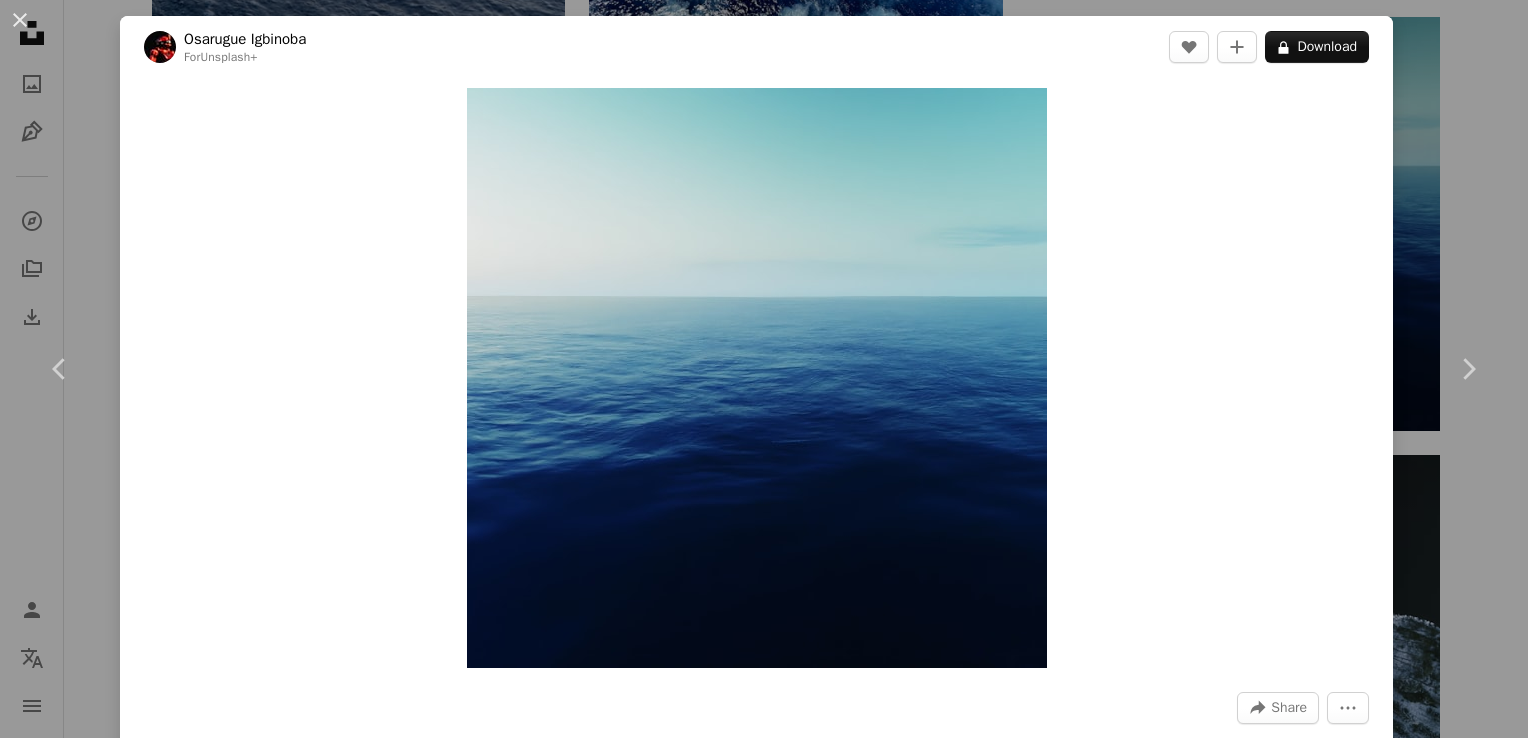 click on "A heart A plus sign Chevron left Chevron right [FIRST] [LAST] For Unsplash+ A heart A plus sign A lock Download Zoom in A forward-right arrow Share More Actions Calendar outlined Published on October 28, 2022 Safety Licensed under the Unsplash+ License wallpaper background sea 3d render digital image wallpapers render backgrounds horizon 3d renders ripples deep water Public domain images From this series Plus sign for Unsplash+ Related images Plus sign for Unsplash+ A heart A plus sign [FIRST] [LAST] 🇨🇦 For Unsplash+ A lock Download Plus sign for Unsplash+ A heart A plus sign [FIRST] [LAST] For Unsplash+ A lock Download Plus sign for Unsplash+ A heart A plus sign [FIRST] [LAST] For Unsplash+ A lock Download Plus sign for Unsplash+ A heart A plus sign [FIRST] [LAST] For Unsplash+ A lock Download Plus sign for Unsplash+ A heart A plus sign [FIRST] [LAST] For Unsplash+ A lock Download Plus sign for Unsplash+ A heart" at bounding box center [764, 369] 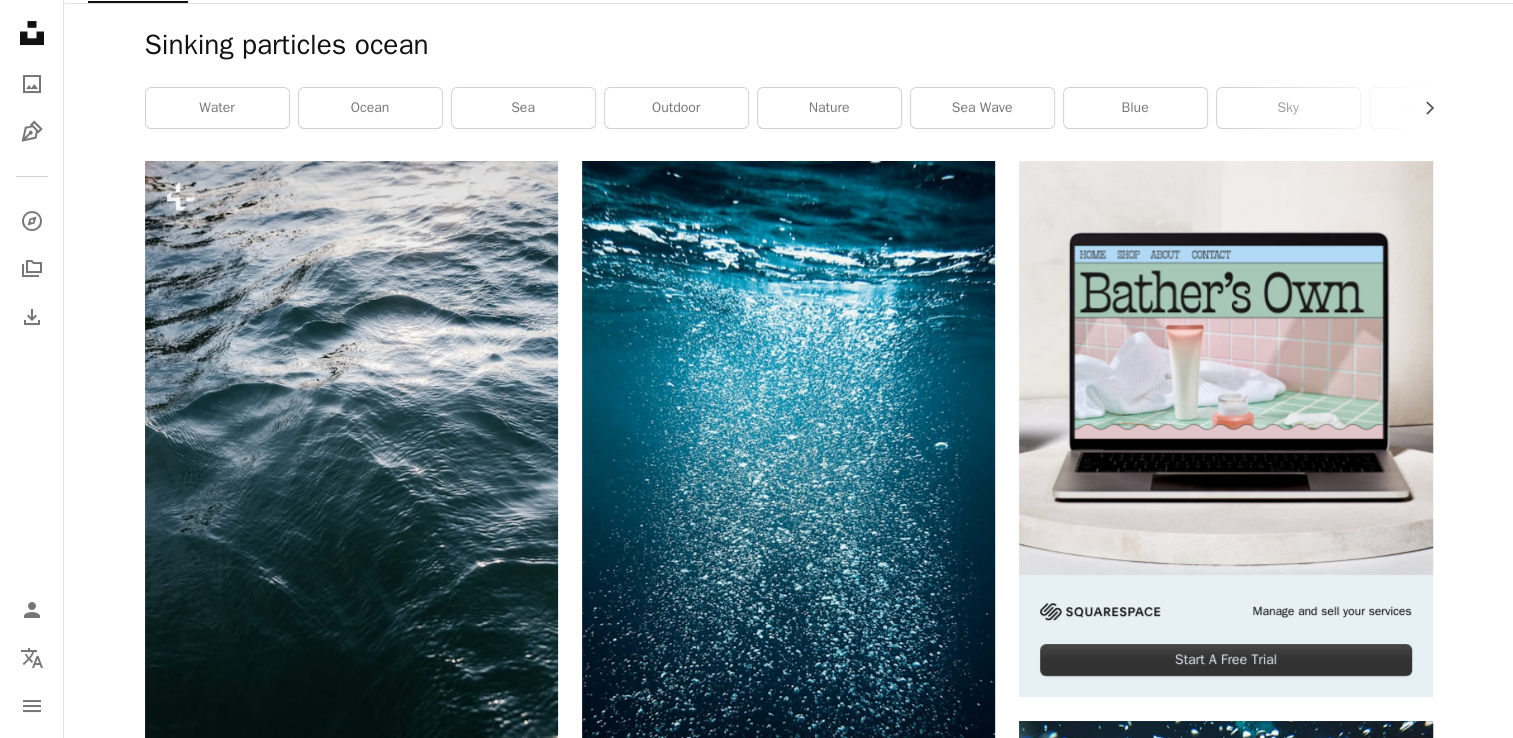 scroll, scrollTop: 0, scrollLeft: 0, axis: both 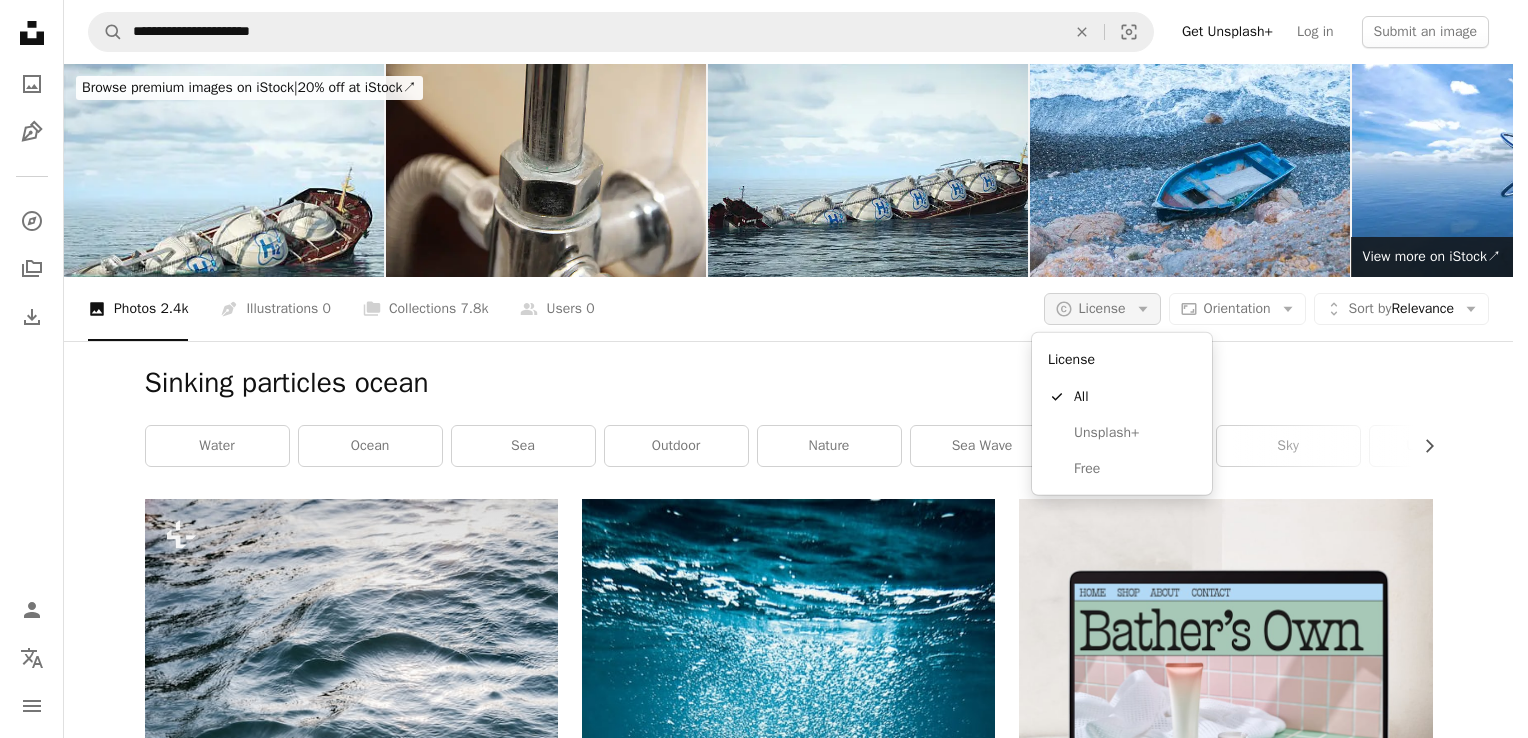 click on "Arrow down" 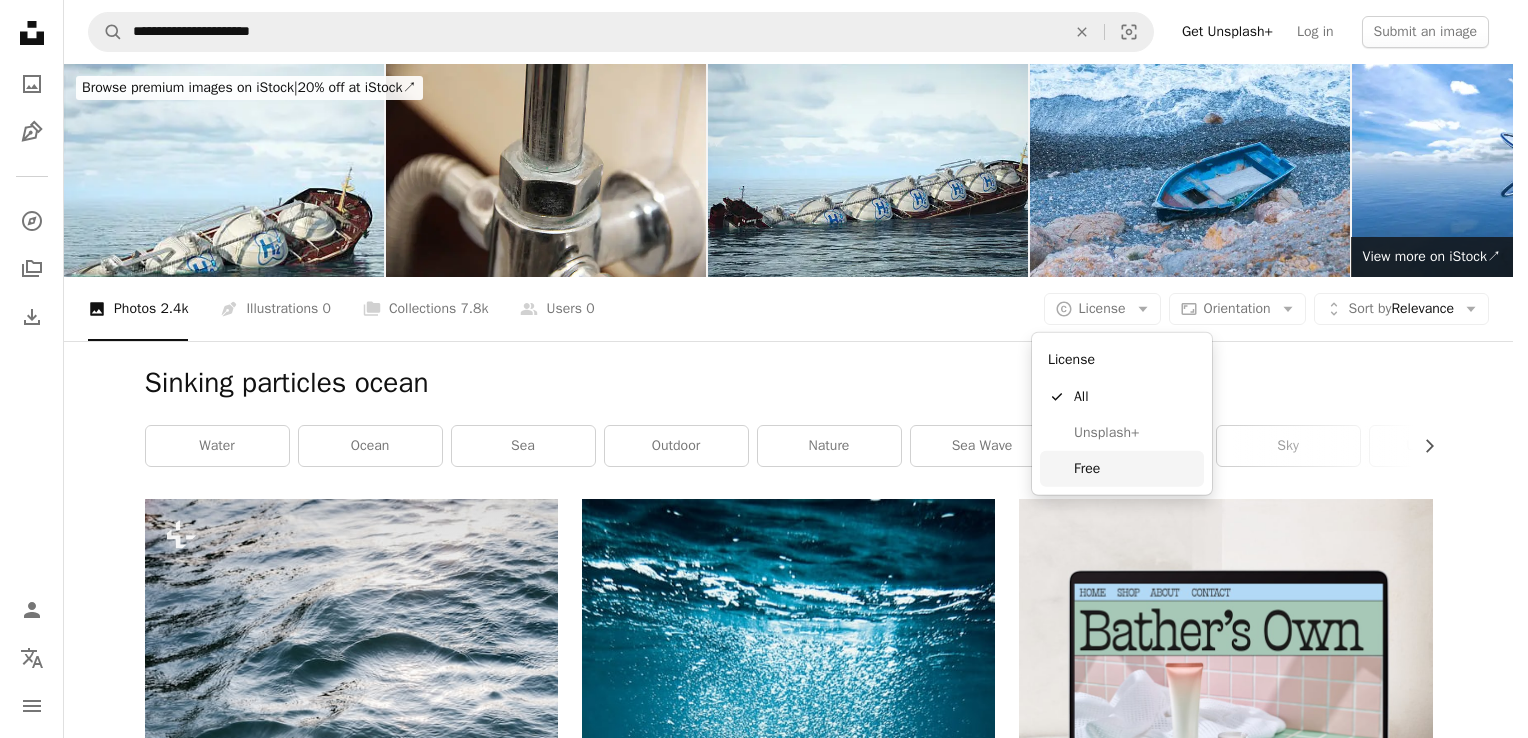 click on "Free" at bounding box center (1135, 469) 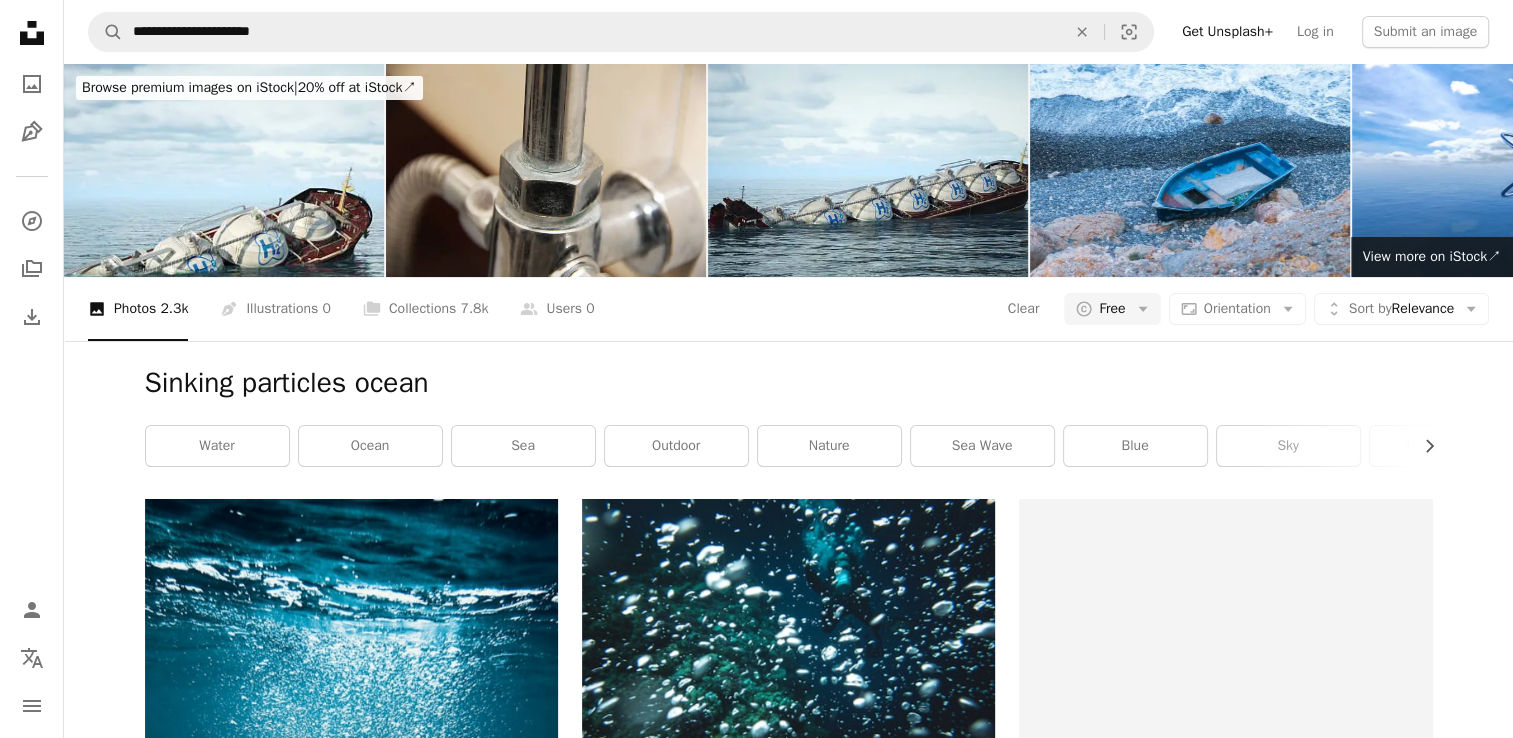 click on "Sinking particles ocean Chevron right water ocean sea outdoor nature sea wave blue sky underwater grey boat bubble" at bounding box center [789, 420] 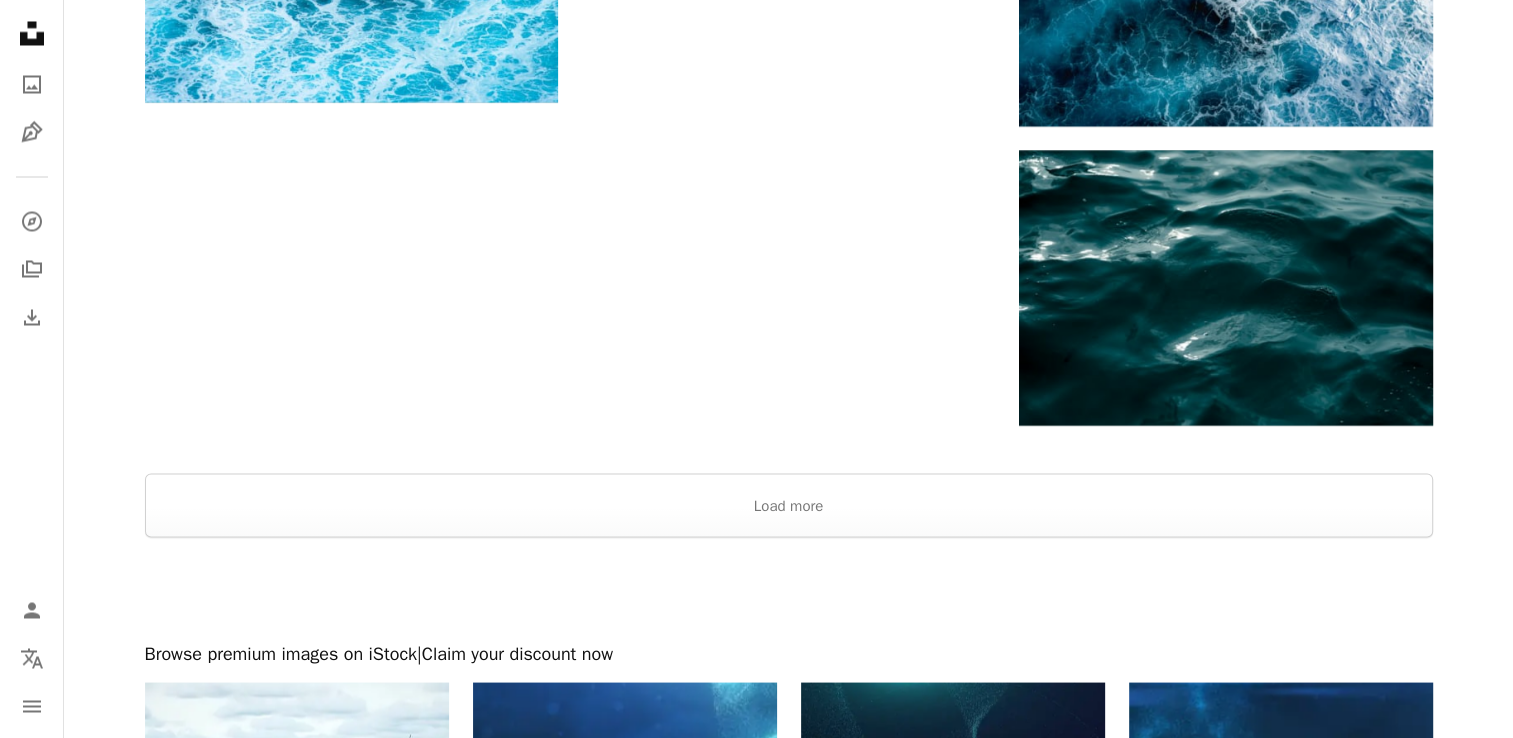 scroll, scrollTop: 3723, scrollLeft: 0, axis: vertical 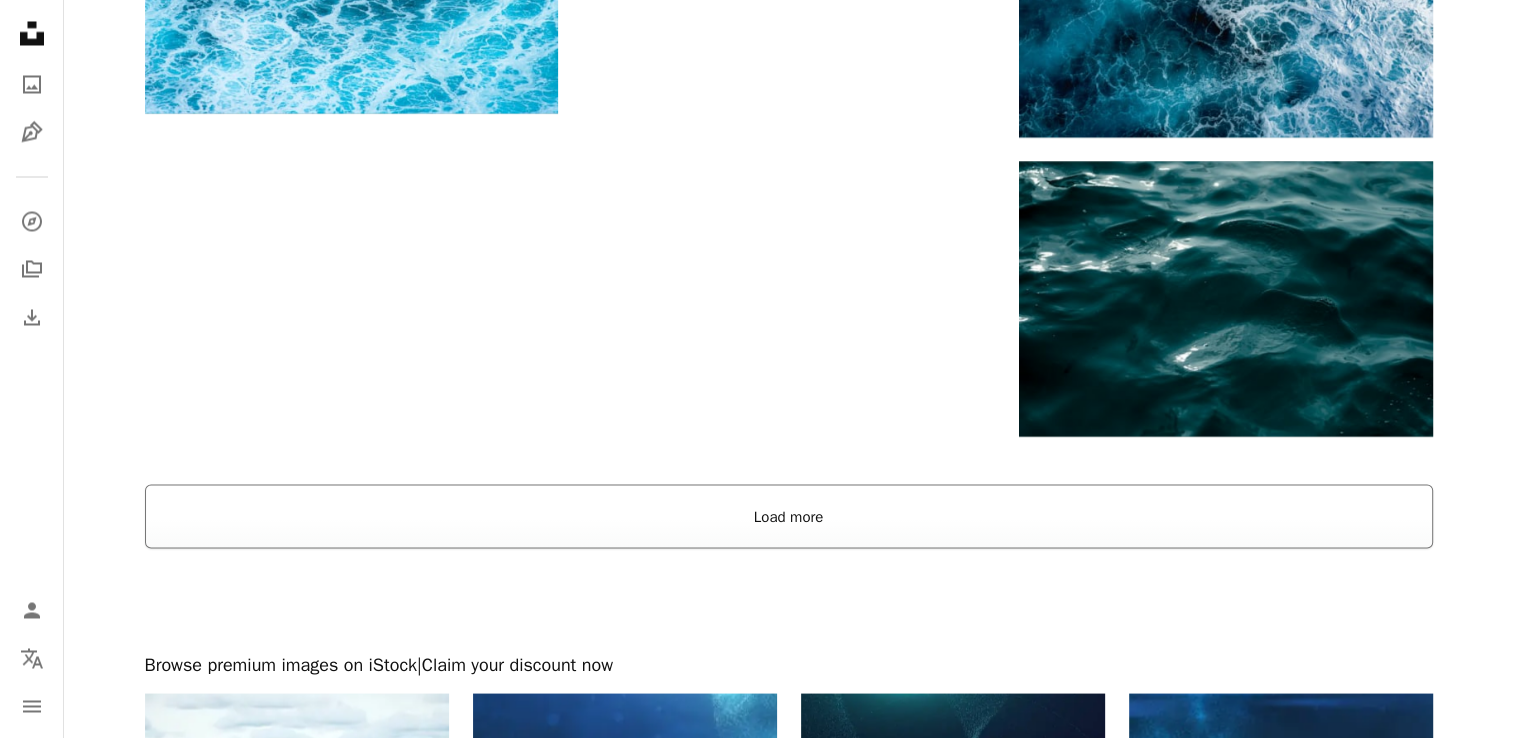 click on "Load more" at bounding box center [789, 516] 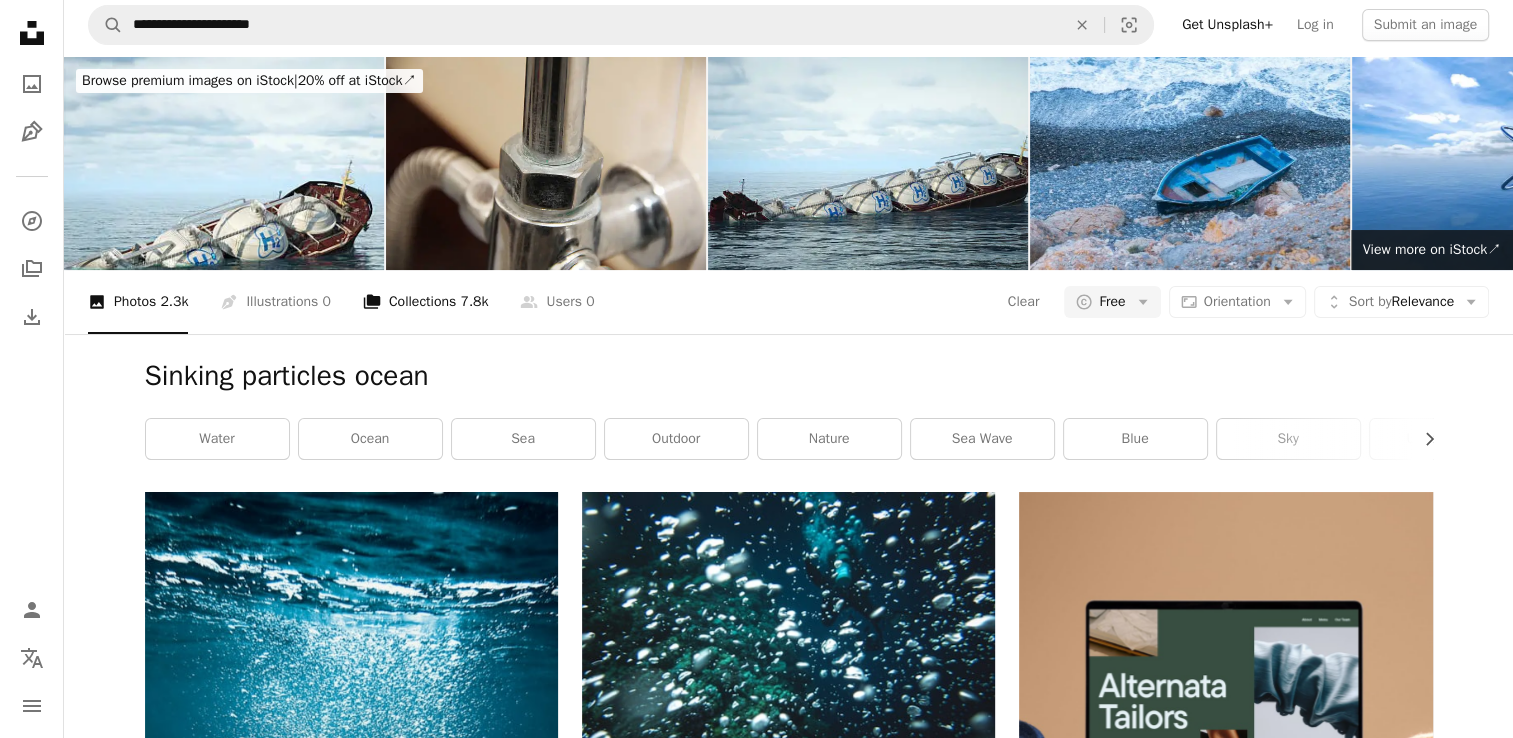 scroll, scrollTop: 0, scrollLeft: 0, axis: both 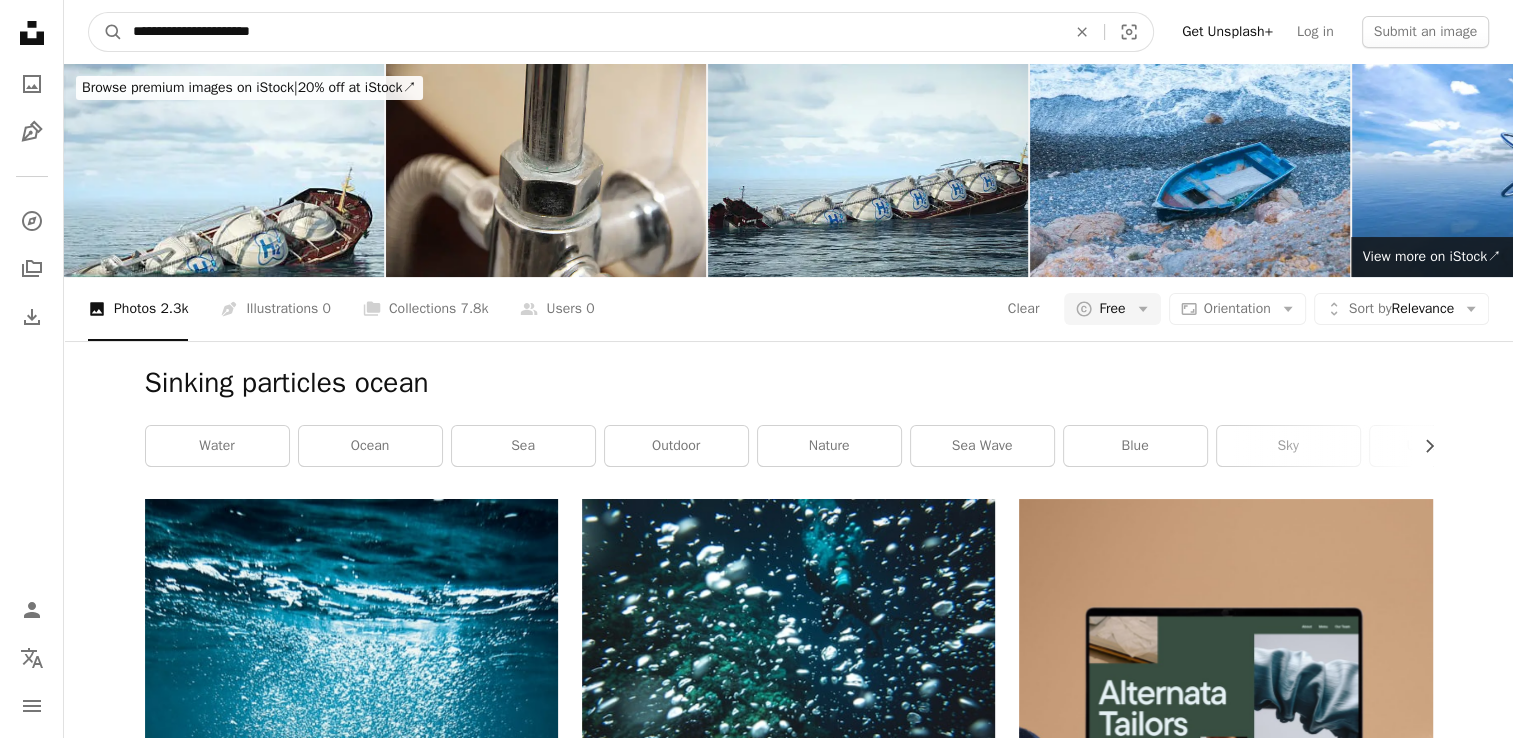 click on "**********" at bounding box center [591, 32] 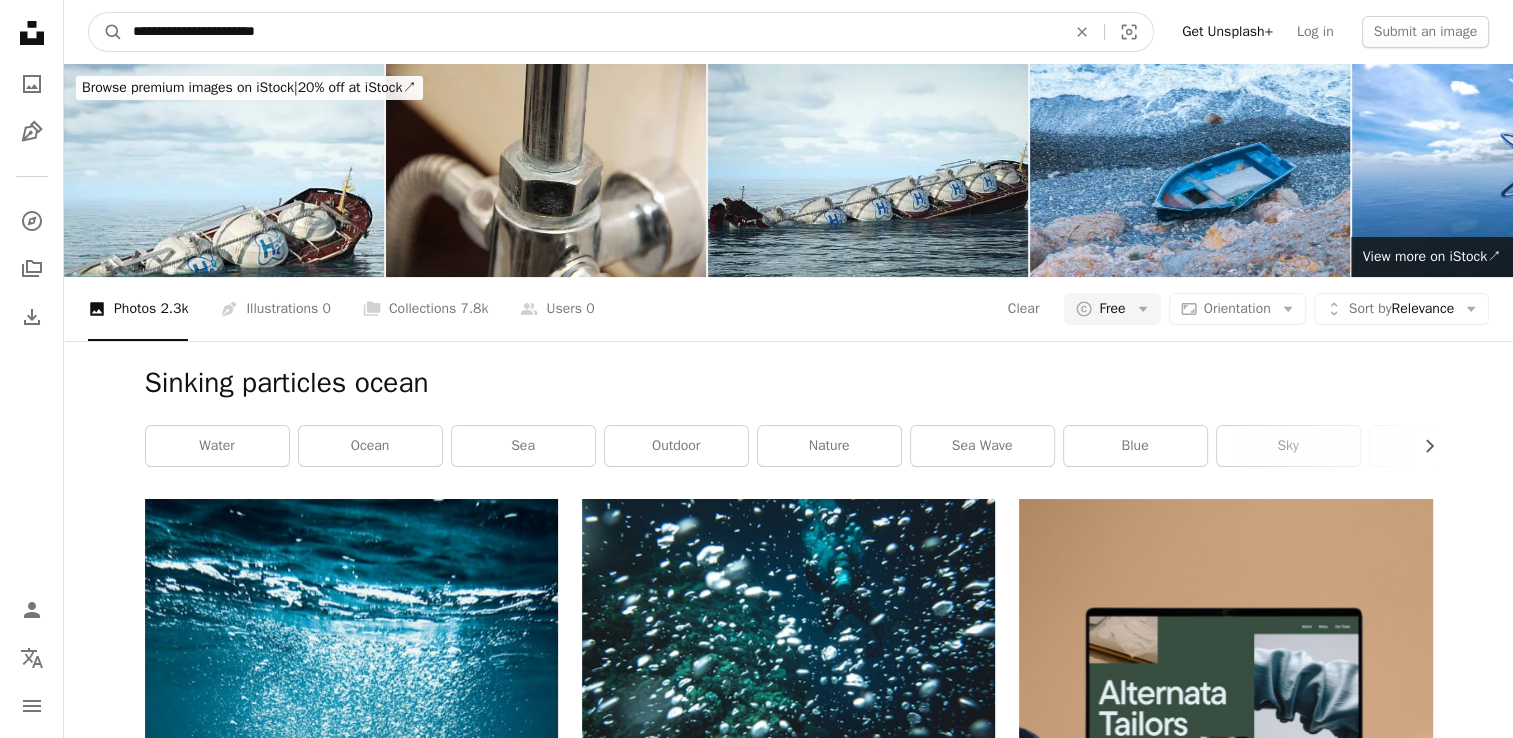 click on "**********" at bounding box center (591, 32) 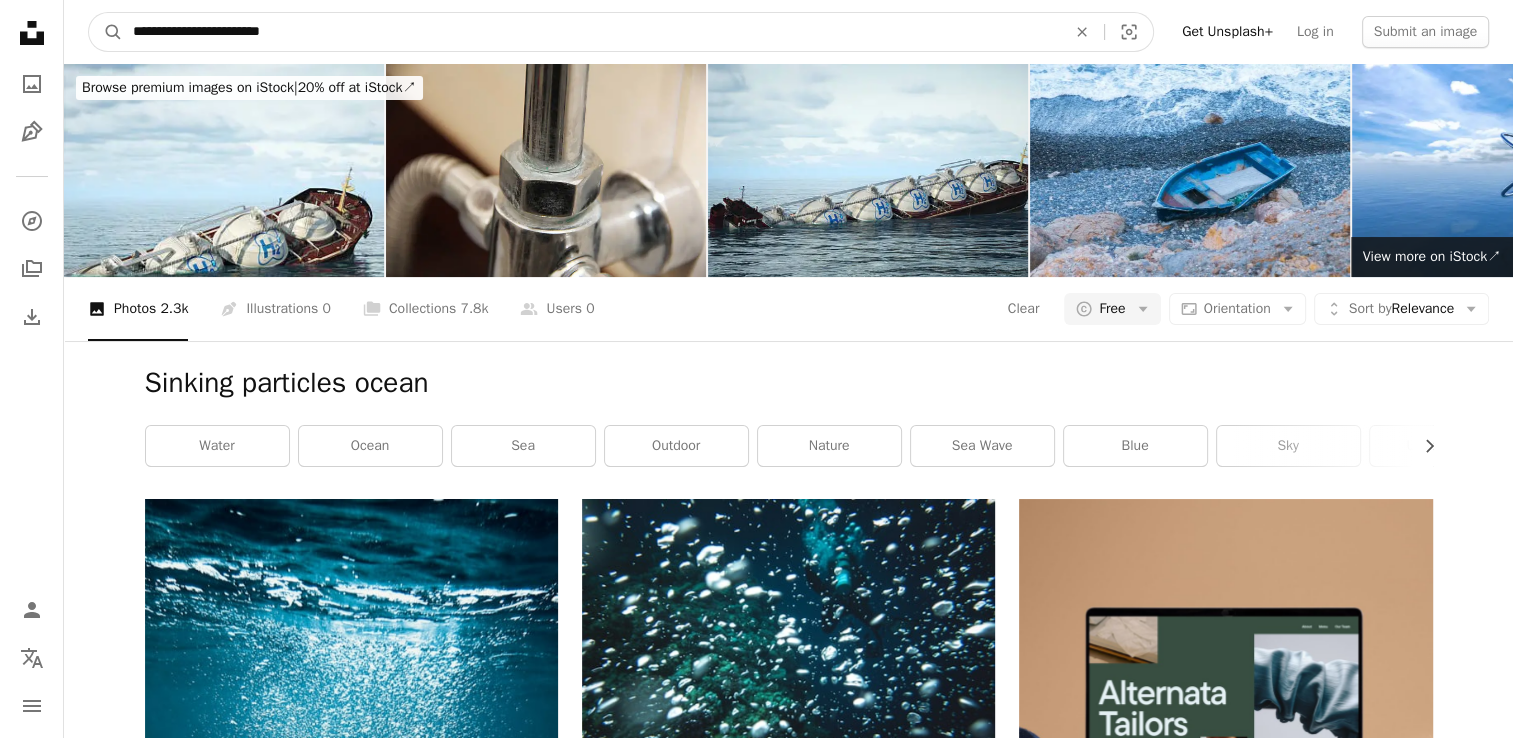 type on "**********" 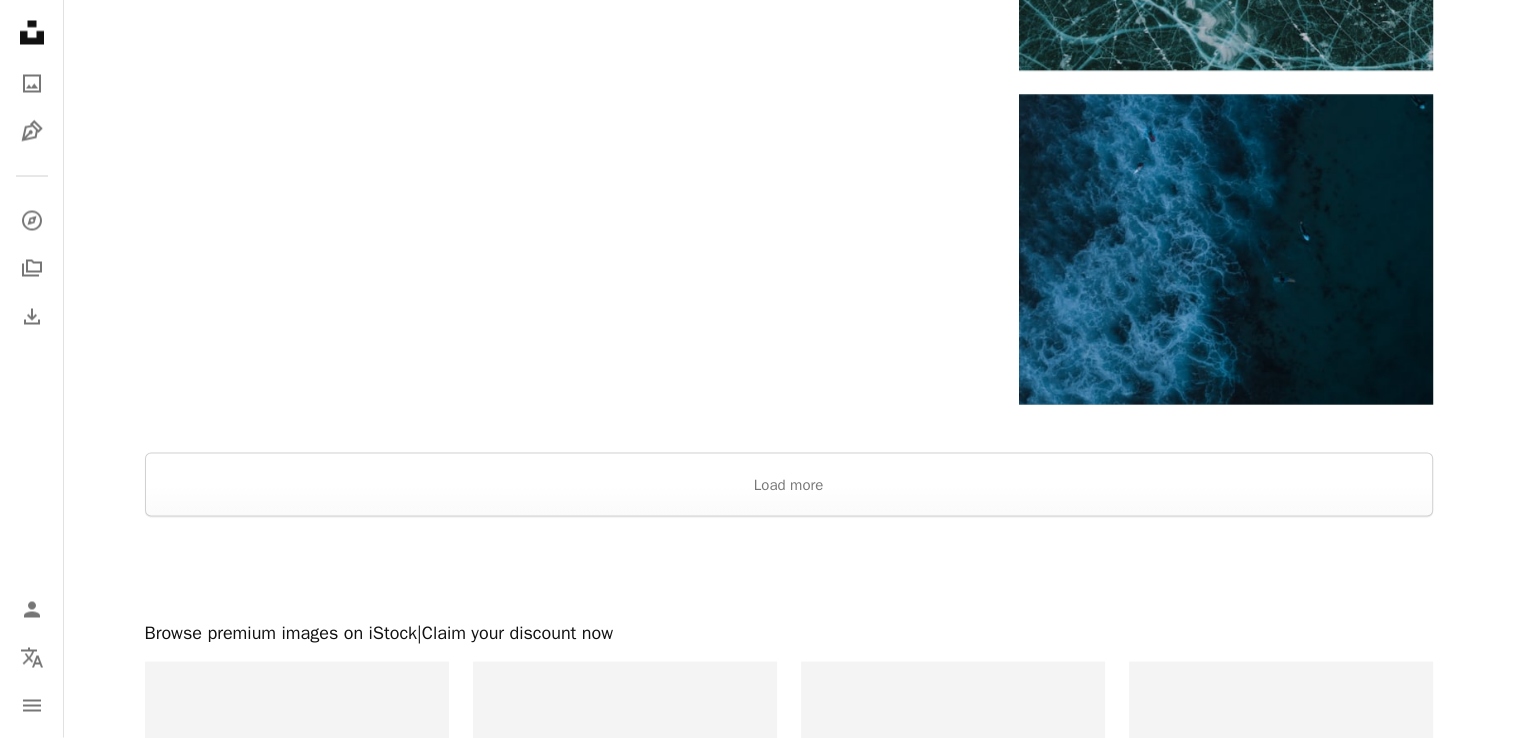 scroll, scrollTop: 3794, scrollLeft: 0, axis: vertical 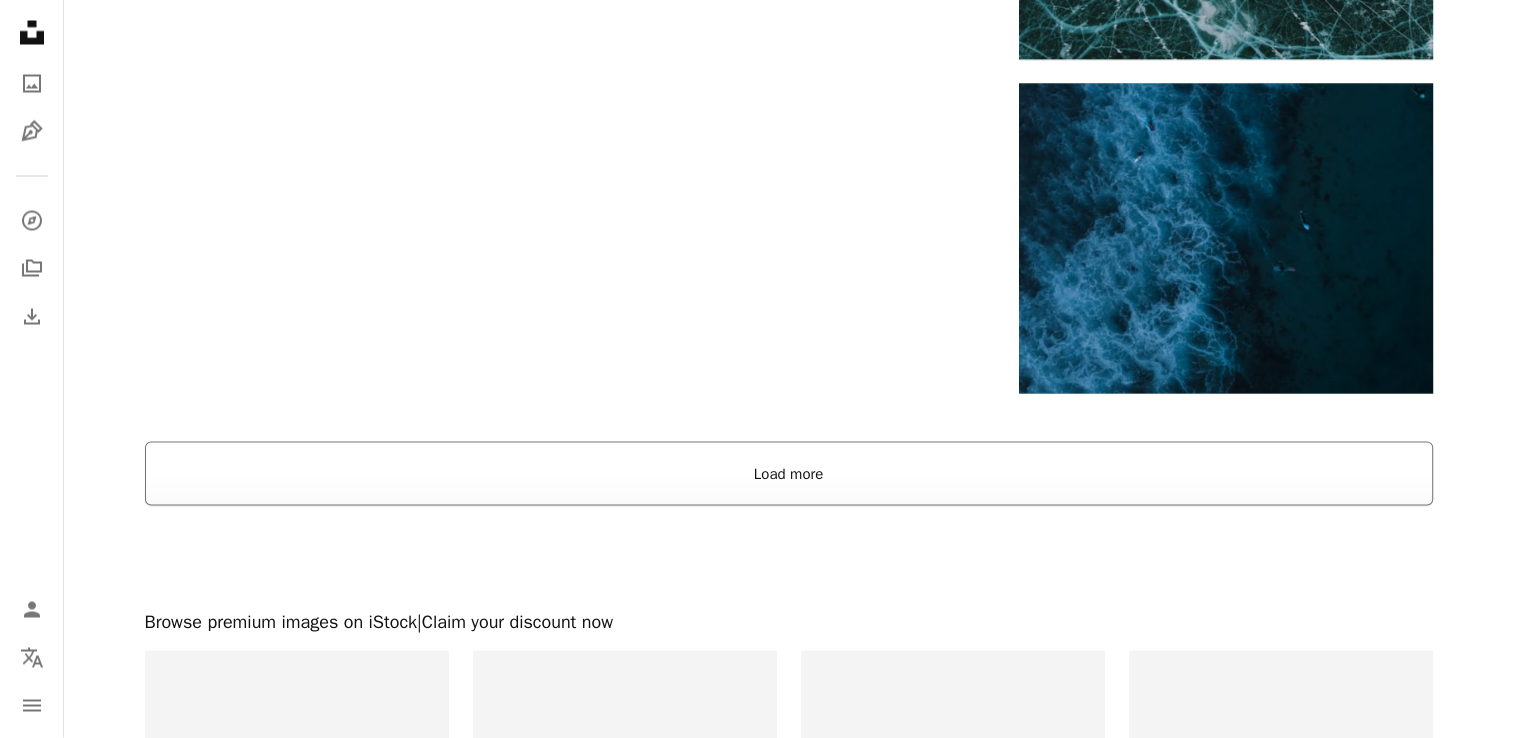 click on "Load more" at bounding box center [789, 474] 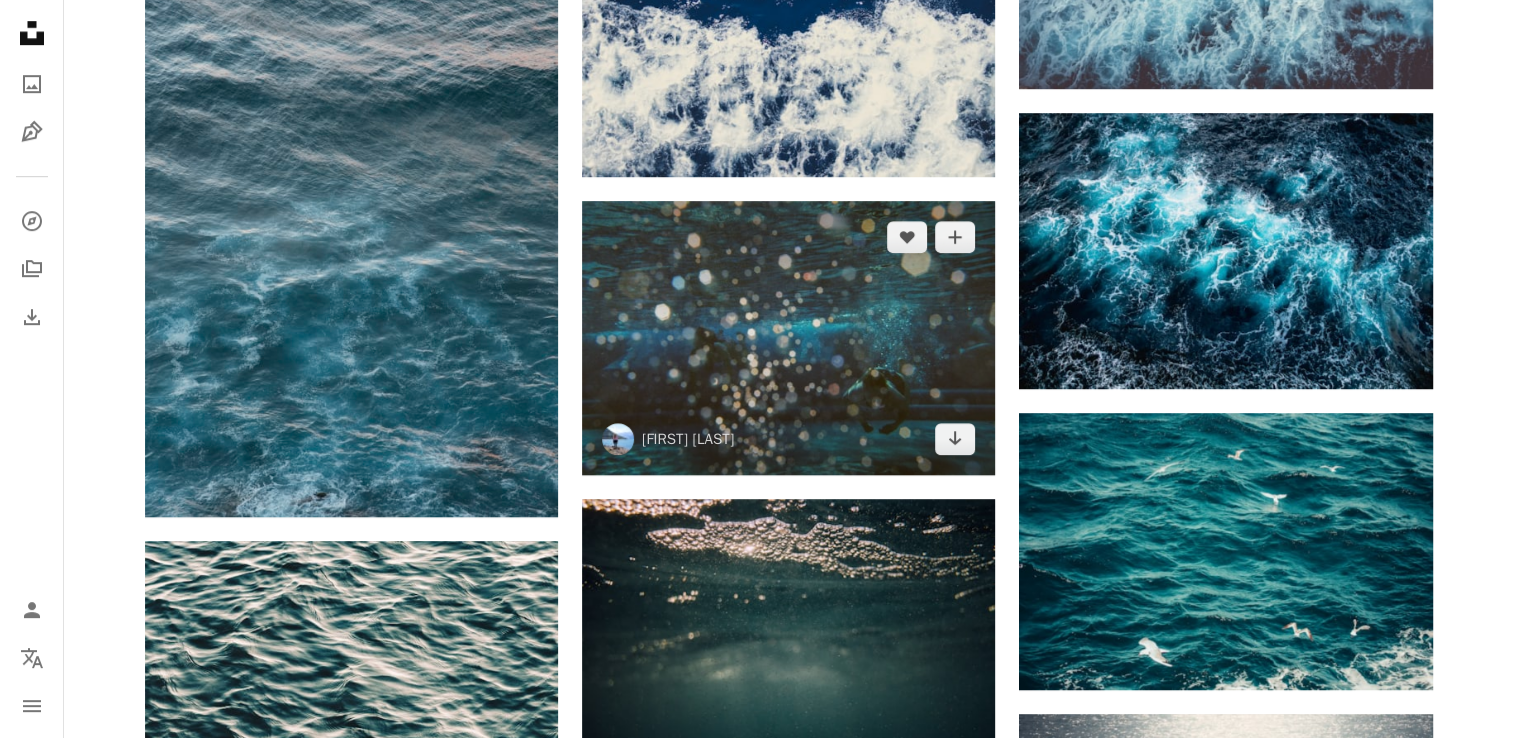 scroll, scrollTop: 0, scrollLeft: 0, axis: both 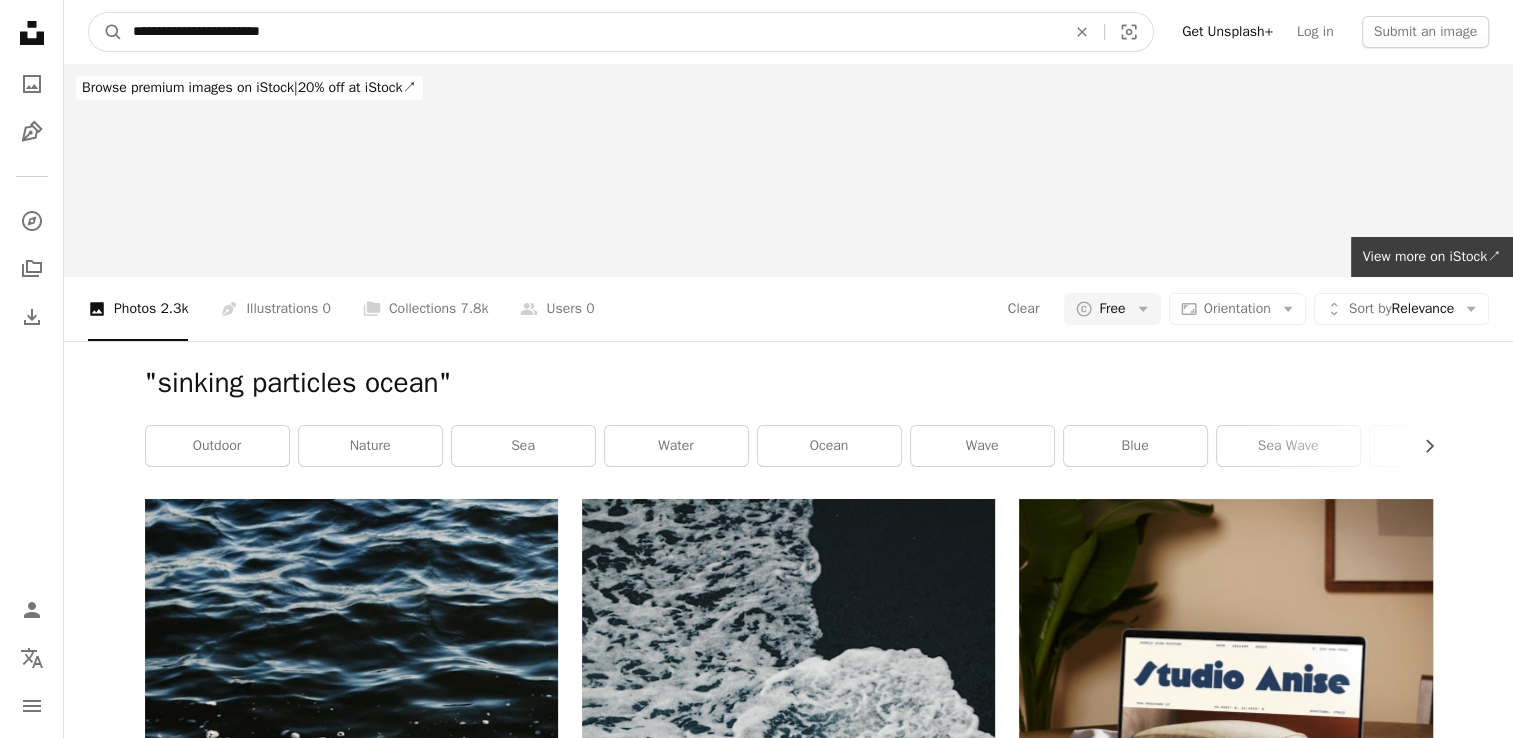click on "**********" at bounding box center [591, 32] 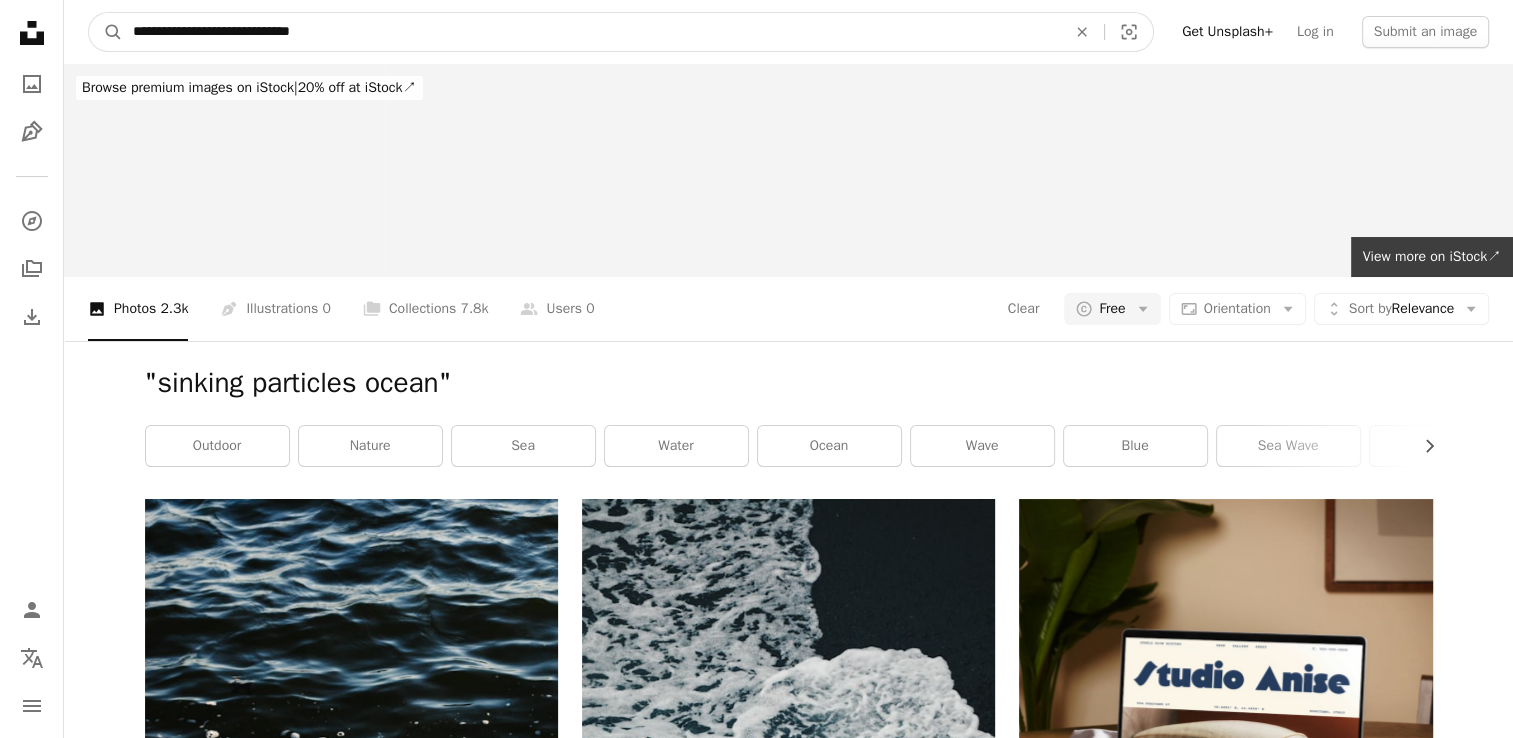 type on "**********" 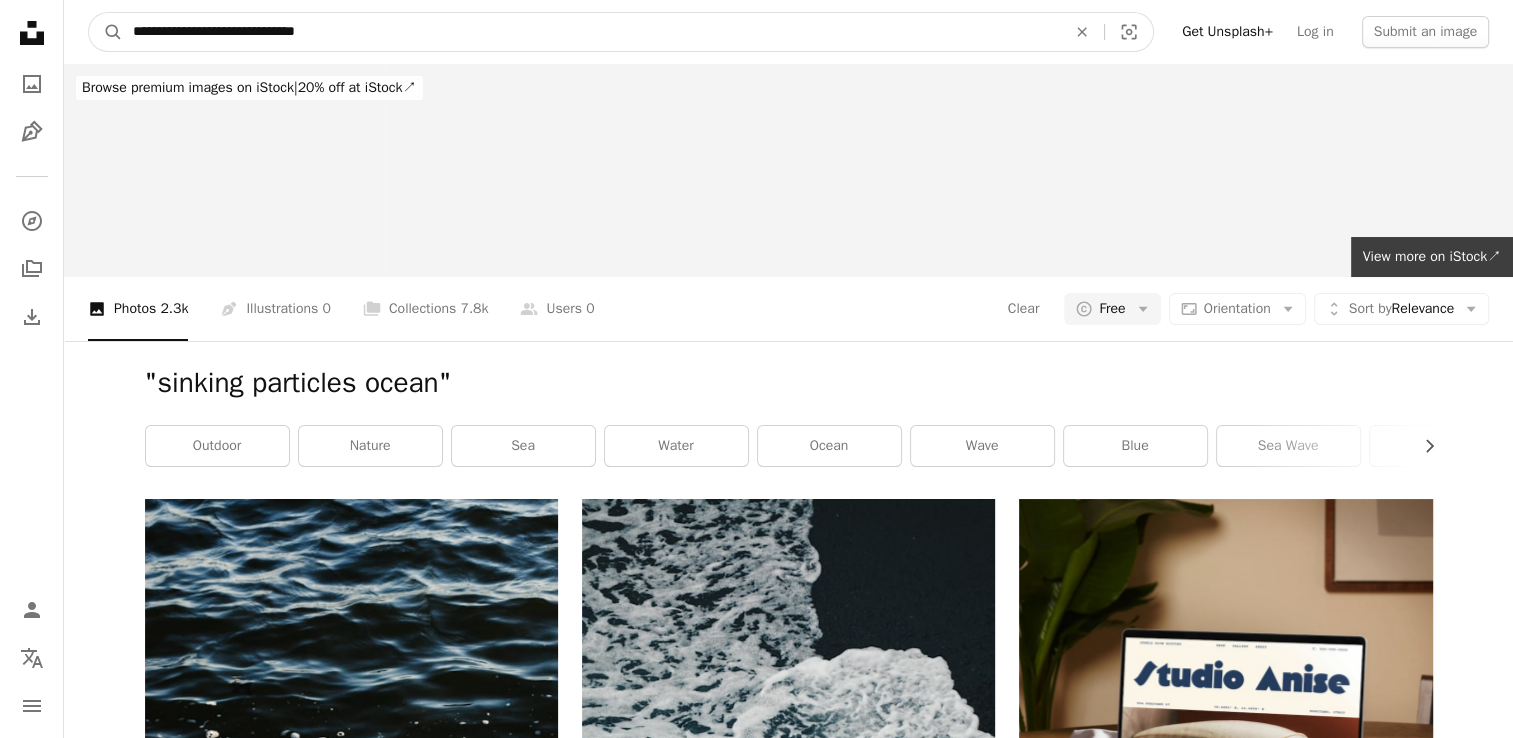 click on "A magnifying glass" at bounding box center [106, 32] 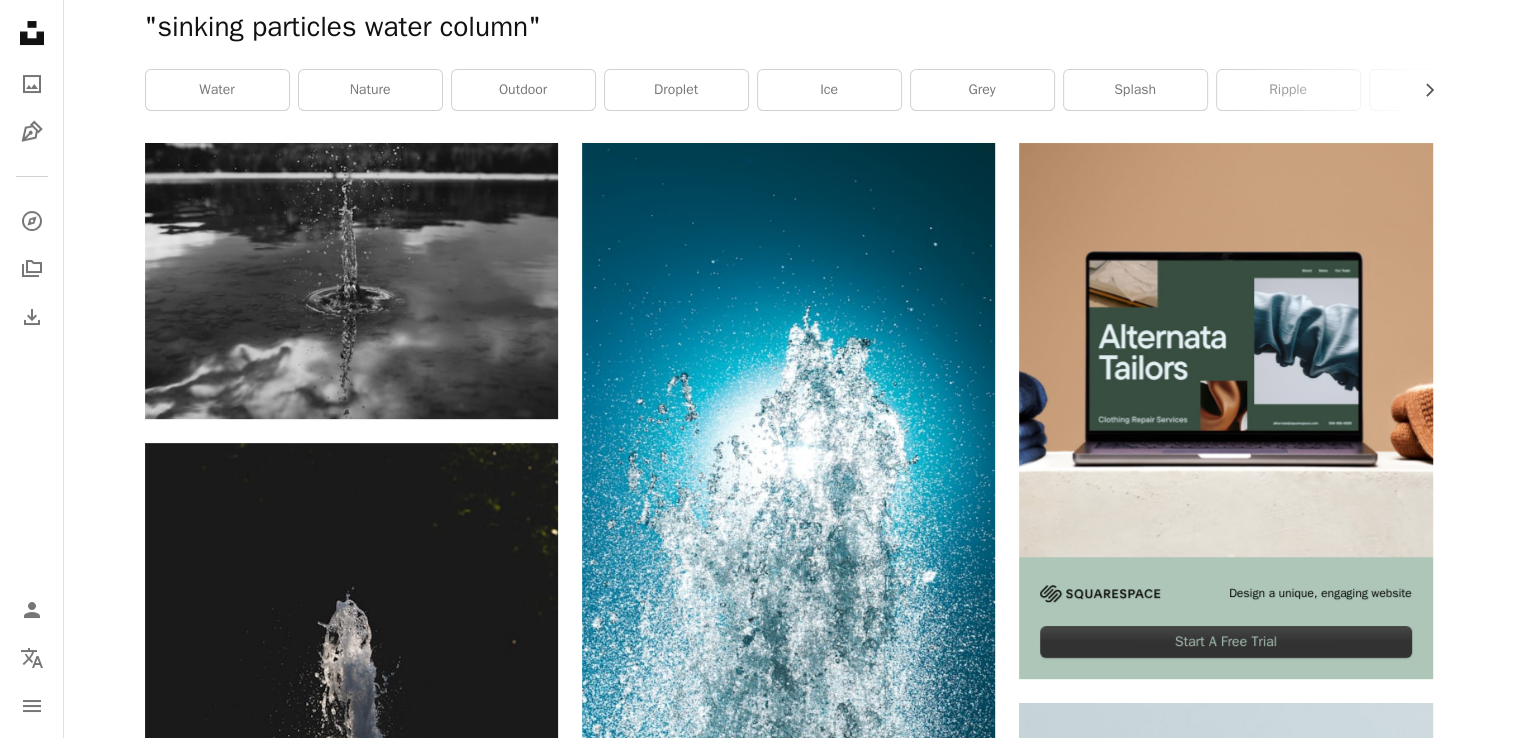 scroll, scrollTop: 0, scrollLeft: 0, axis: both 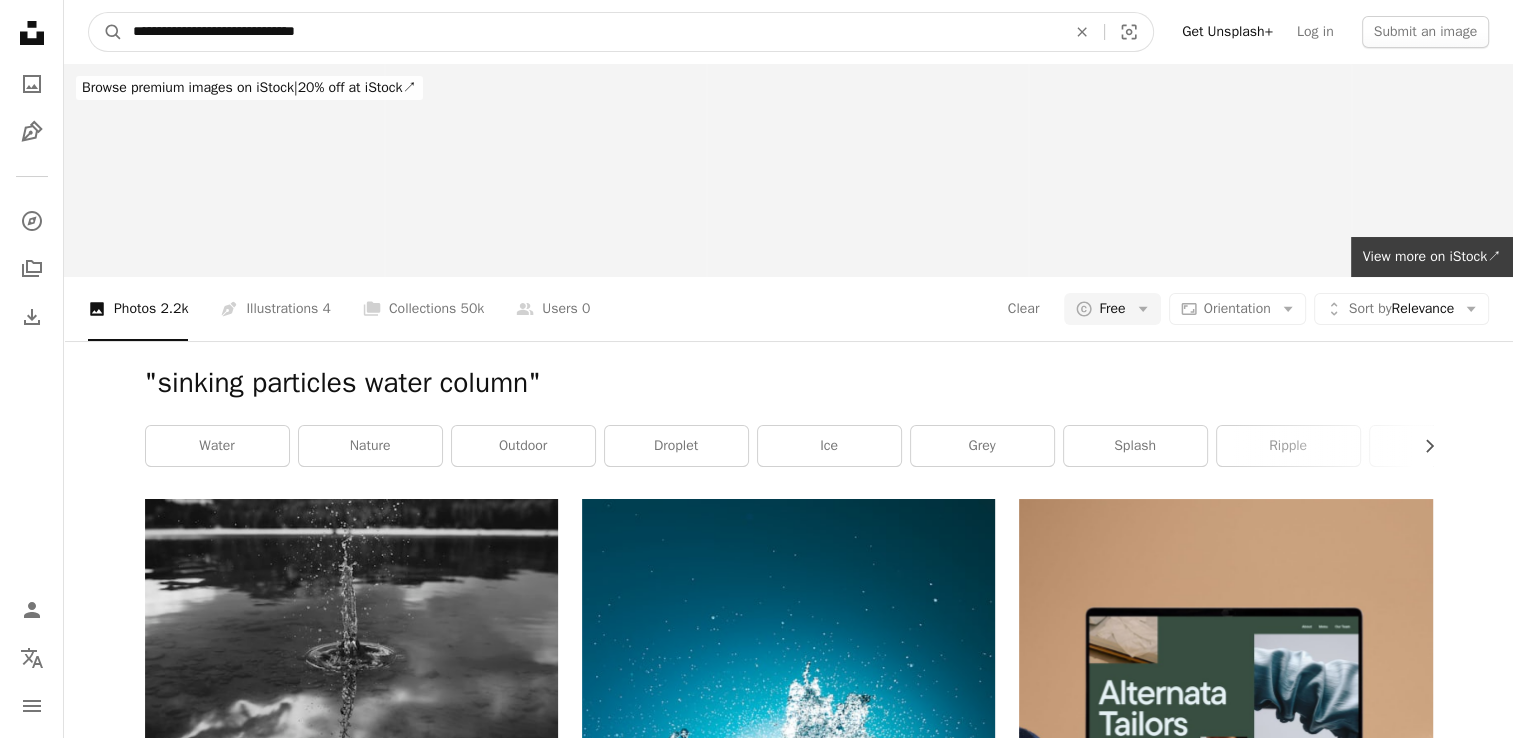 click on "**********" at bounding box center (591, 32) 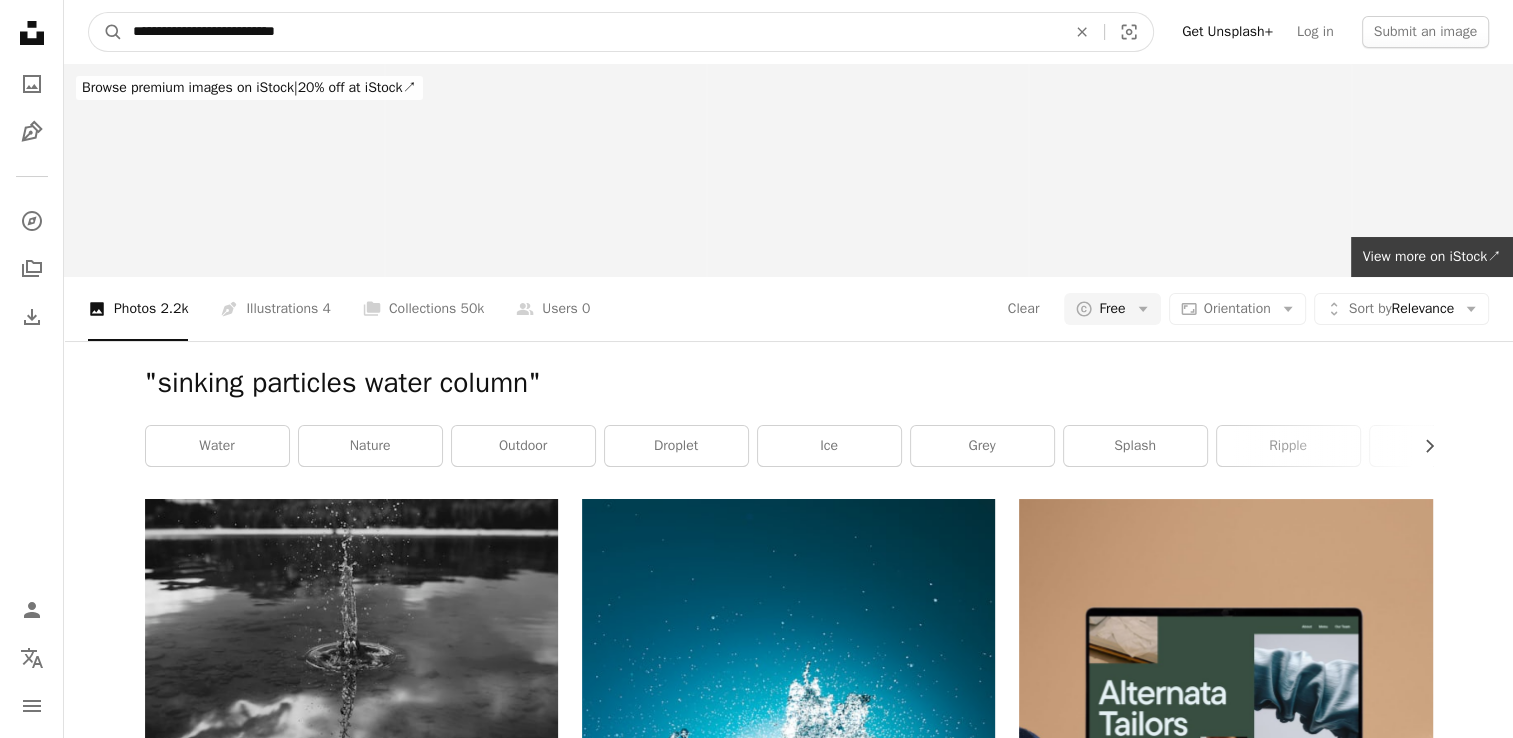 type on "**********" 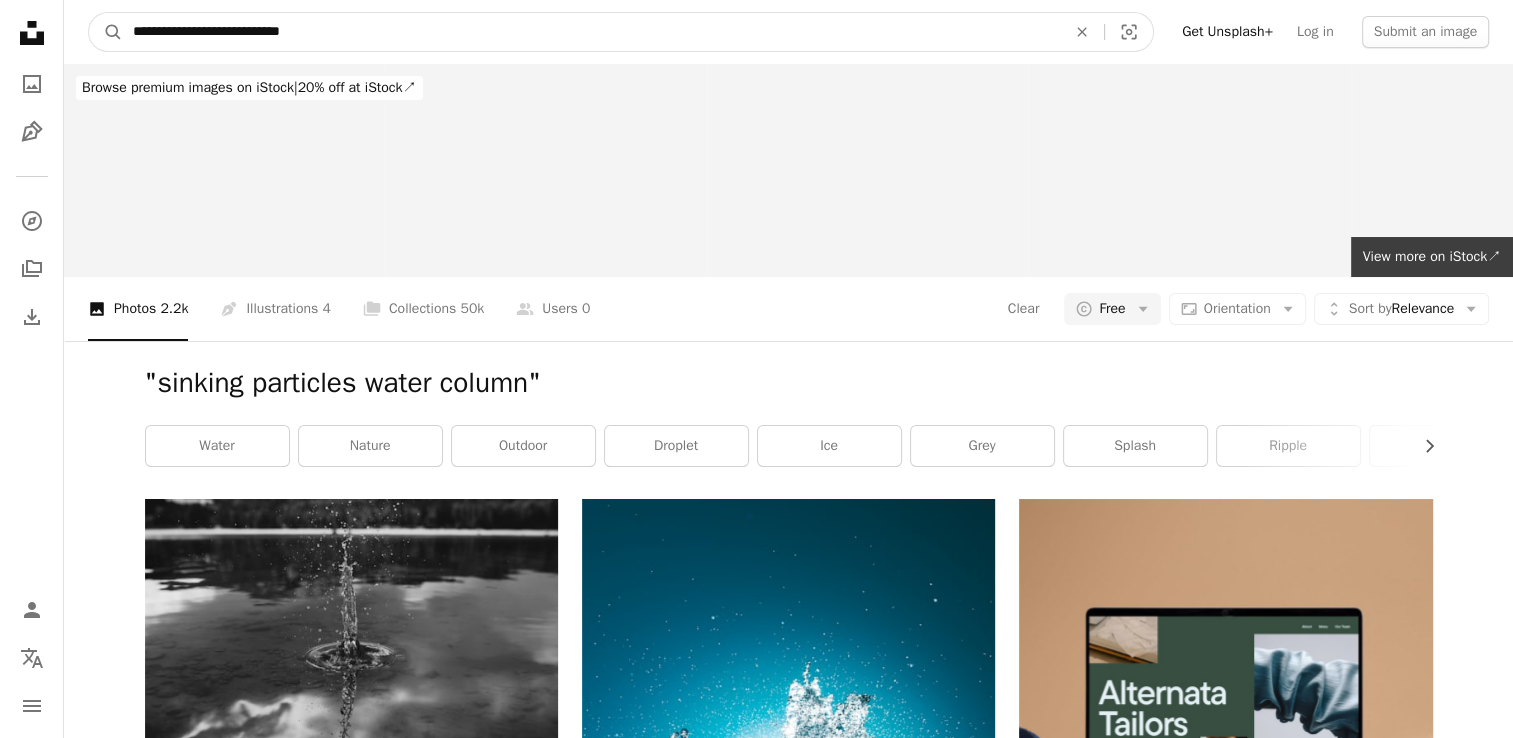 click on "A magnifying glass" at bounding box center [106, 32] 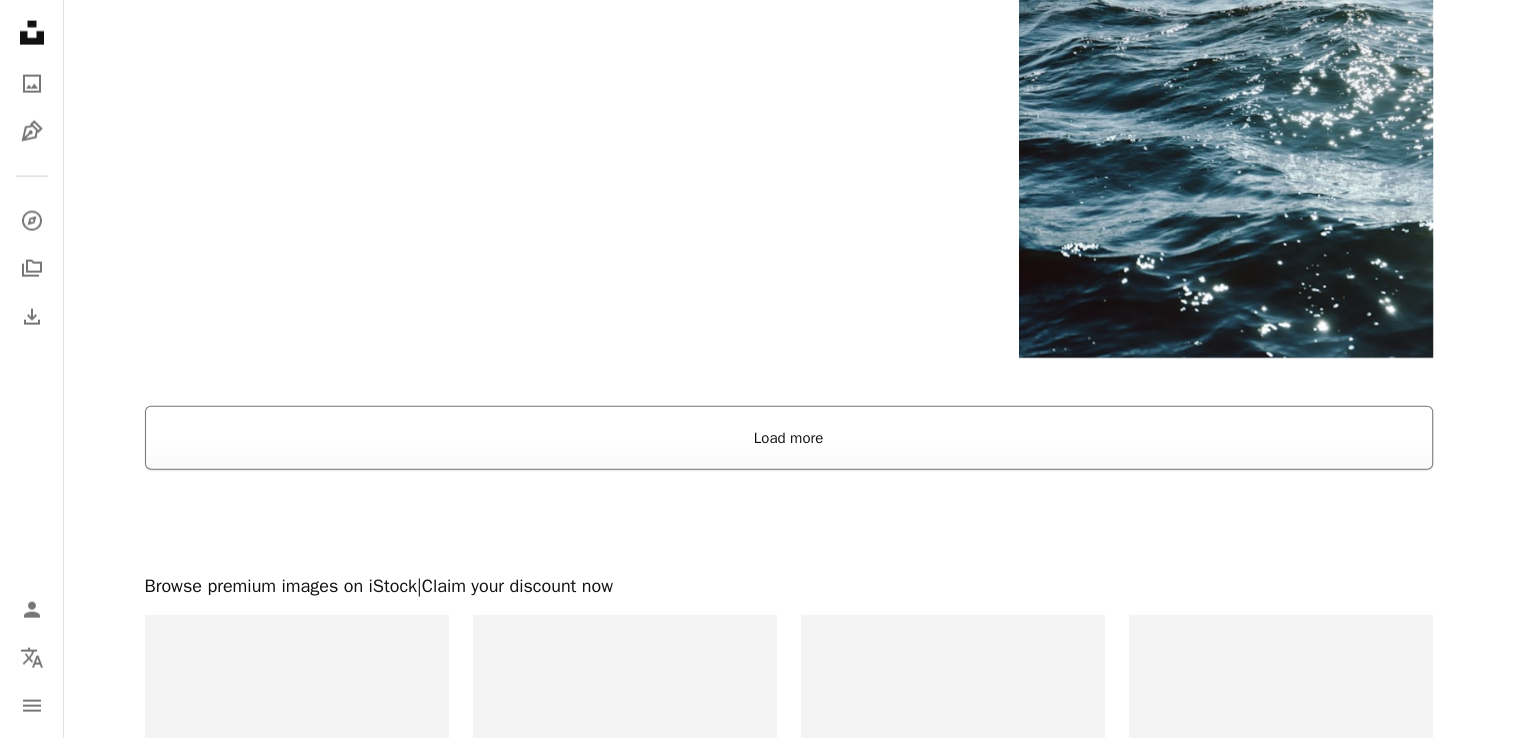 scroll, scrollTop: 4707, scrollLeft: 0, axis: vertical 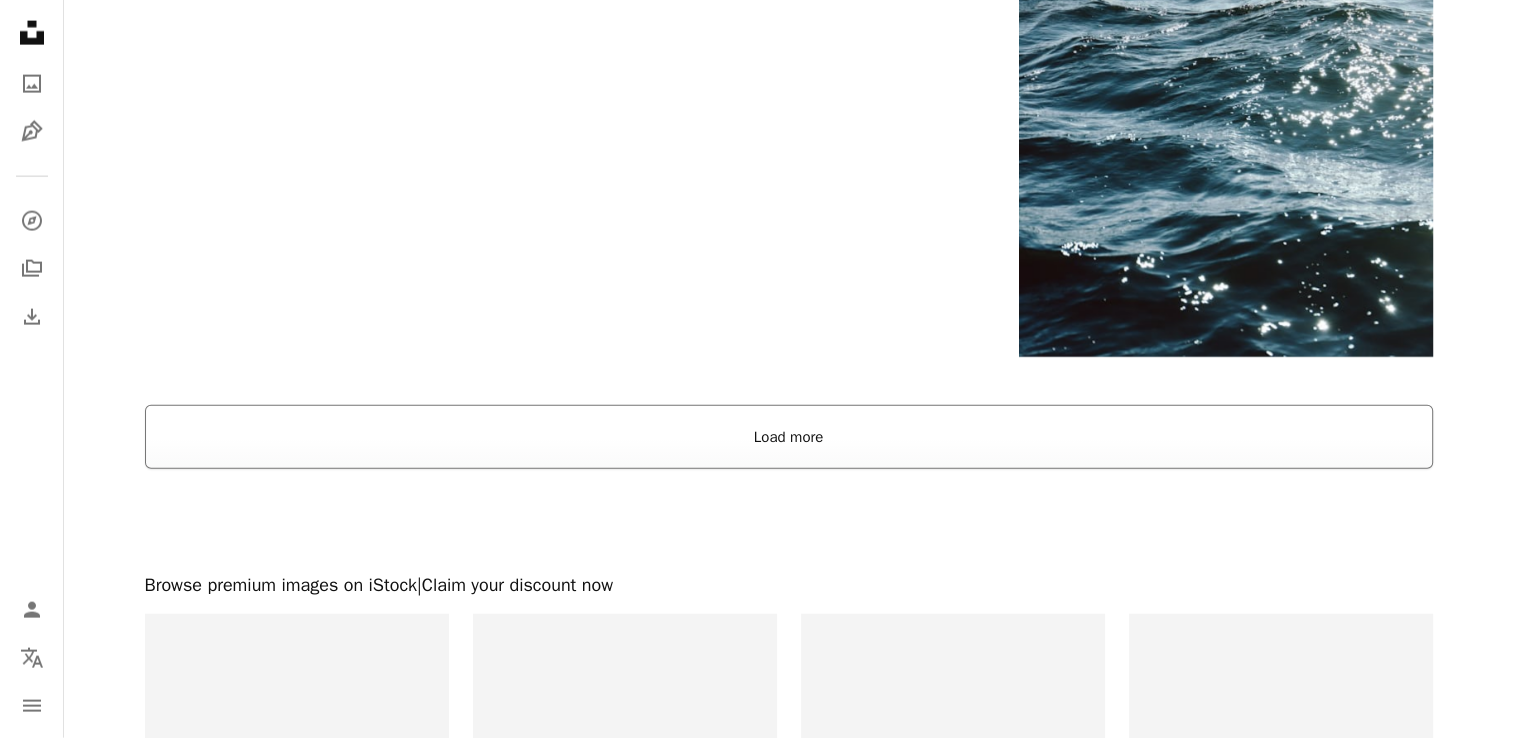 click on "Load more" at bounding box center (789, 437) 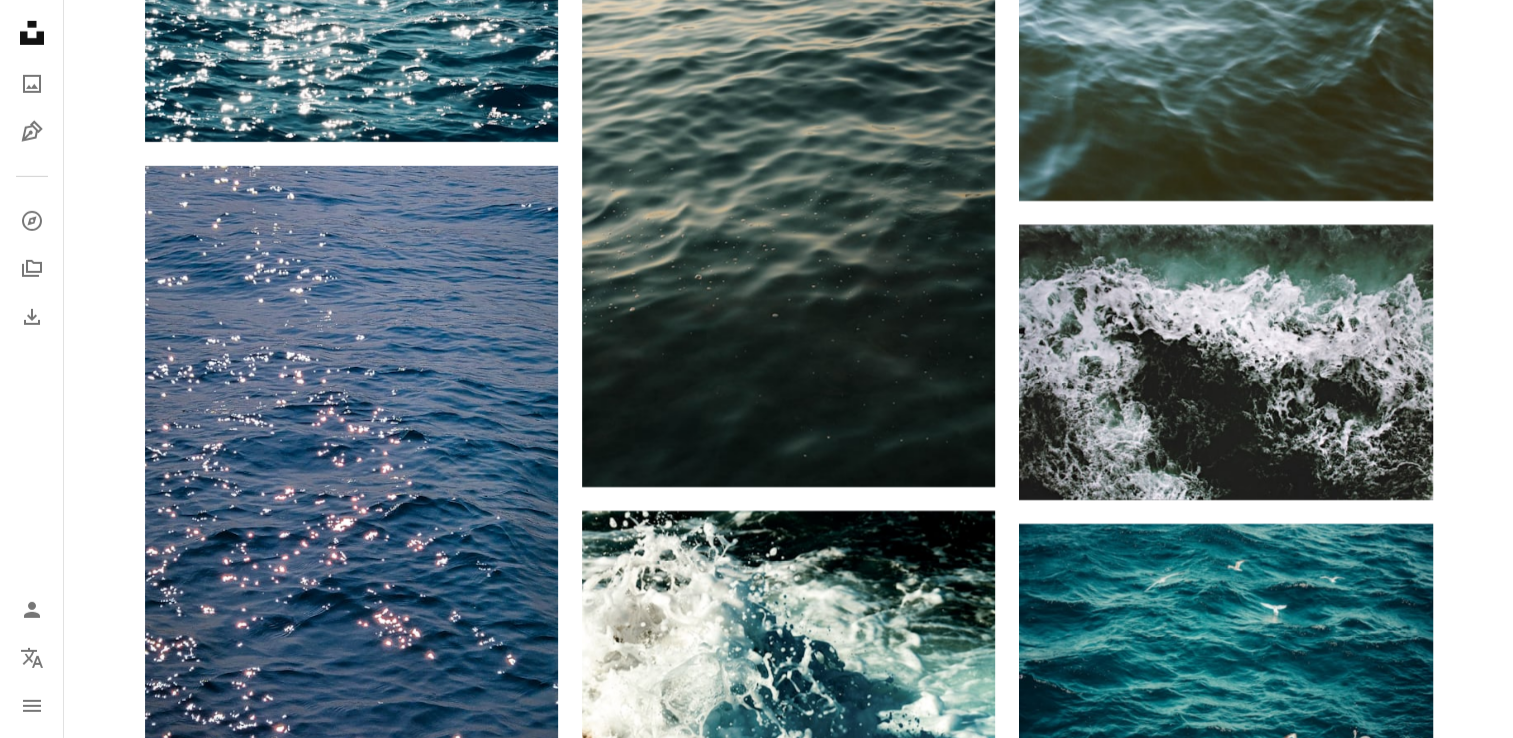 scroll, scrollTop: 6544, scrollLeft: 0, axis: vertical 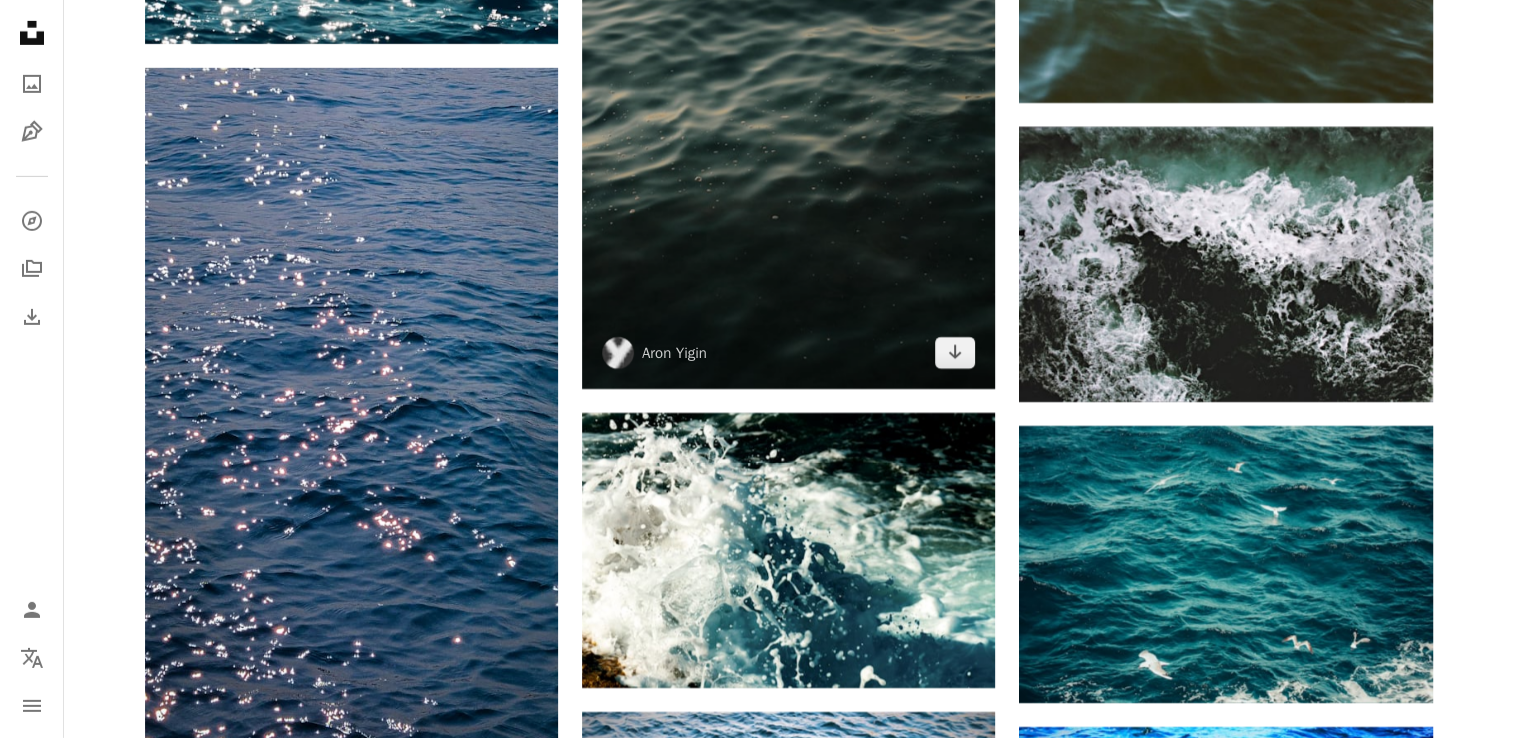 click at bounding box center [788, 113] 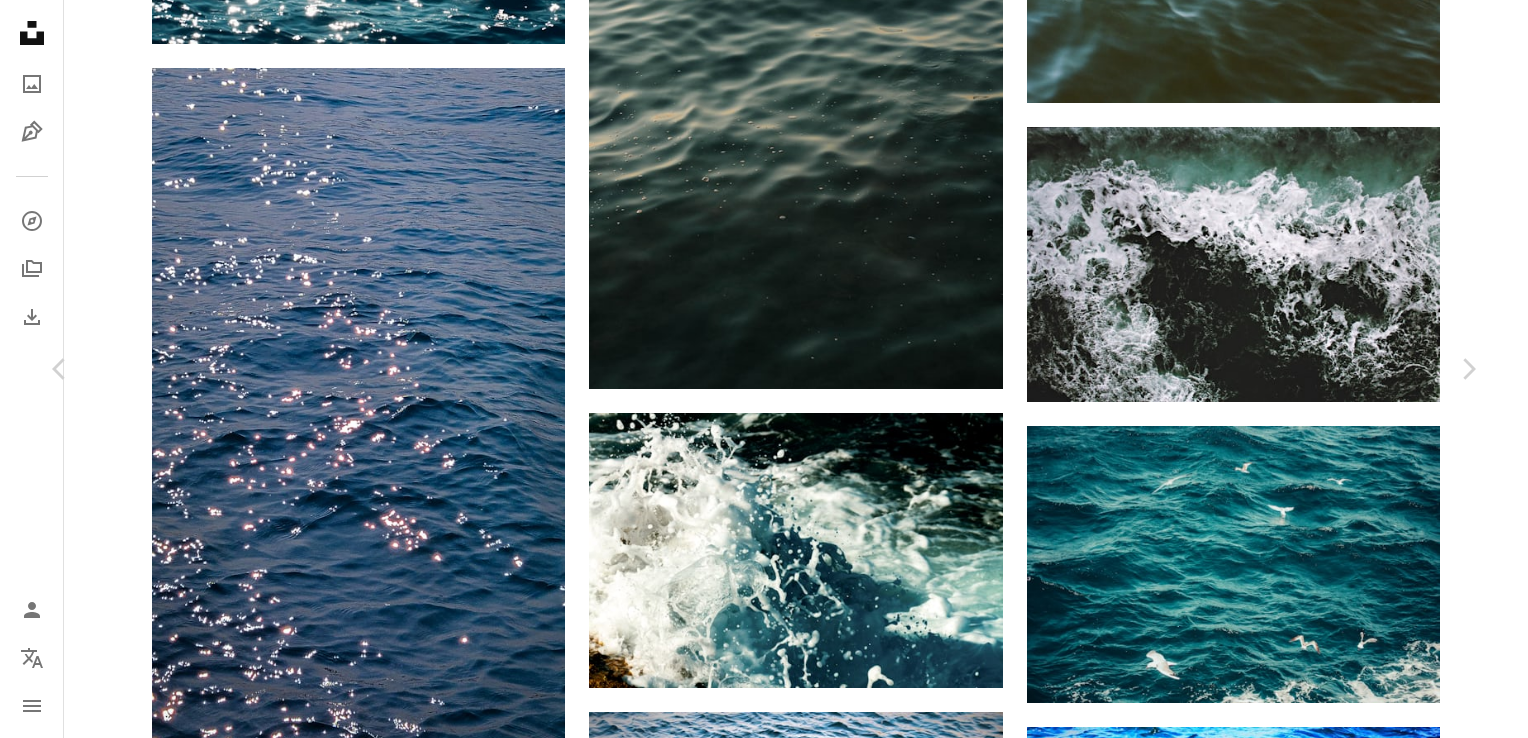 click on "A heart A plus sign [FIRST] [LAST] [USERNAME] A heart A plus sign Download free Chevron down Zoom in Views 9,278 Downloads 393 A forward-right arrow Share Info icon Info More Actions check me out on instagram @[USERNAME] Calendar outlined Published on August 19, 2021 Camera SONY, ILCE-7RM3 Safety Free to use under the Unsplash License sea grey outdoors ripple Browse premium related images on iStock | Save 20% with code UNSPLASH20 View more on iStock ↗ Related images A heart A plus sign [FIRST] [LAST] Available for hire A checkmark inside of a circle Arrow pointing down Plus sign for Unsplash+ A heart A plus sign [FIRST] For Unsplash+ A lock Download A heart A plus sign [FIRST] [LAST] Available for hire A checkmark inside of a circle Arrow pointing down A heart A plus sign [FIRST] 🦋 Arrow pointing down Plus sign for Unsplash+ A heart A plus sign [FIRST] [LAST] For Unsplash+ A lock Download A heart A plus sign [FIRST] [LAST] Arrow pointing down A heart A plus sign [FIRST] [LAST] A heart" at bounding box center [764, 5507] 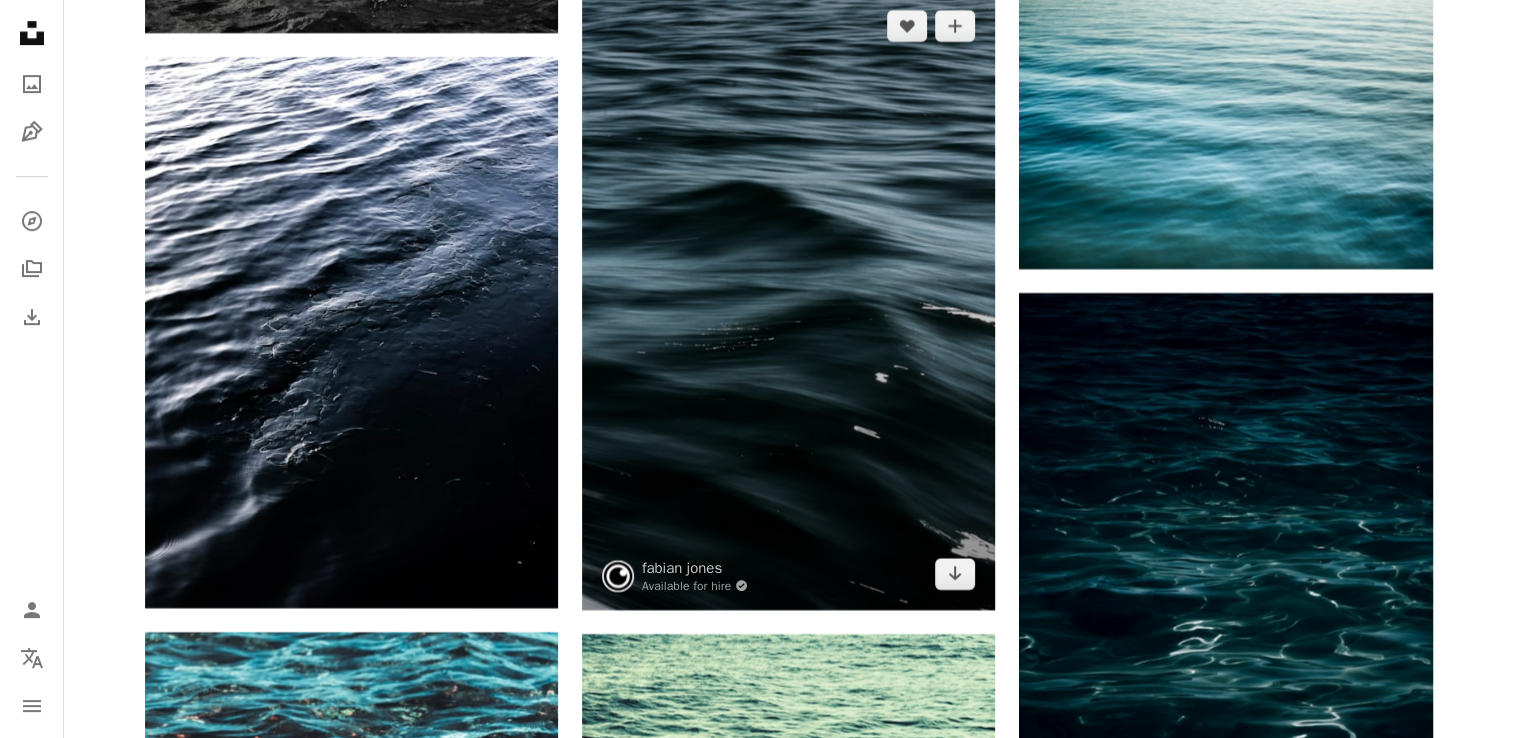 scroll, scrollTop: 8502, scrollLeft: 0, axis: vertical 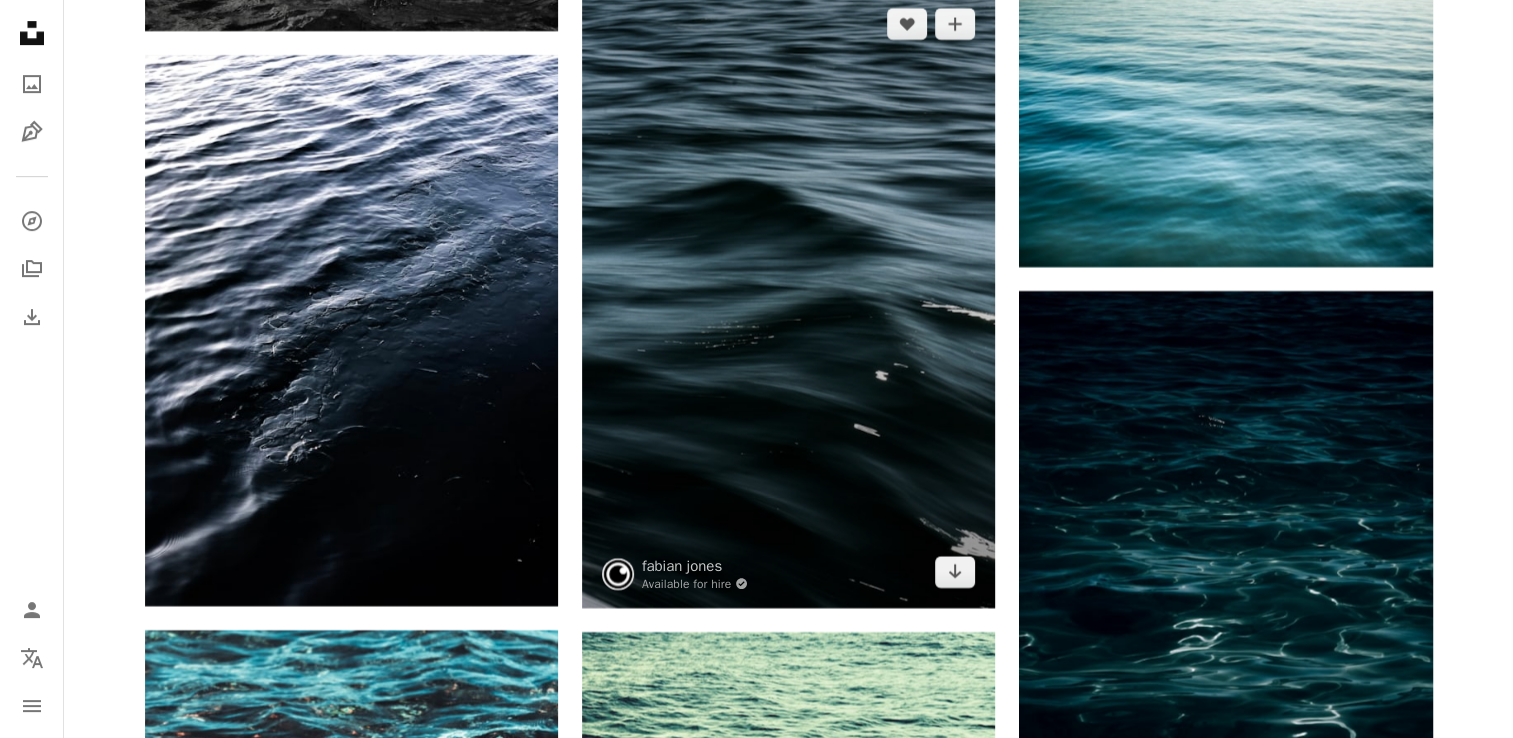 click at bounding box center [788, 298] 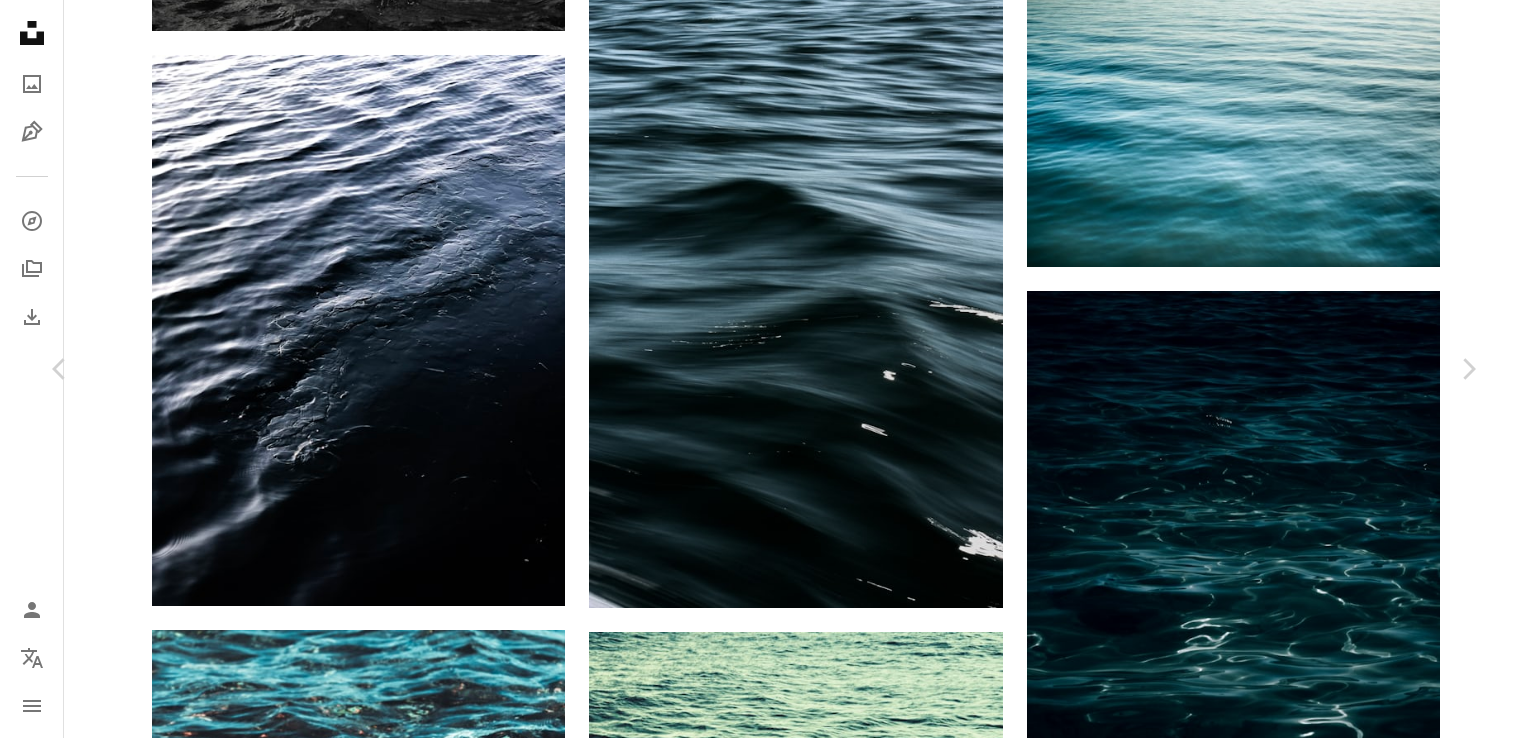 click on "A heart A plus sign [FIRST] [LAST] Available for hire A checkmark inside of a circle A heart A plus sign Download free Chevron down Zoom in Views 218,948 Downloads 1,811 Featured in Photos A forward-right arrow Share Info icon Info More Actions Calendar outlined Published on May 28, 2022 Camera Canon, EOS 700D Safety Free to use under the Unsplash License wallpaper for mobile dark aesthetic backgrounds sea background lines coastal long exposure dramatic sea grey outdoors ripple sea waves Public domain images Browse premium related images on iStock | Save 20% with code UNSPLASH20 View more on iStock ↗ Related images A heart A plus sign [FIRST] [LAST] Arrow pointing down Plus sign for Unsplash+ A heart A plus sign Unsplash+ Community For Unsplash+ A lock Download A heart A plus sign [FIRST] [LAST] Arrow pointing down A heart A plus sign [FIRST] [LAST] Available for hire A checkmark inside of a circle Arrow pointing down A heart A plus sign" at bounding box center (764, 3549) 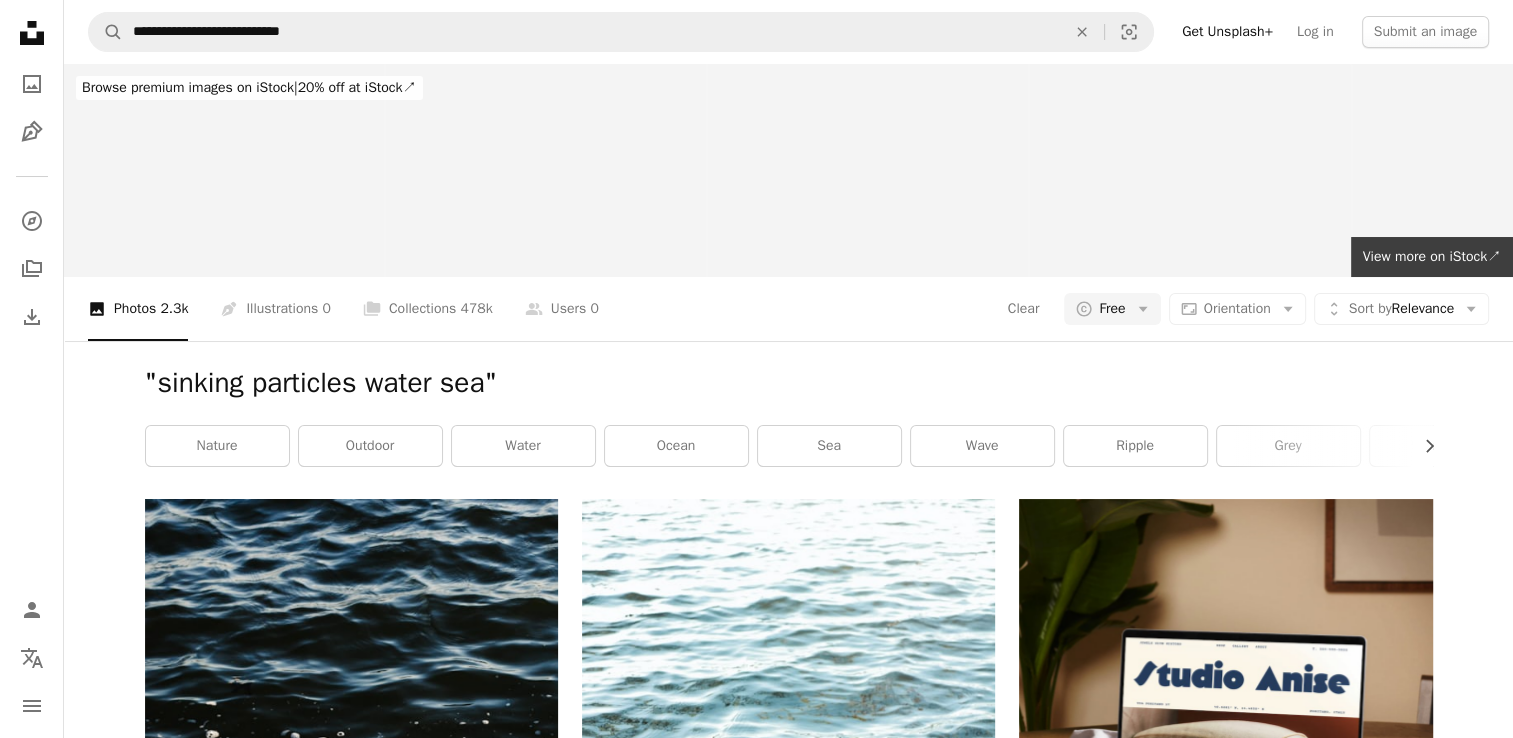 scroll, scrollTop: 0, scrollLeft: 0, axis: both 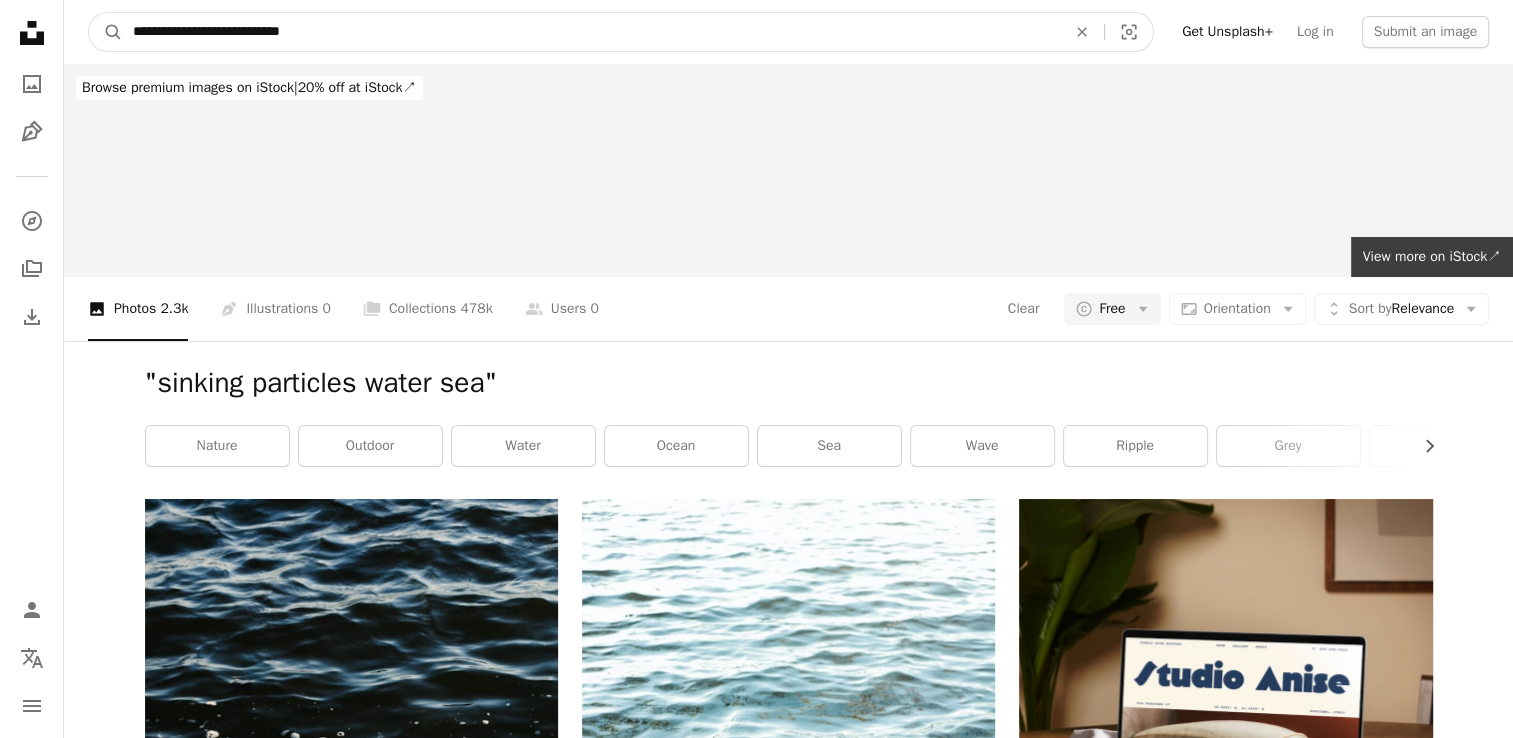 click on "**********" at bounding box center [591, 32] 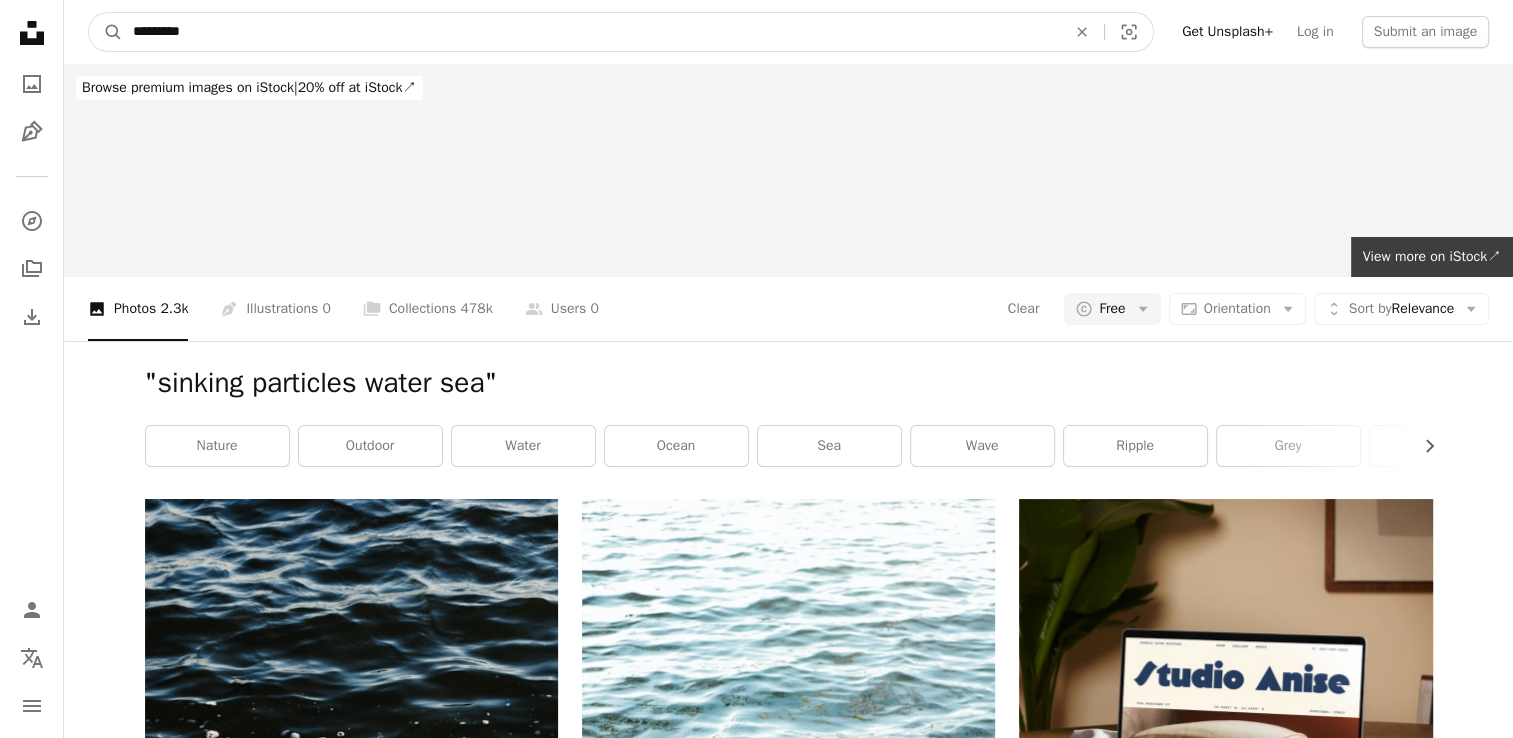 type on "**********" 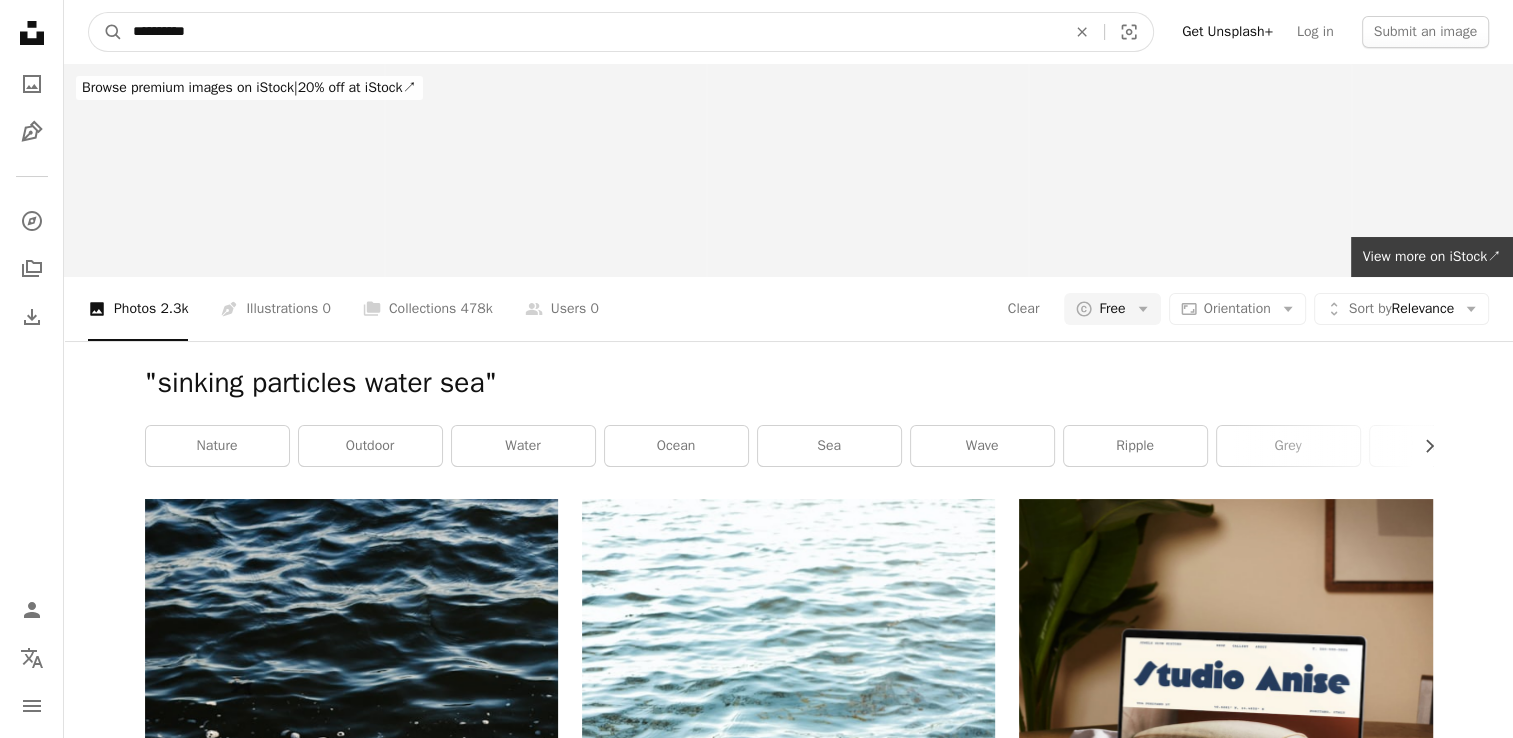 click on "A magnifying glass" at bounding box center [106, 32] 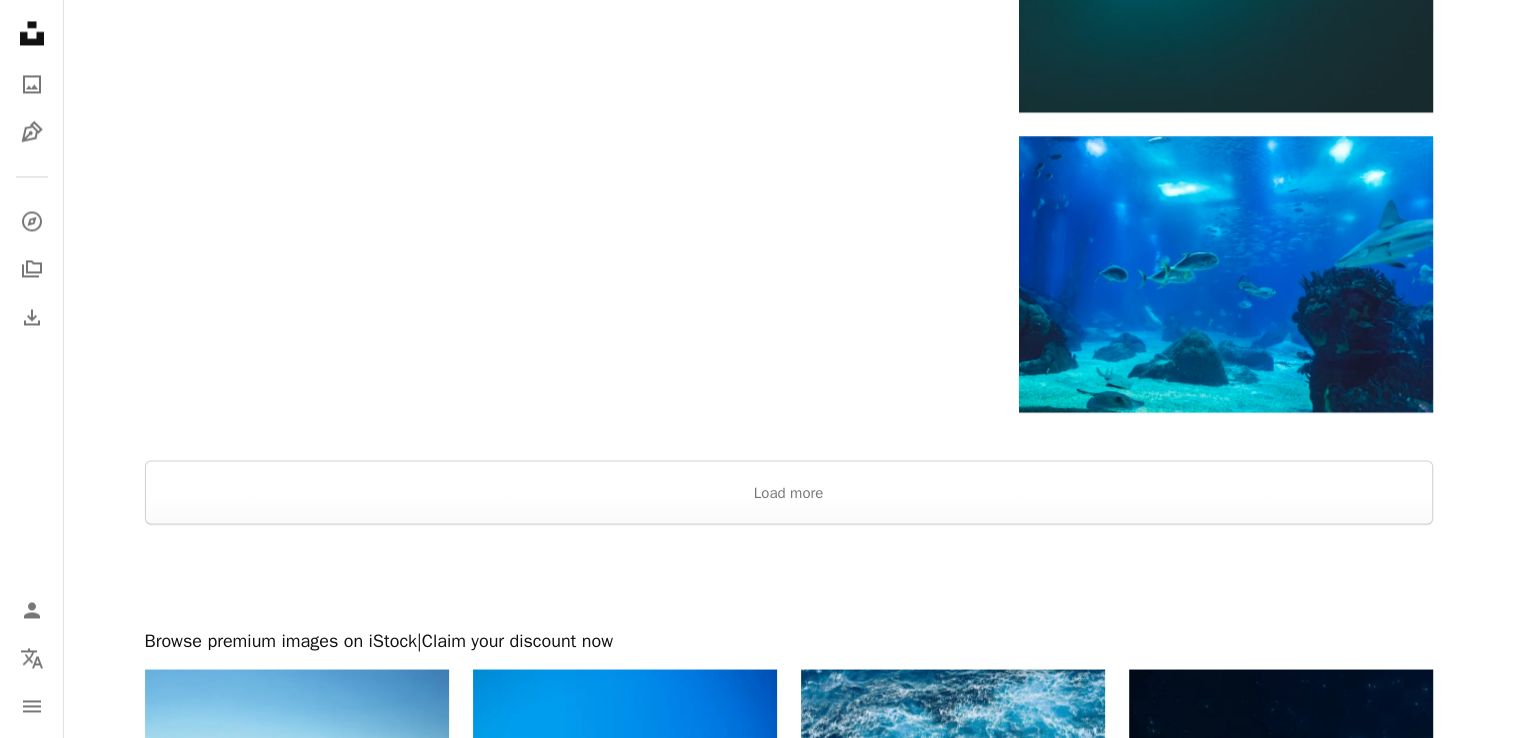 scroll, scrollTop: 3464, scrollLeft: 0, axis: vertical 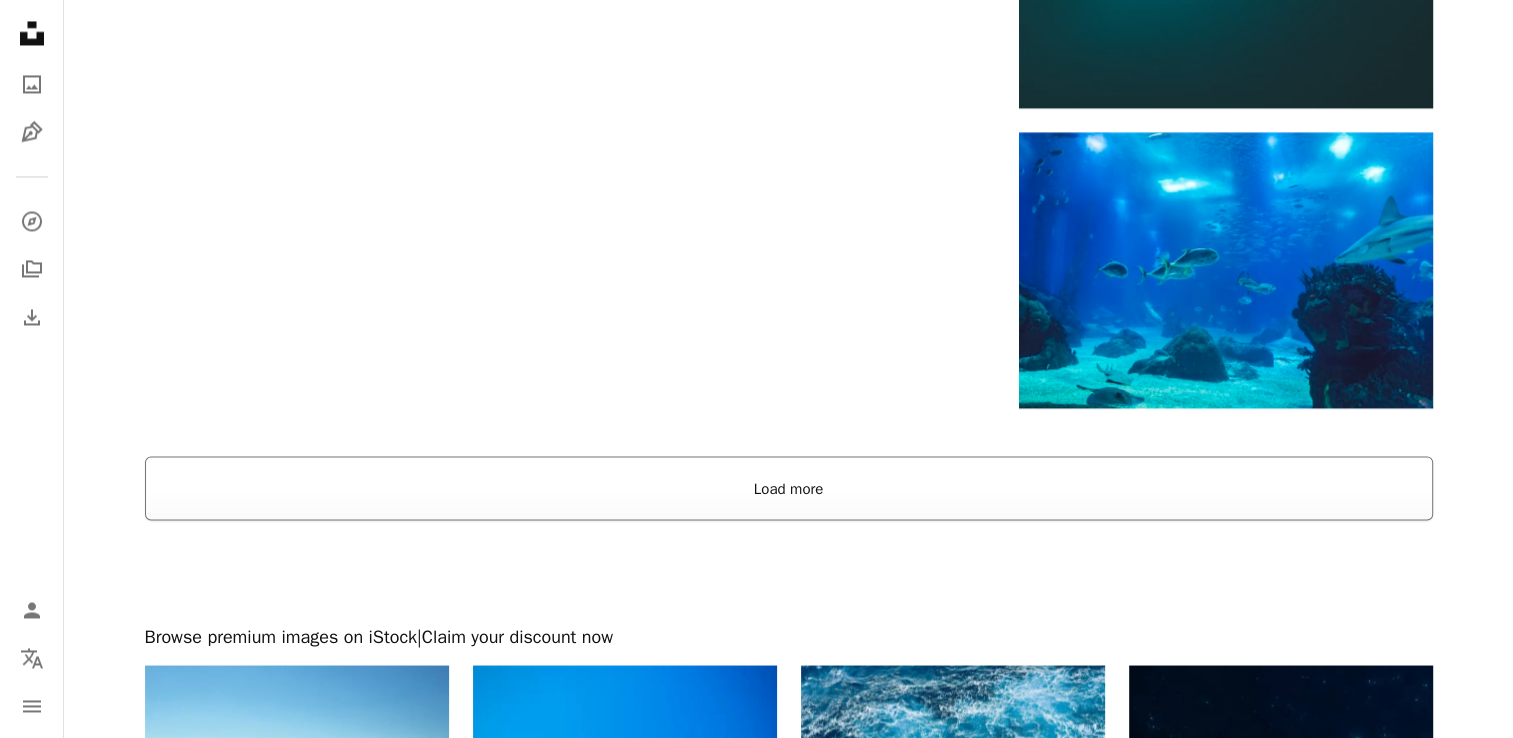 click on "Load more" at bounding box center (789, 488) 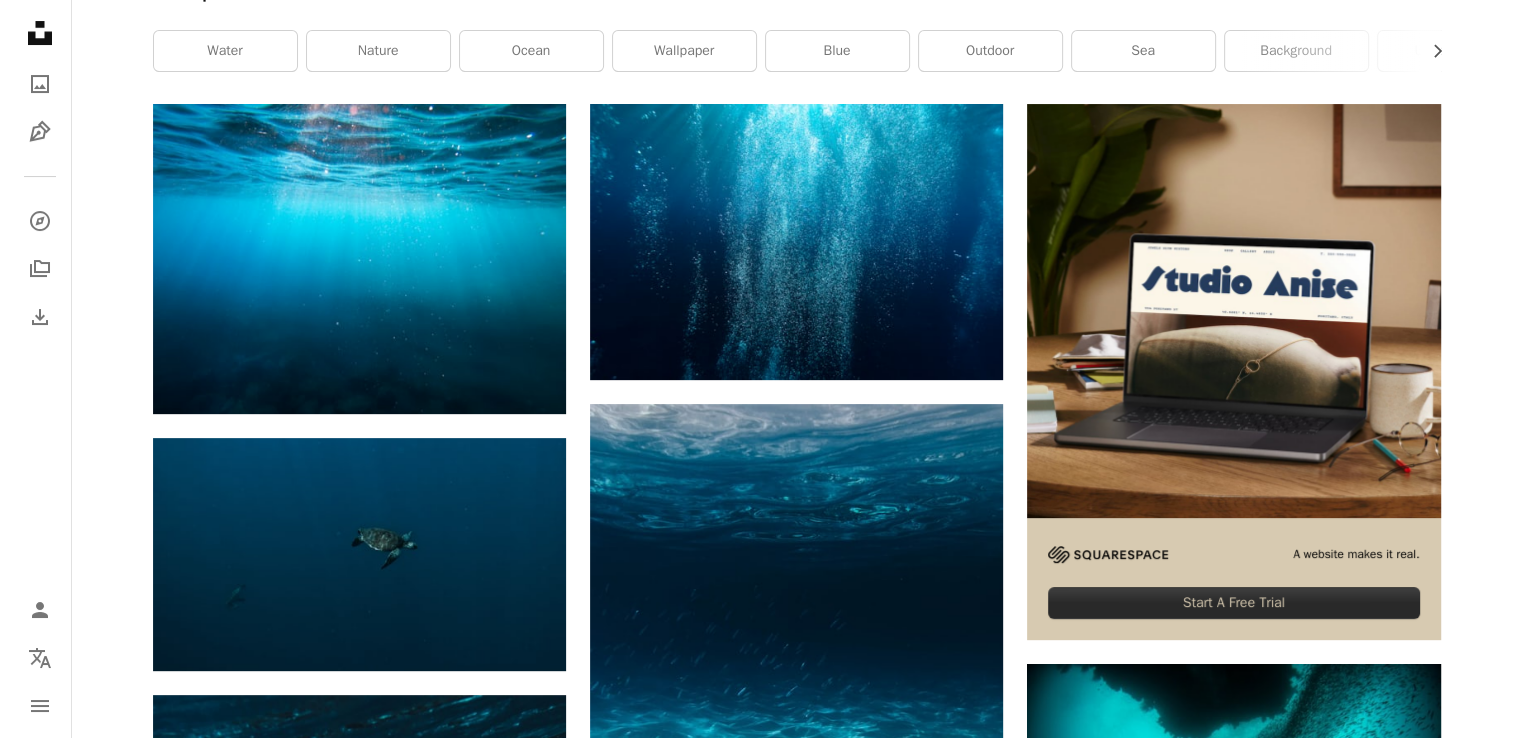 scroll, scrollTop: 406, scrollLeft: 0, axis: vertical 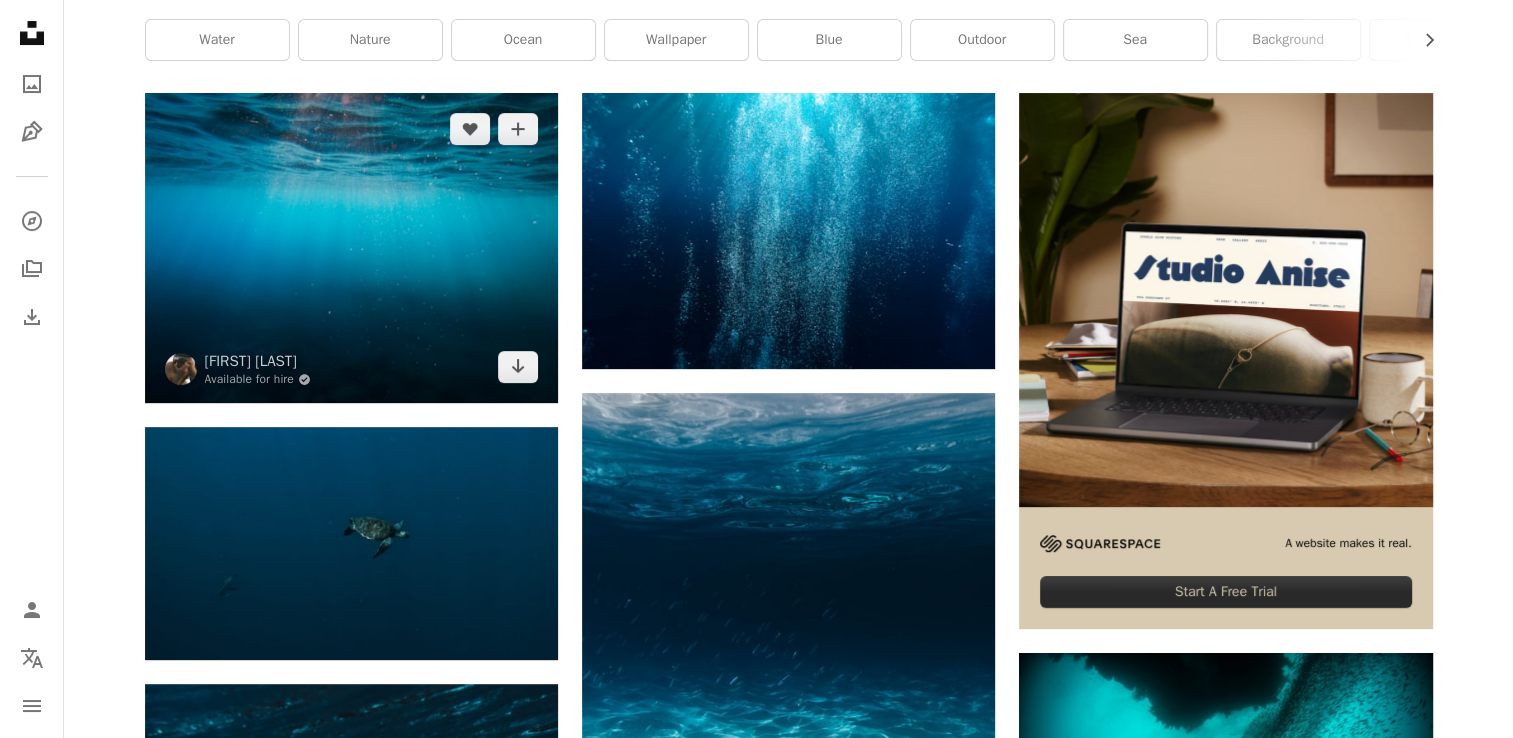 click at bounding box center (351, 248) 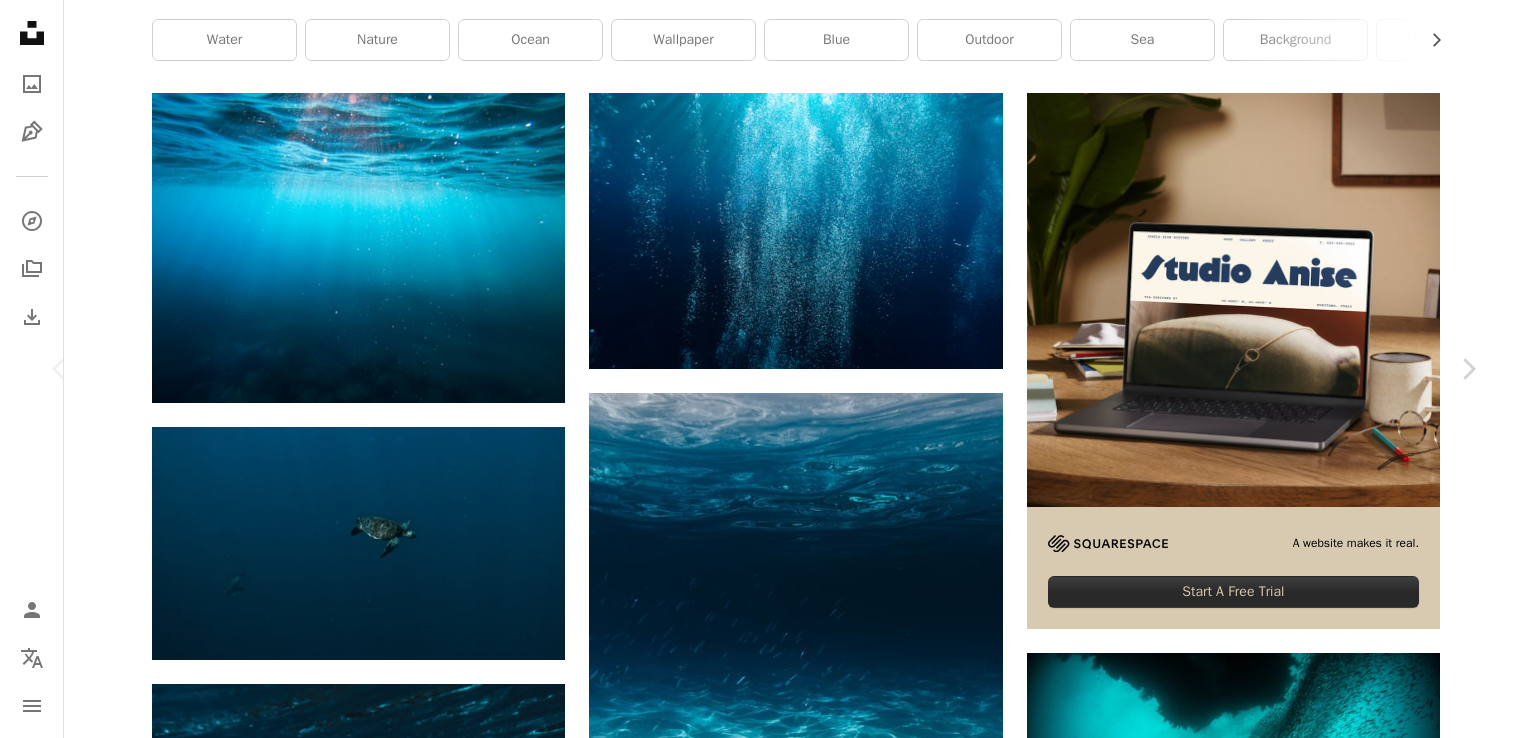 click at bounding box center (757, 9455) 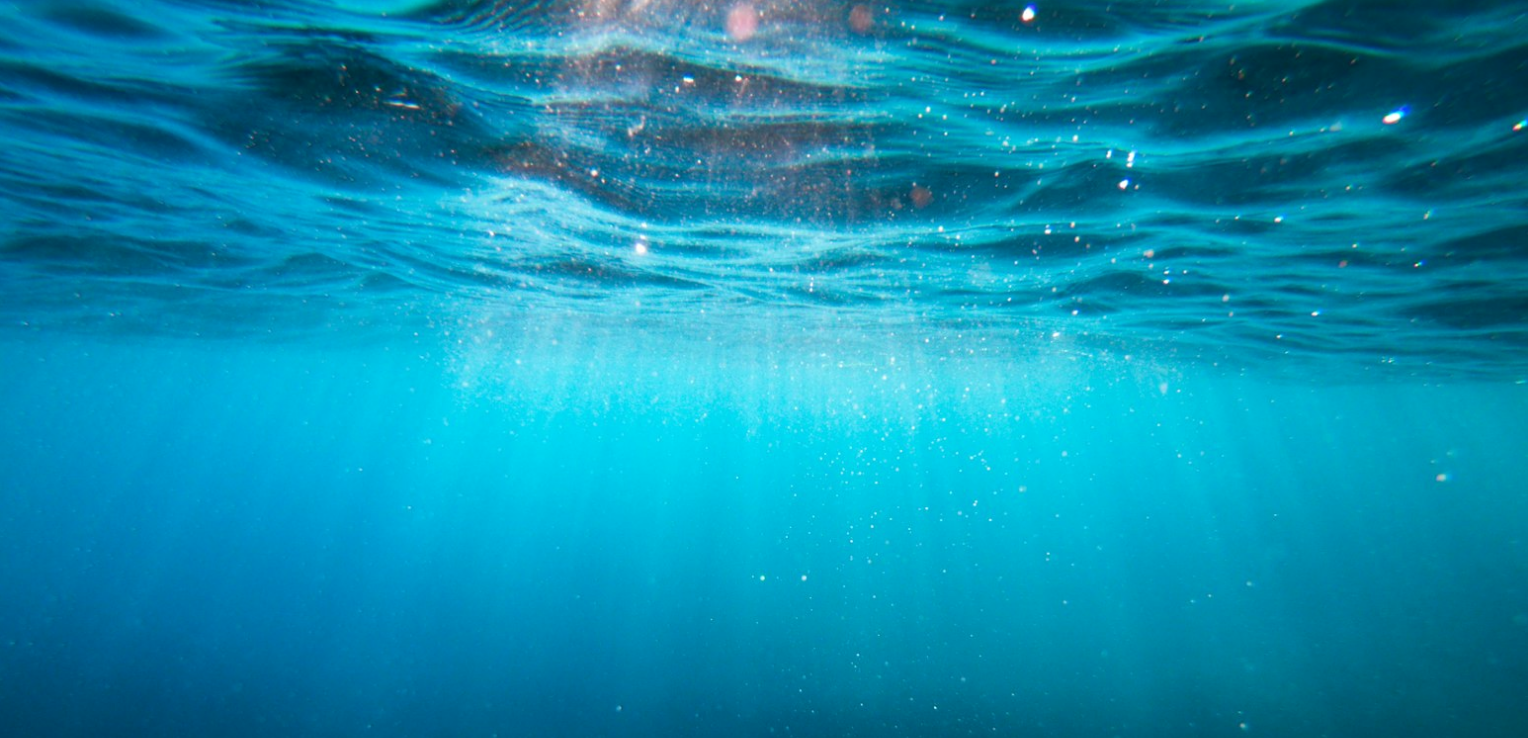 scroll, scrollTop: 193, scrollLeft: 0, axis: vertical 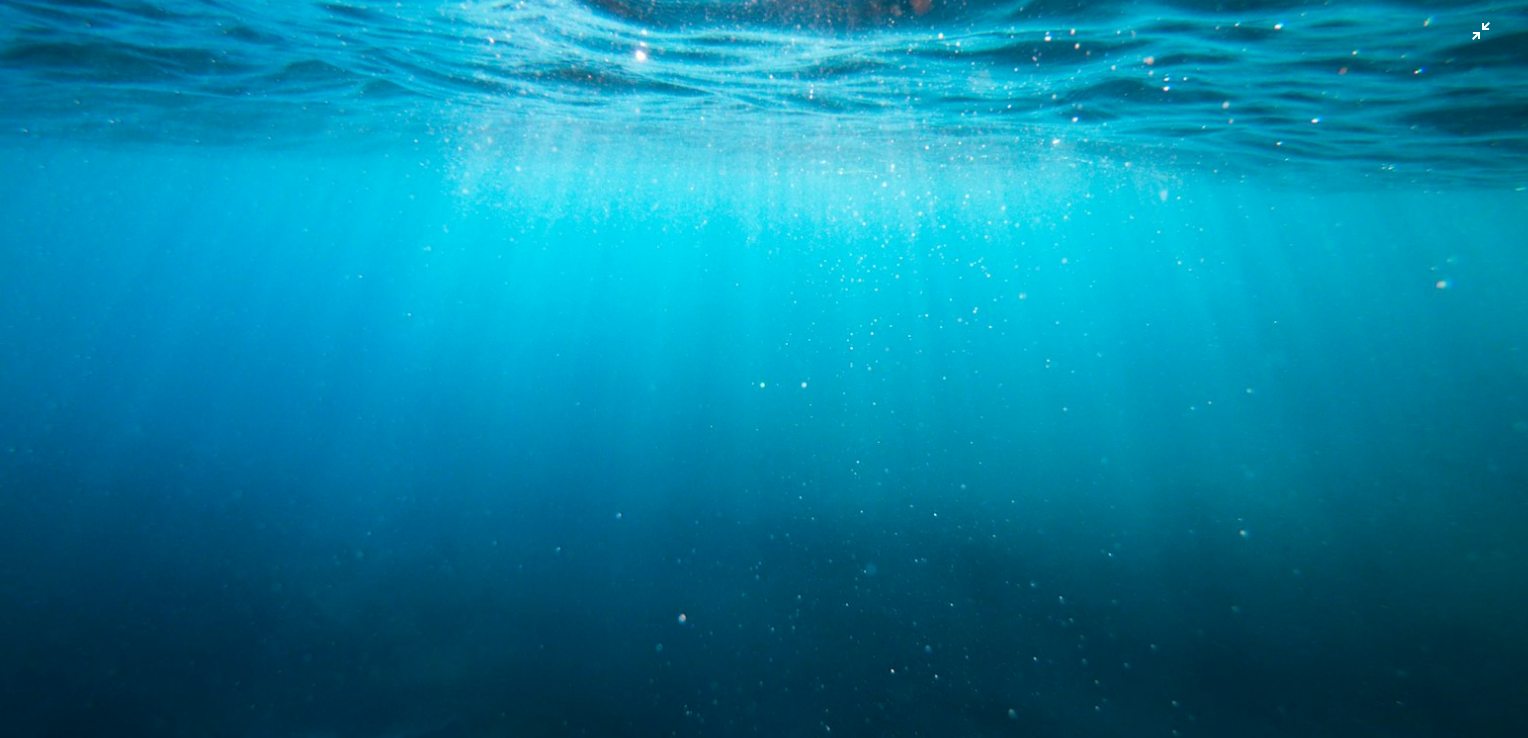click at bounding box center (764, 380) 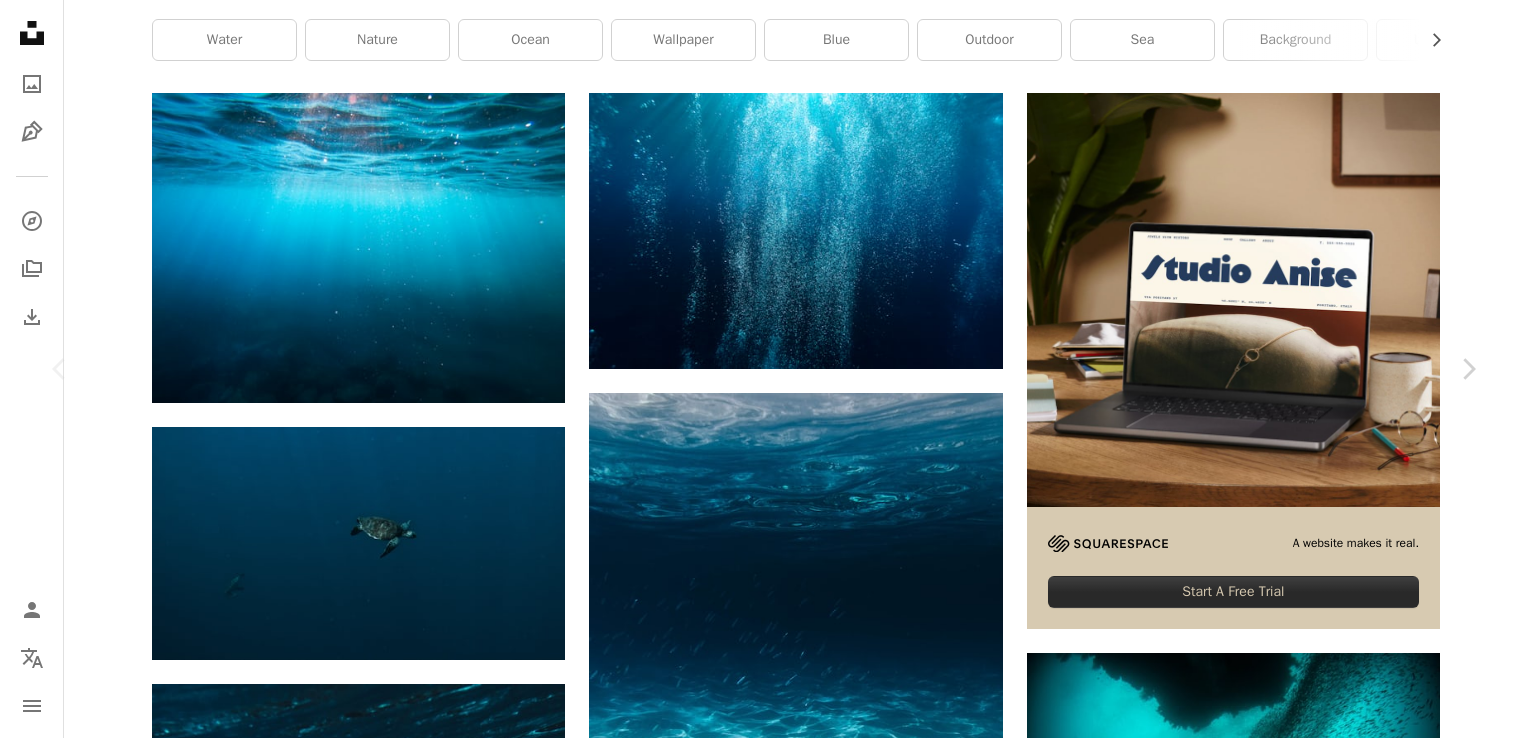 click on "Download free" at bounding box center (1279, 9124) 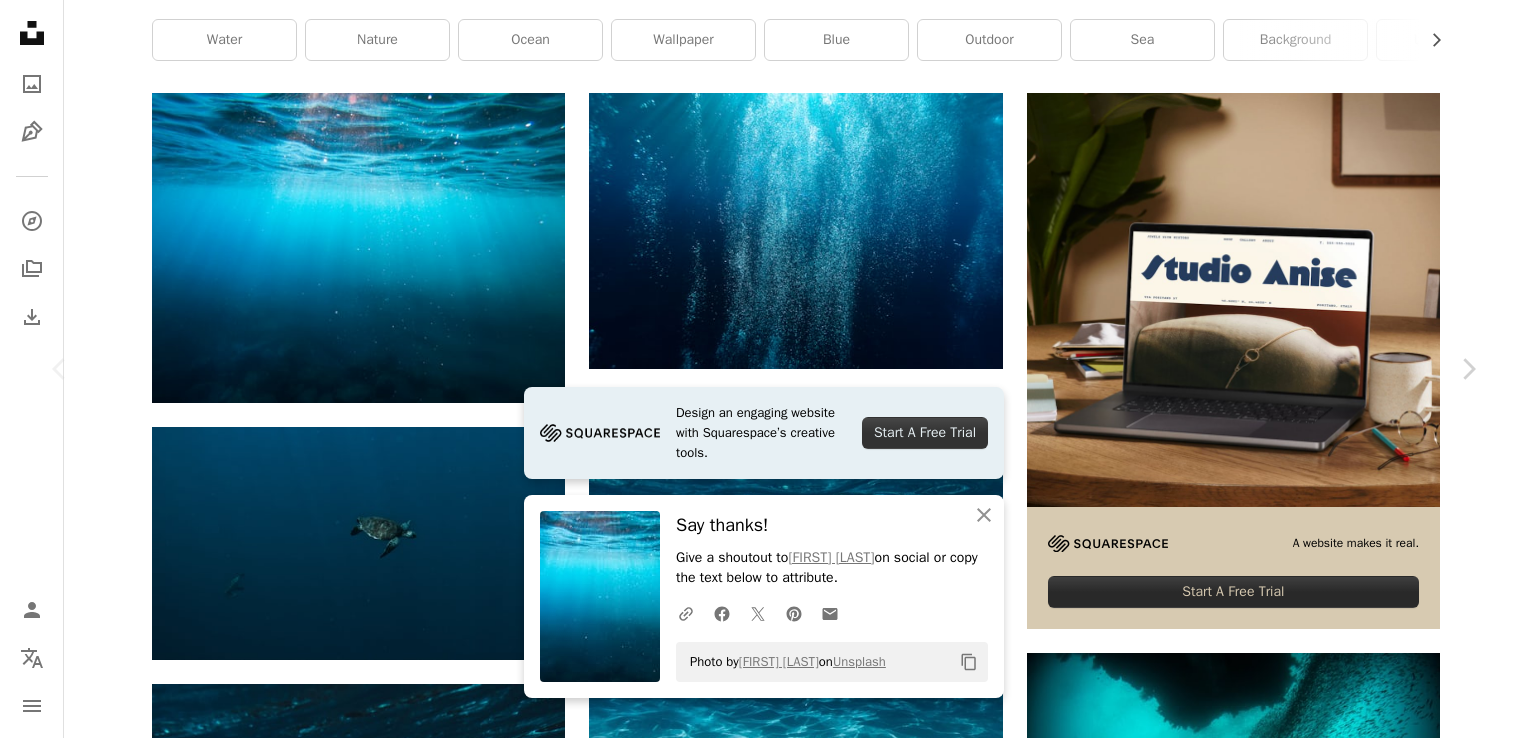 click on "Zoom in" at bounding box center [756, 9455] 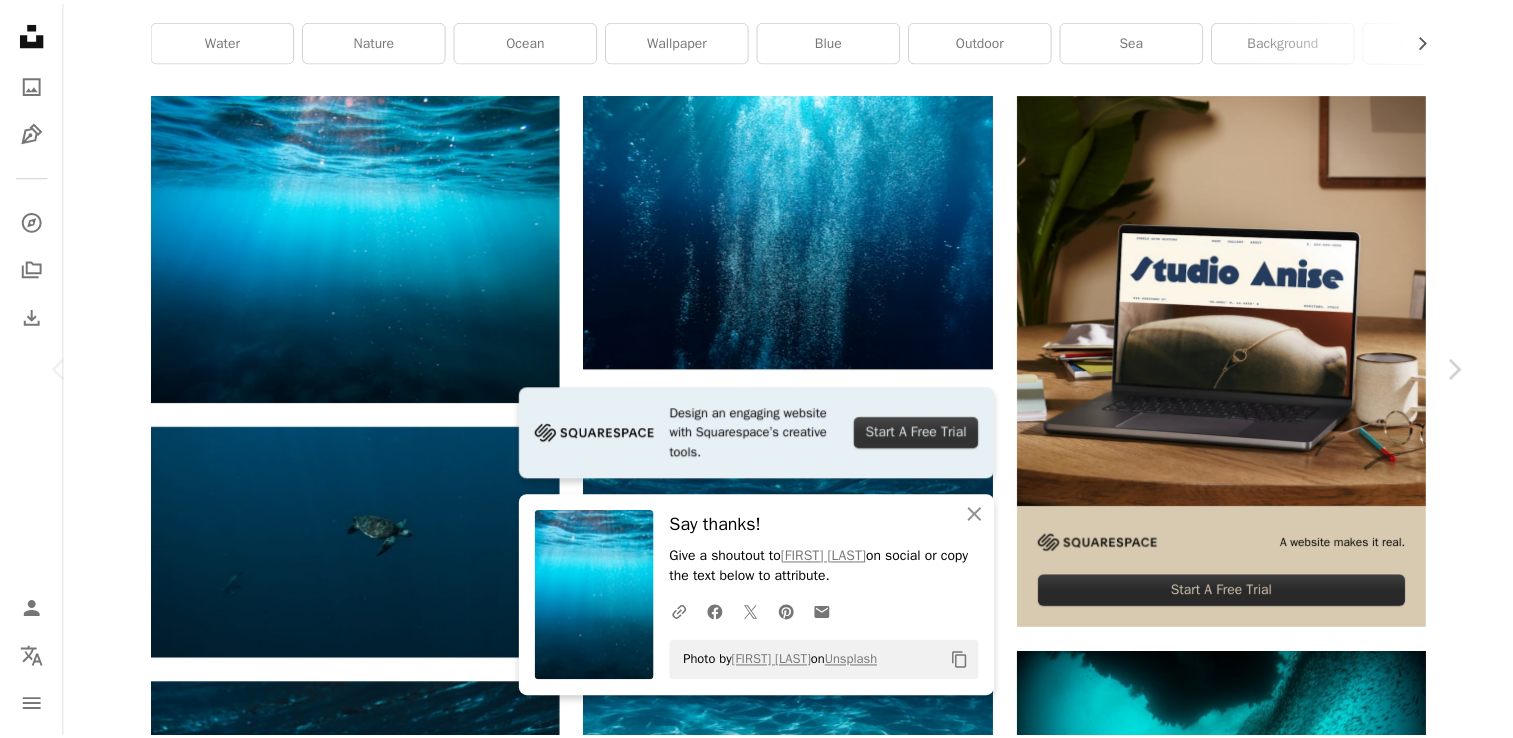 scroll, scrollTop: 5366, scrollLeft: 0, axis: vertical 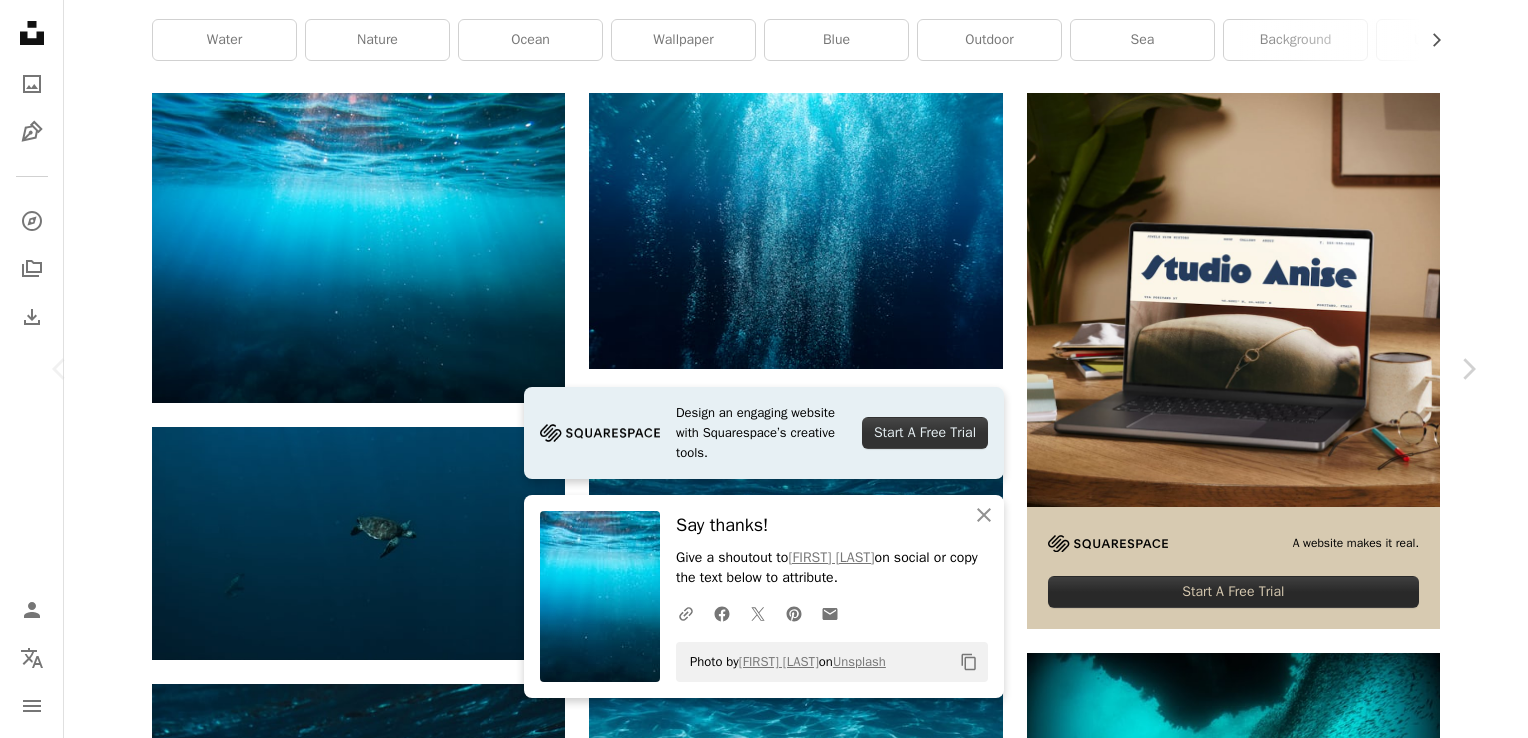 click on "A heart A plus sign [FIRST] [LAST] Available for hire A checkmark inside of a circle A heart A plus sign Download free Chevron down Zoom in Views 38,924,401 Downloads 581,686 Featured in Photos , Nature A forward-right arrow Share Info icon Info More Actions Underwater and lights A map marker [LOCATION], [LOCATION], [LOCATION], [COUNTRY] Calendar outlined Published on June 27, 2018 Camera GoPro, HERO6 Black Safety Free to use under the Unsplash License sea blue summer light underwater waves ocean wallpaper lights water background water wallpaper ocean background deep ray gopro under wallpaper background texture [COUNTRY] wave HD Wallpapers | View more on iStock ↗" at bounding box center (764, 9446) 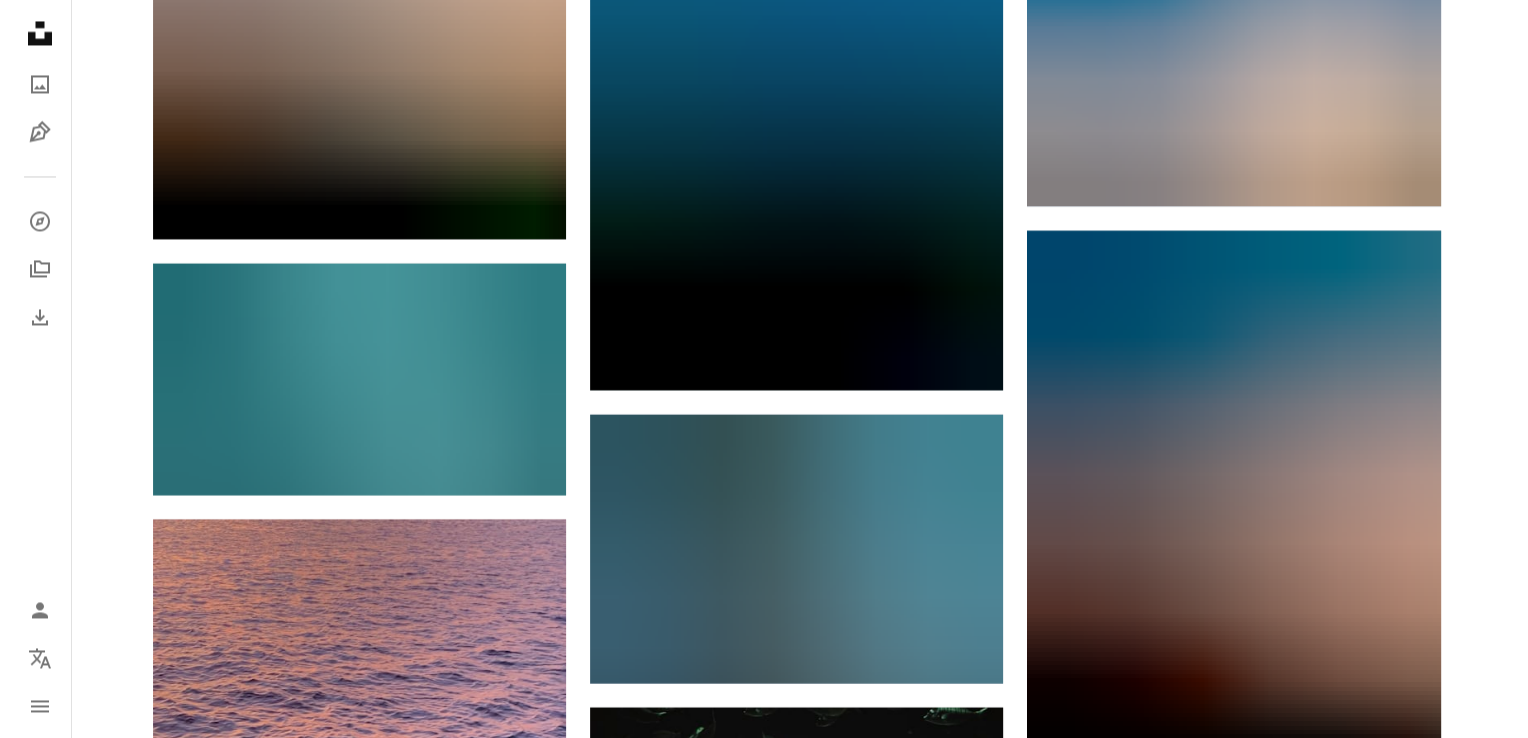 scroll, scrollTop: 11044, scrollLeft: 0, axis: vertical 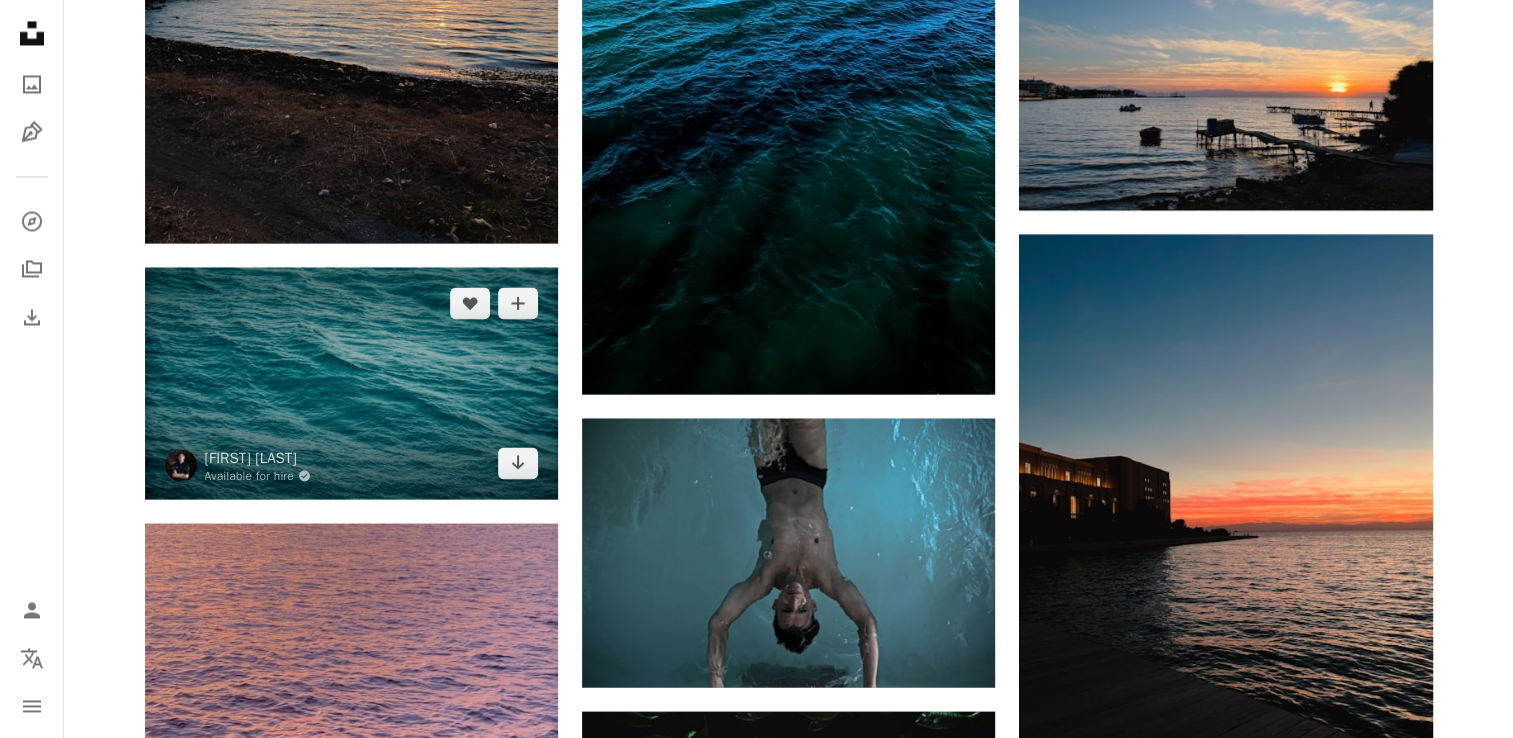 click at bounding box center [351, 383] 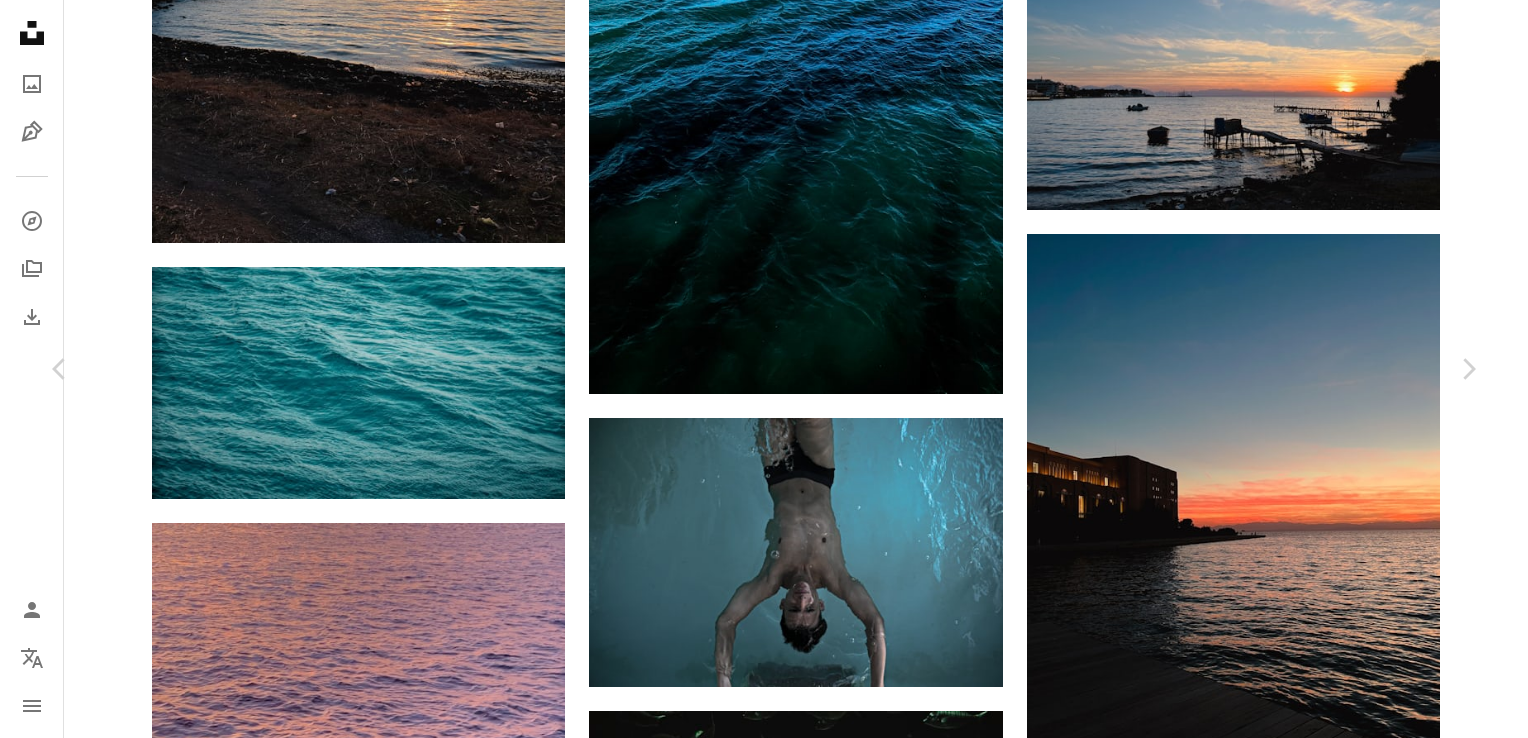 click at bounding box center [757, 4578] 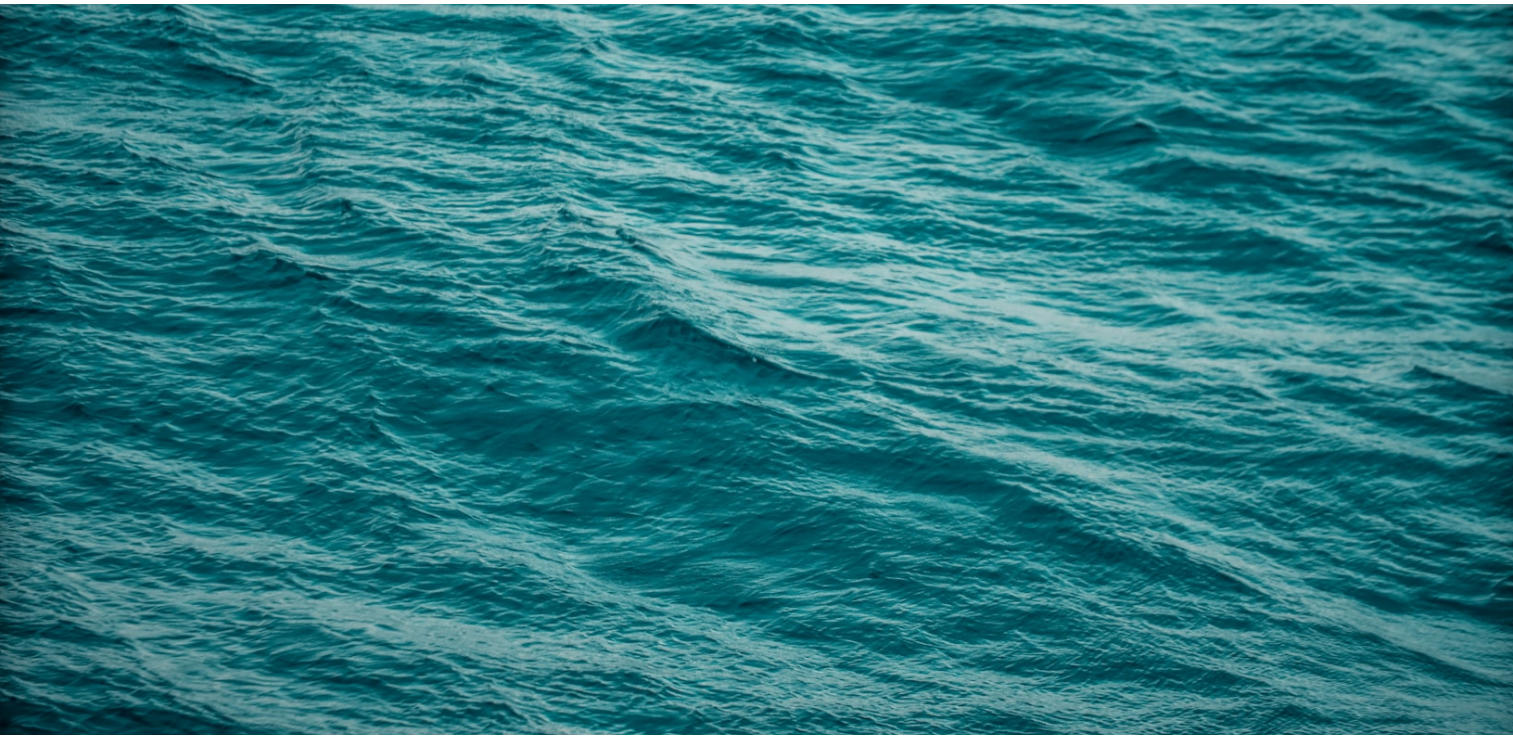 scroll, scrollTop: 52, scrollLeft: 0, axis: vertical 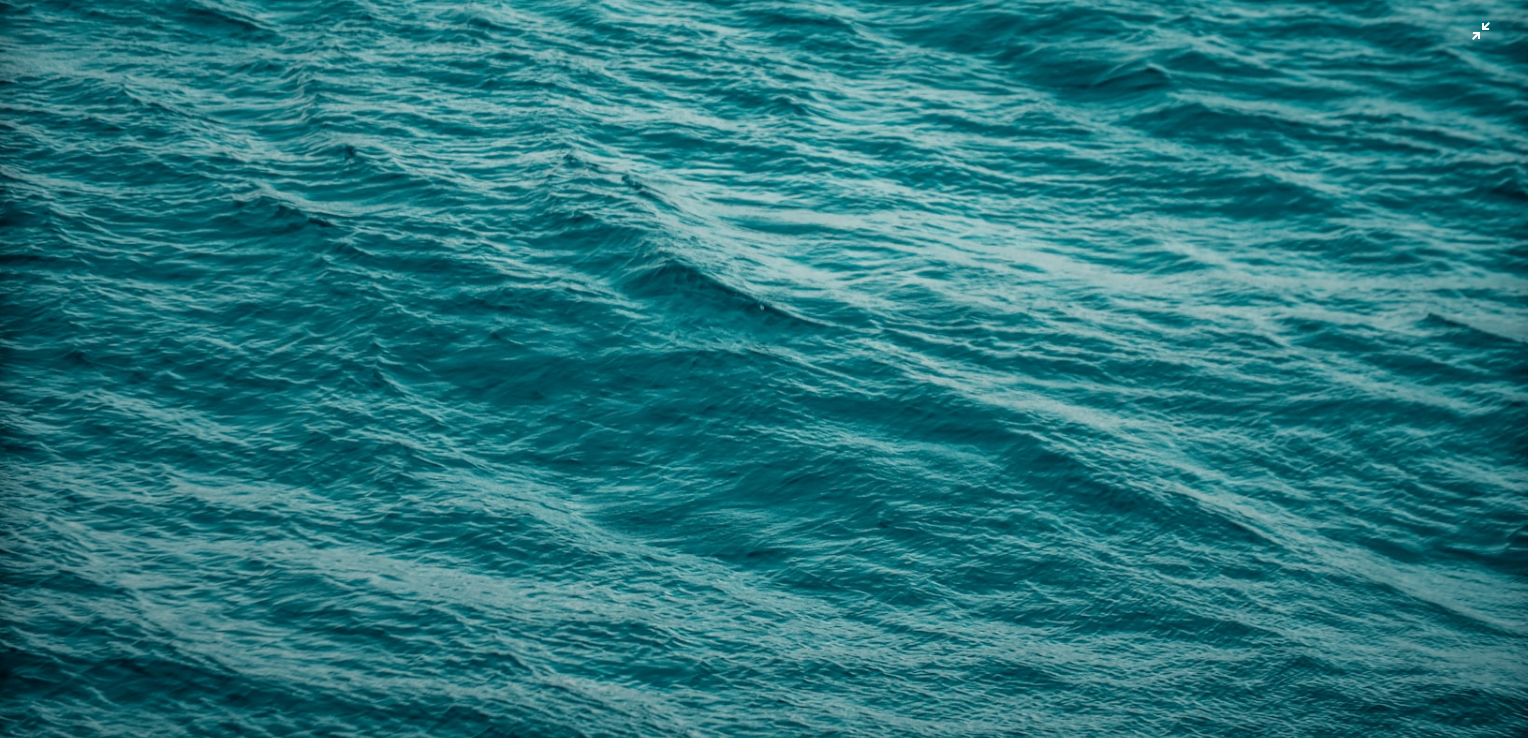 click at bounding box center [764, 376] 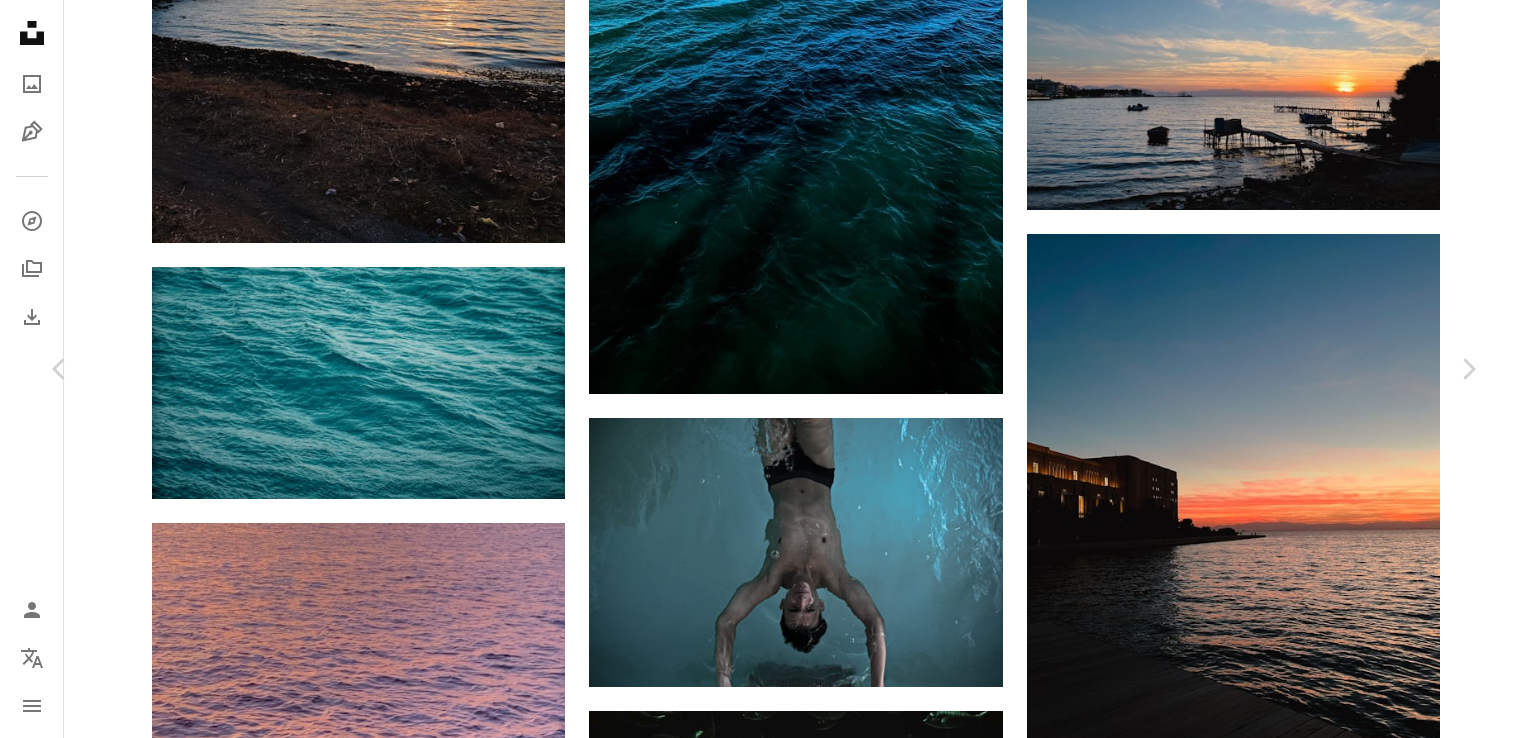 click on "A heart A plus sign [FIRST] [LAST] Available for hire A checkmark inside of a circle A heart A plus sign Download free Chevron down Zoom in Views 15,002 Downloads 82 A forward-right arrow Share Info icon Info More Actions A map marker [LOCATION], [COUNTRY] Calendar outlined Published on July 23, 2024 Safety Free to use under the Unsplash License wallpaper background beach sea blue blue sky waves horizon blue ocean blue sea deep water texture bali indonesia boat vehicle outdoors sailboat HD Wallpapers Browse premium related images on iStock | Save 20% with code UNSPLASH20 View more on iStock ↗ Related images A heart A plus sign [FIRST] [LAST] For Unsplash+ A heart A plus sign [FIRST] [LAST] Available for hire A checkmark inside of a circle Arrow pointing down A heart A plus sign [FIRST] [LAST] Available for hire A checkmark inside of a circle Arrow pointing down A heart A plus sign [FIRST] [LAST] Available for hire A checkmark inside of a circle Arrow pointing down A heart A plus sign [FIRST] [LAST] Available for hire A checkmark inside of a circle Arrow pointing down A heart A plus sign [FIRST] [LAST] Available for hire A checkmark inside of a circle Arrow pointing down A heart A plus sign [FIRST] [LAST] Arrow pointing down A heart A plus sign [FIRST] [LAST] Arrow pointing down A heart A plus sign [FIRST] [LAST] Available for hire A checkmark inside of a circle Arrow pointing down A heart A plus sign [FIRST] [LAST] Available for hire A checkmark inside of a circle Arrow pointing down A heart A plus sign [FIRST] [LAST] Arrow pointing down A heart A plus sign [FIRST] [LAST] Arrow pointing down A heart A plus sign [FIRST] [LAST] Available for hire A checkmark inside of a circle Arrow pointing down A heart A plus sign" at bounding box center (764, 4569) 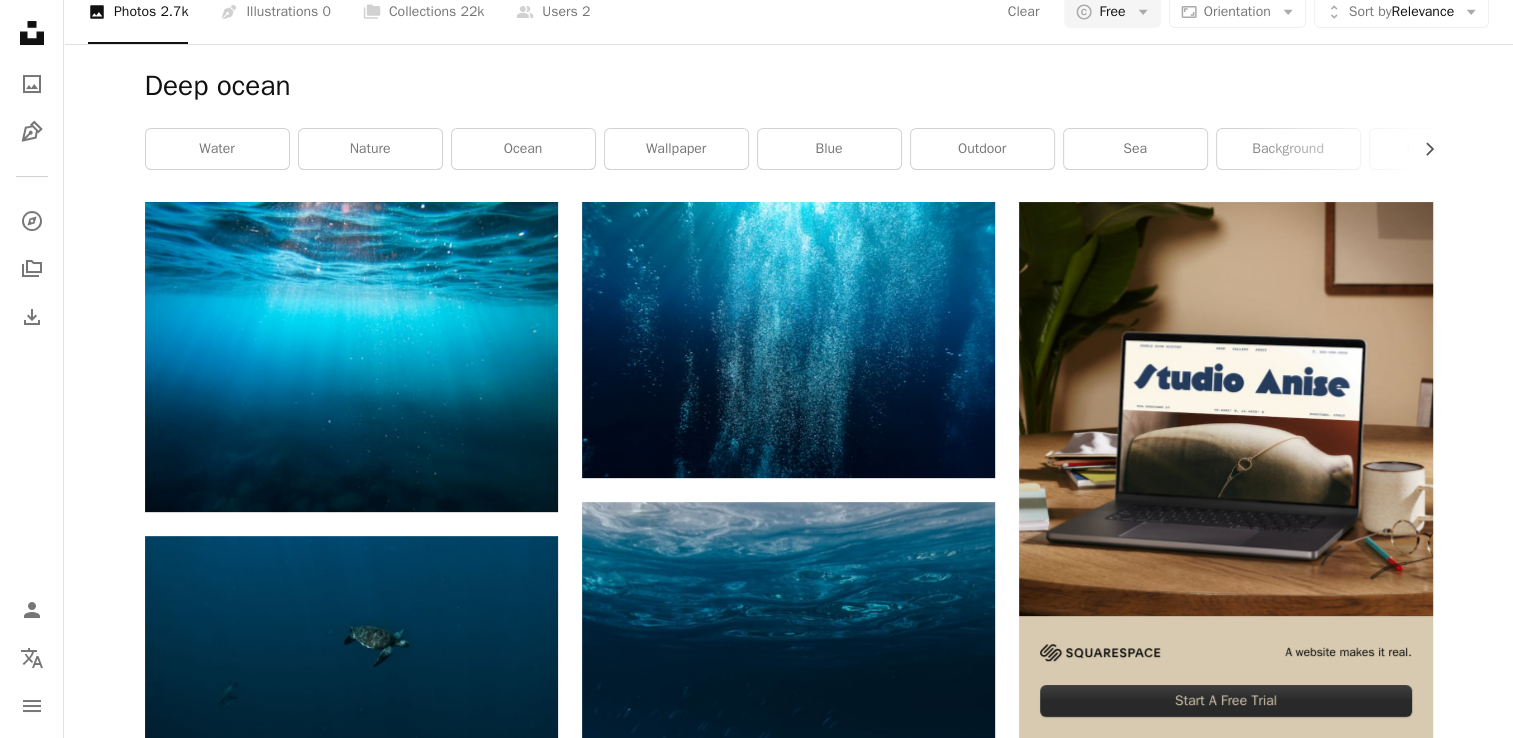 scroll, scrollTop: 0, scrollLeft: 0, axis: both 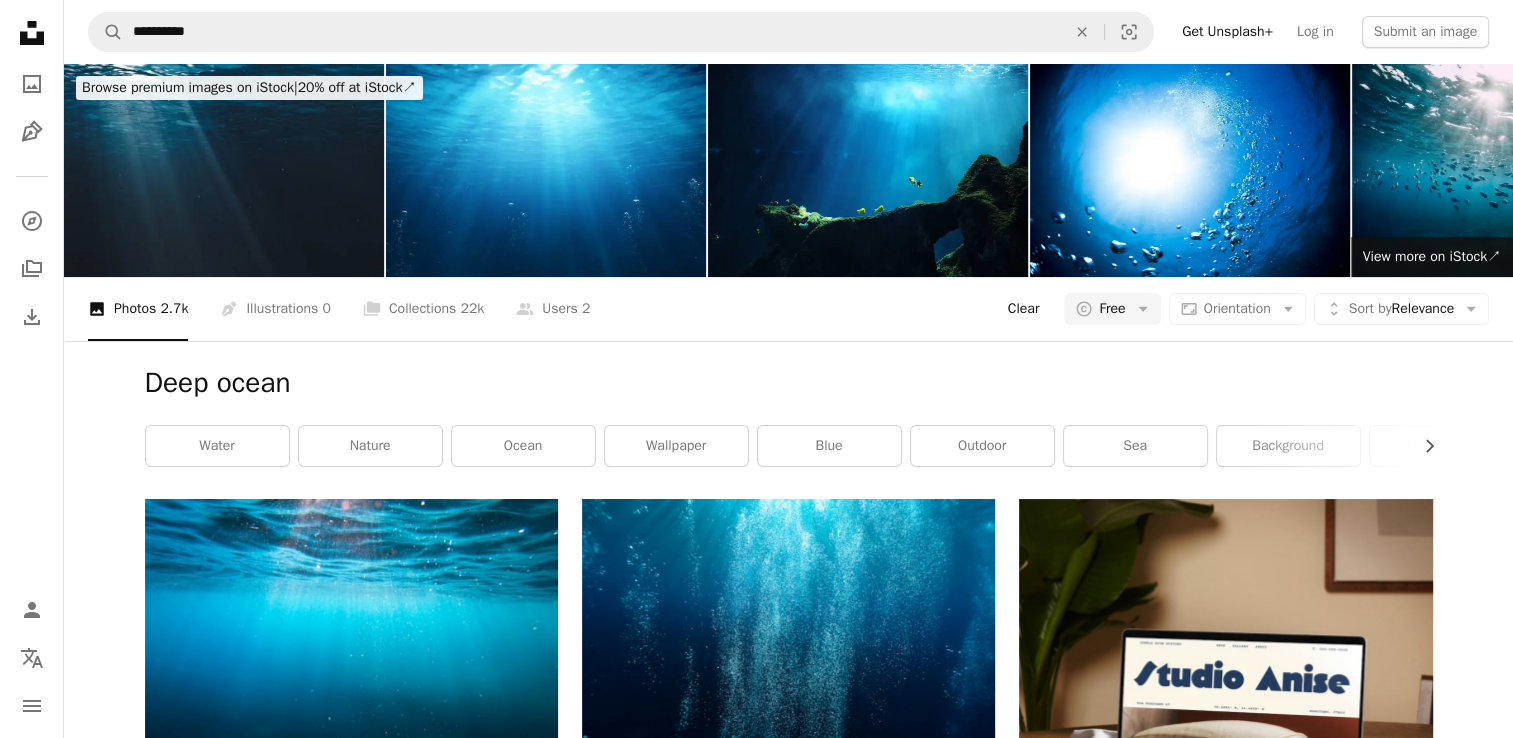 click on "Clear" at bounding box center [1024, 309] 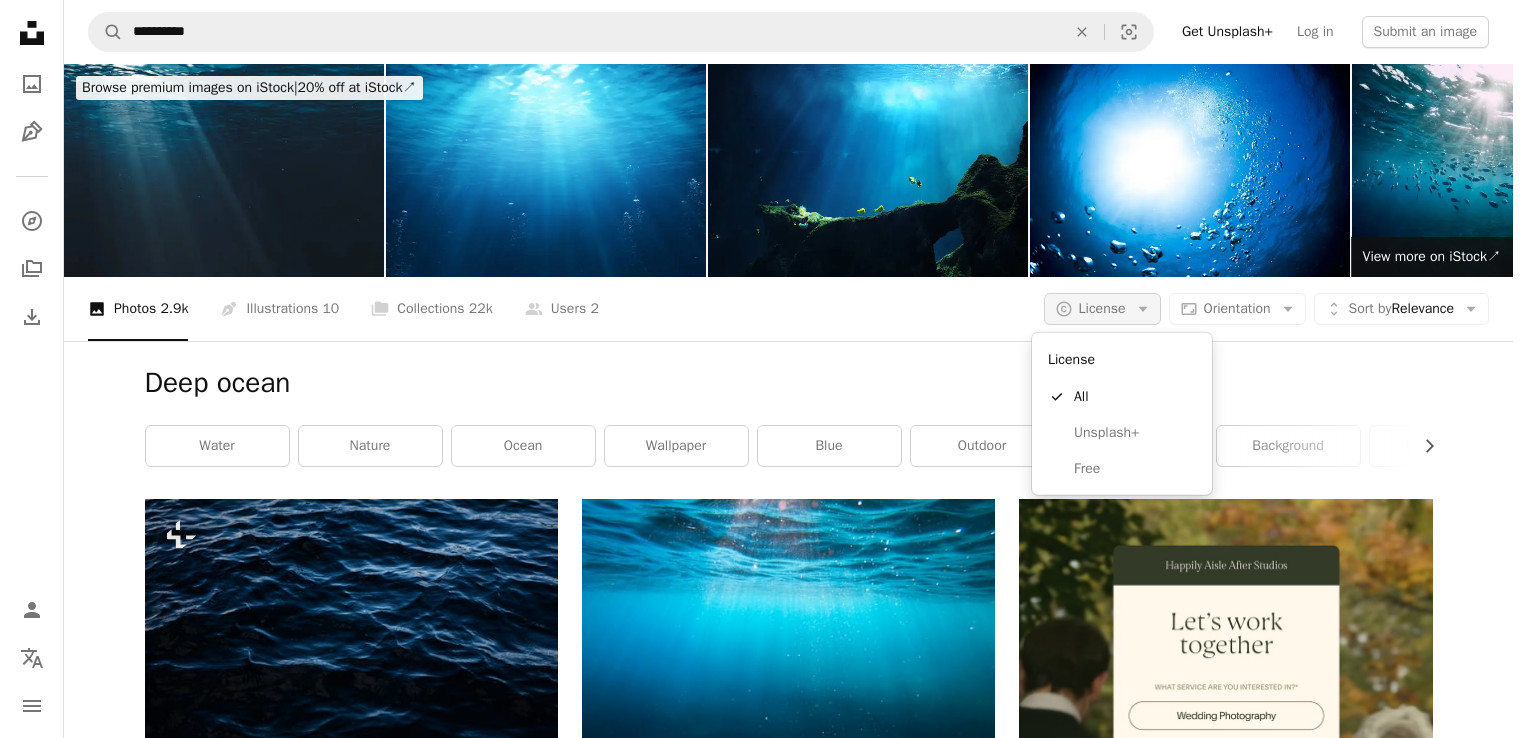 click on "License" at bounding box center (1102, 308) 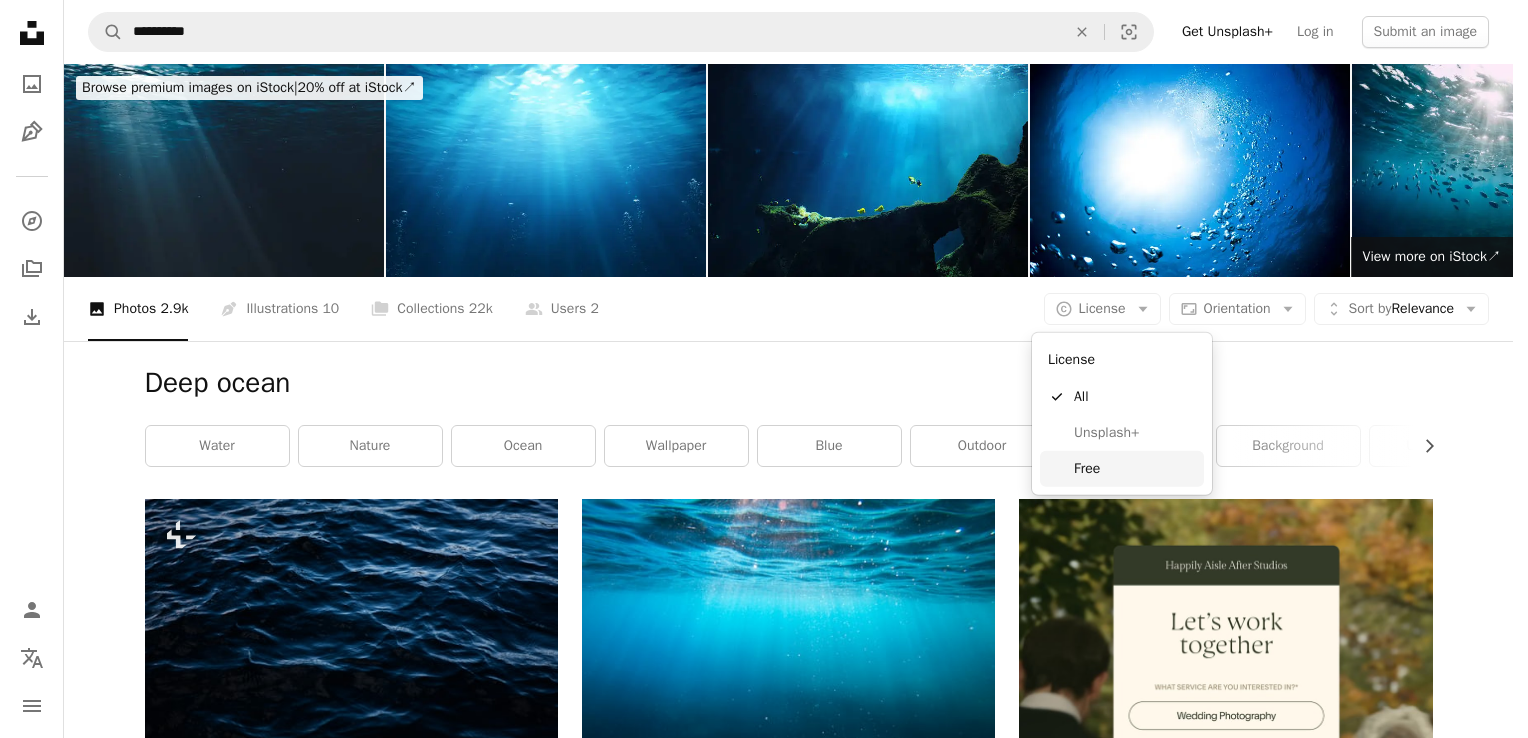 click on "Free" at bounding box center [1135, 469] 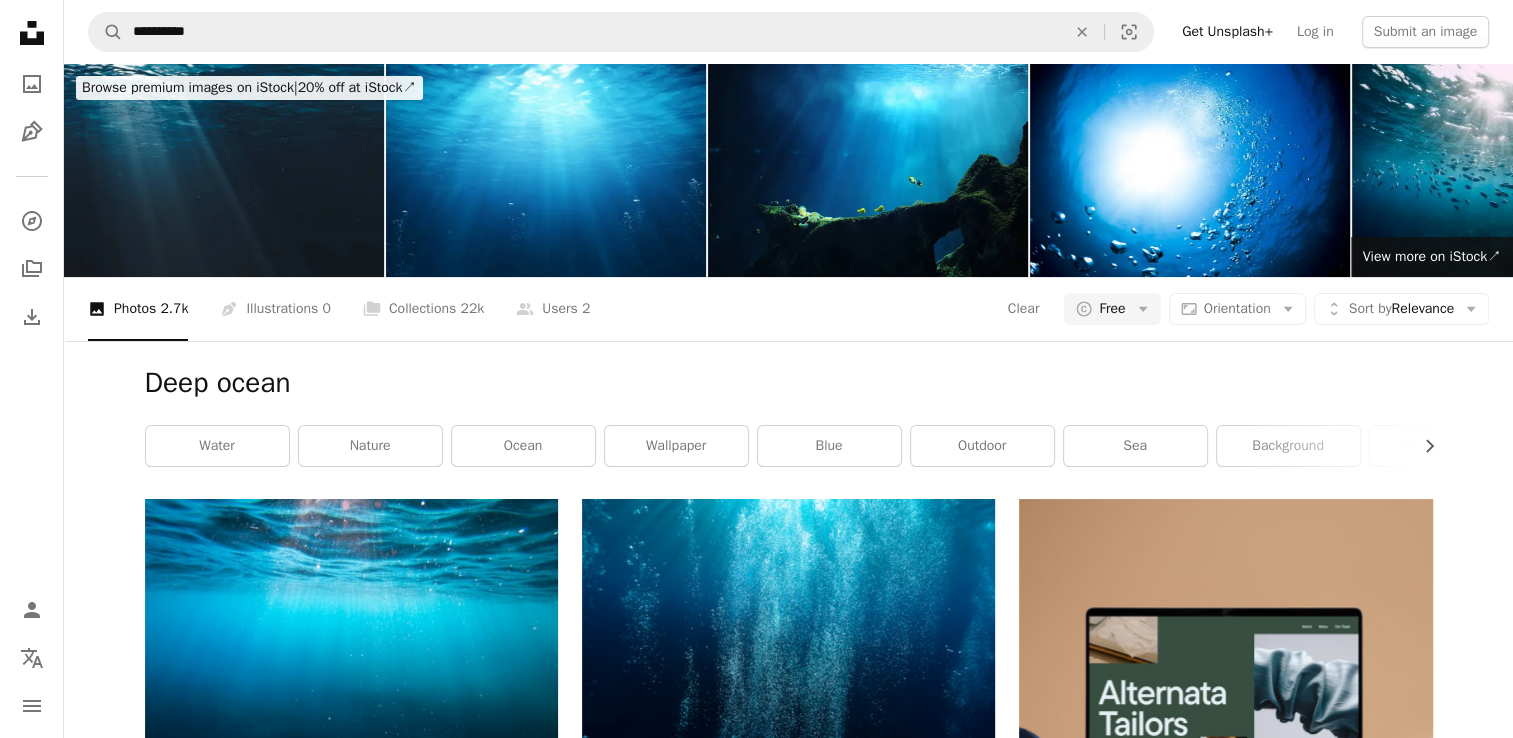 scroll, scrollTop: 55, scrollLeft: 0, axis: vertical 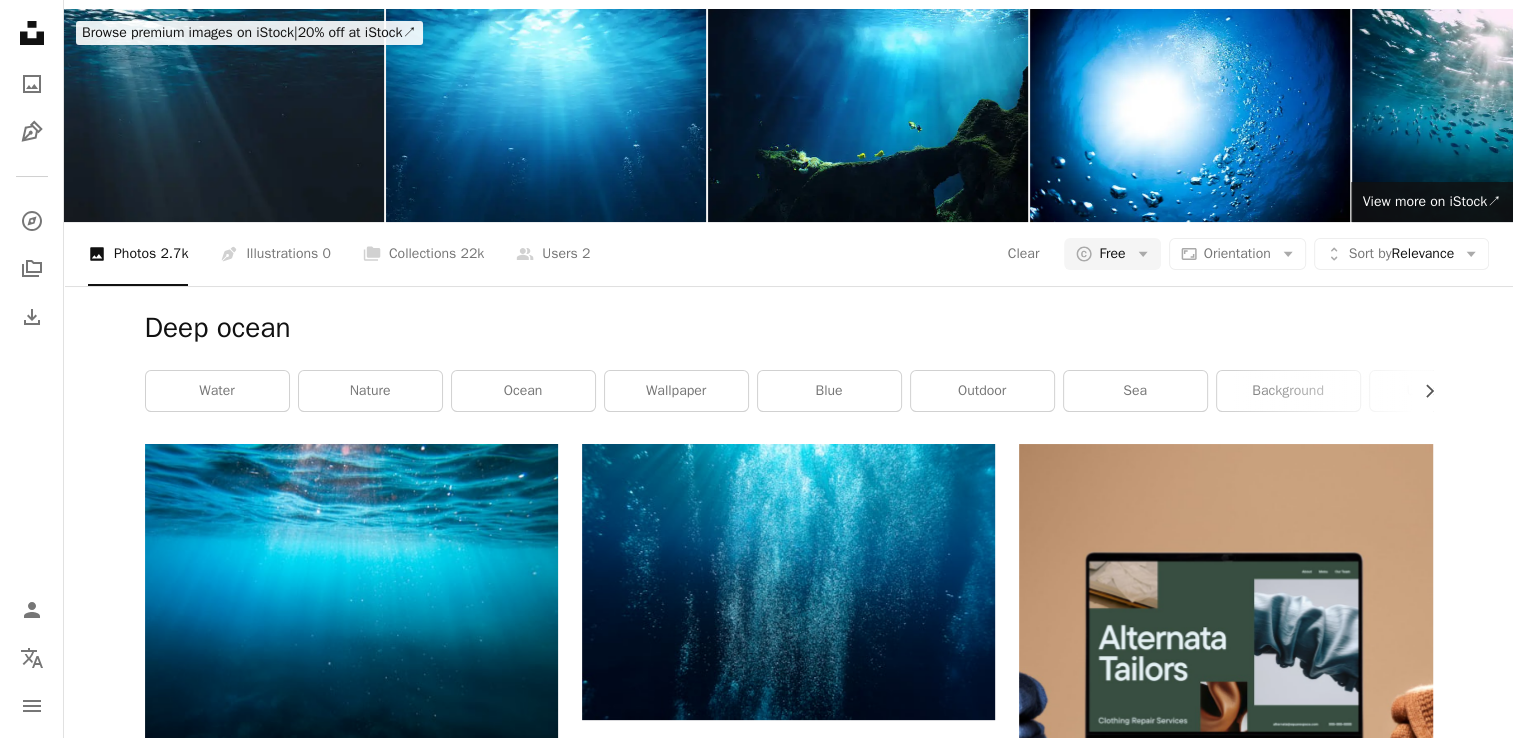 click on "Browse premium images on iStock  |  20% off at iStock  ↗ Browse premium images on iStock 20% off at iStock  ↗ View more  ↗ View more on iStock  ↗ A photo Photos   2.7k Pen Tool Illustrations   0 A stack of folders Collections   22k A group of people Users   2 Clear A copyright icon © Free Arrow down Aspect ratio Orientation Arrow down Unfold Sort by  Relevance Arrow down Filters Filters (1) Deep ocean Chevron right water nature ocean wallpaper blue outdoor sea background underwater texture wave scuba diving A heart A plus sign [FIRST] [LAST] Available for hire A checkmark inside of a circle Arrow pointing down A heart A plus sign [FIRST] [LAST] Arrow pointing down A heart A plus sign [FIRST] [LAST] Available for hire A checkmark inside of a circle Arrow pointing down A heart A plus sign [FIRST] [LAST] Available for hire A checkmark inside of a circle Arrow pointing down A heart A plus sign [FIRST] [LAST] Arrow pointing down A heart A plus sign [FIRST] [LAST] Arrow pointing down A heart A plus sign [FIRST] [LAST] Available for hire Arrow pointing down S L" at bounding box center [788, 7599] 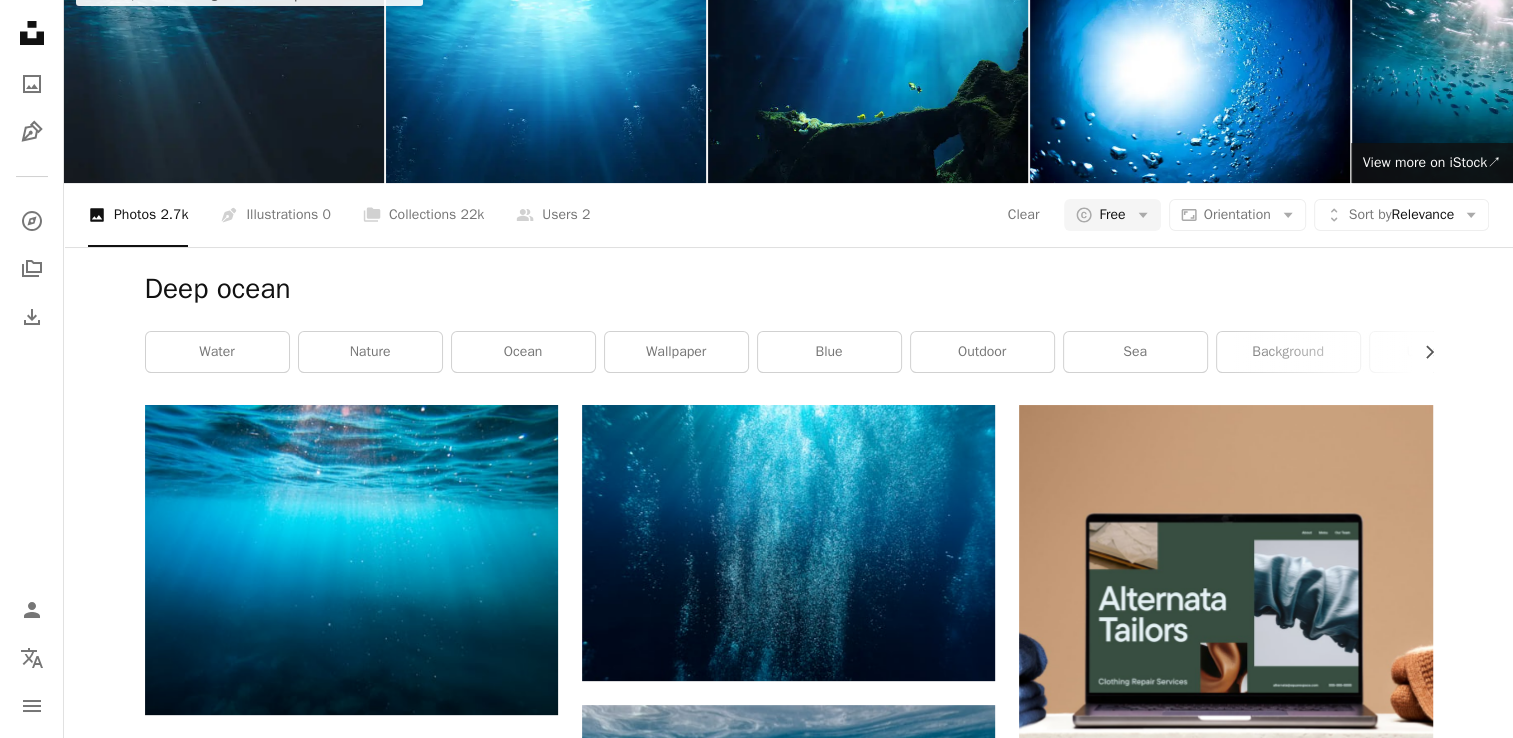 scroll, scrollTop: 95, scrollLeft: 0, axis: vertical 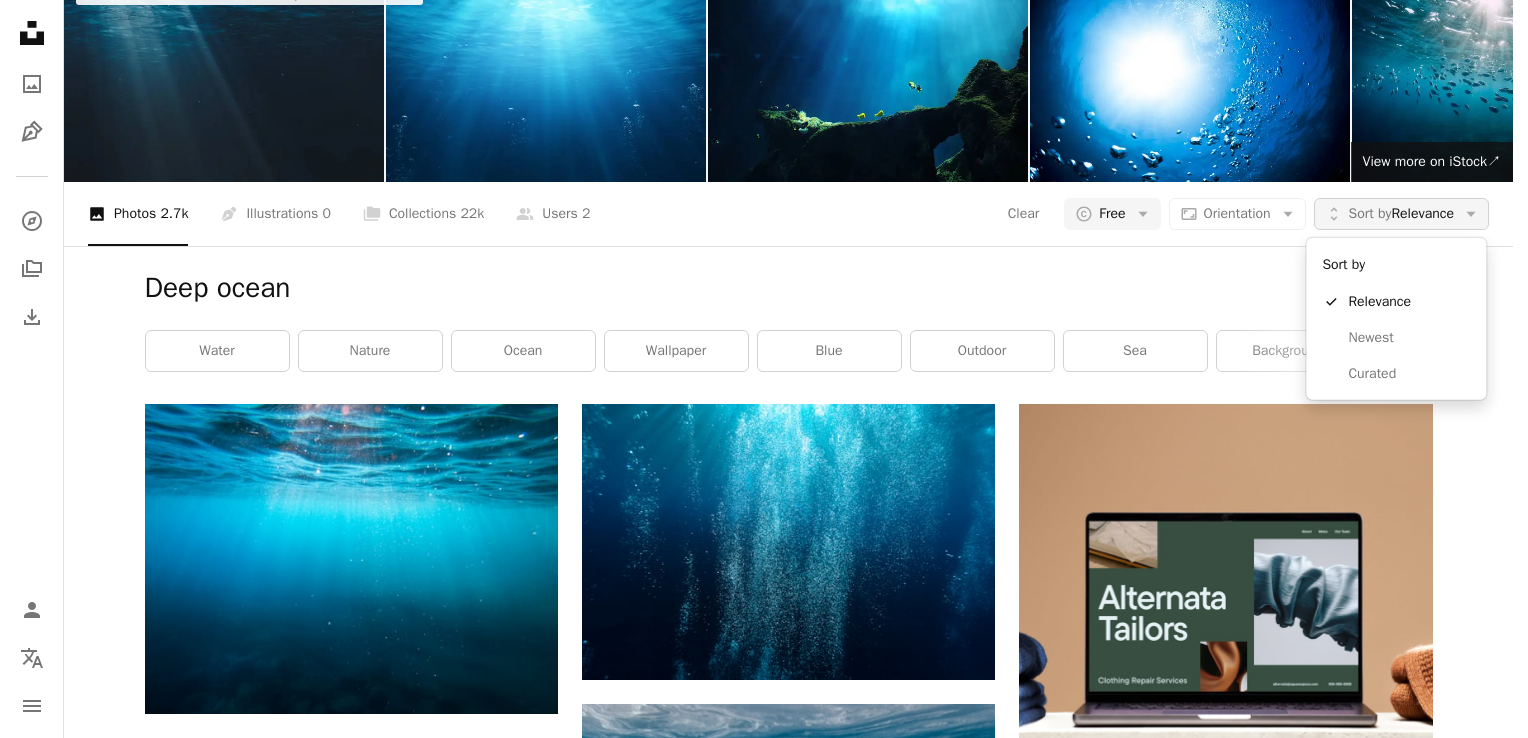 click on "Sort by  Relevance" at bounding box center [1401, 214] 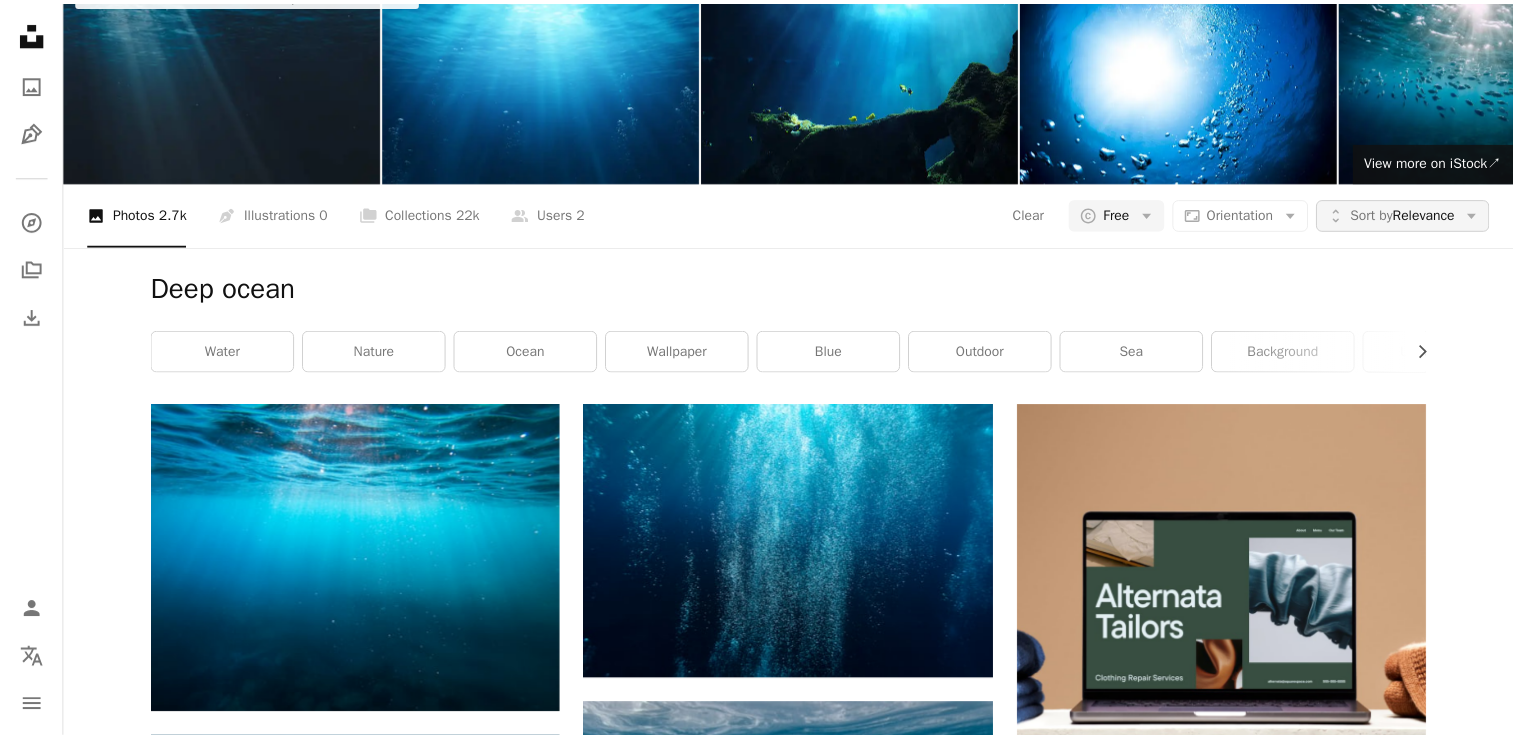 scroll, scrollTop: 95, scrollLeft: 0, axis: vertical 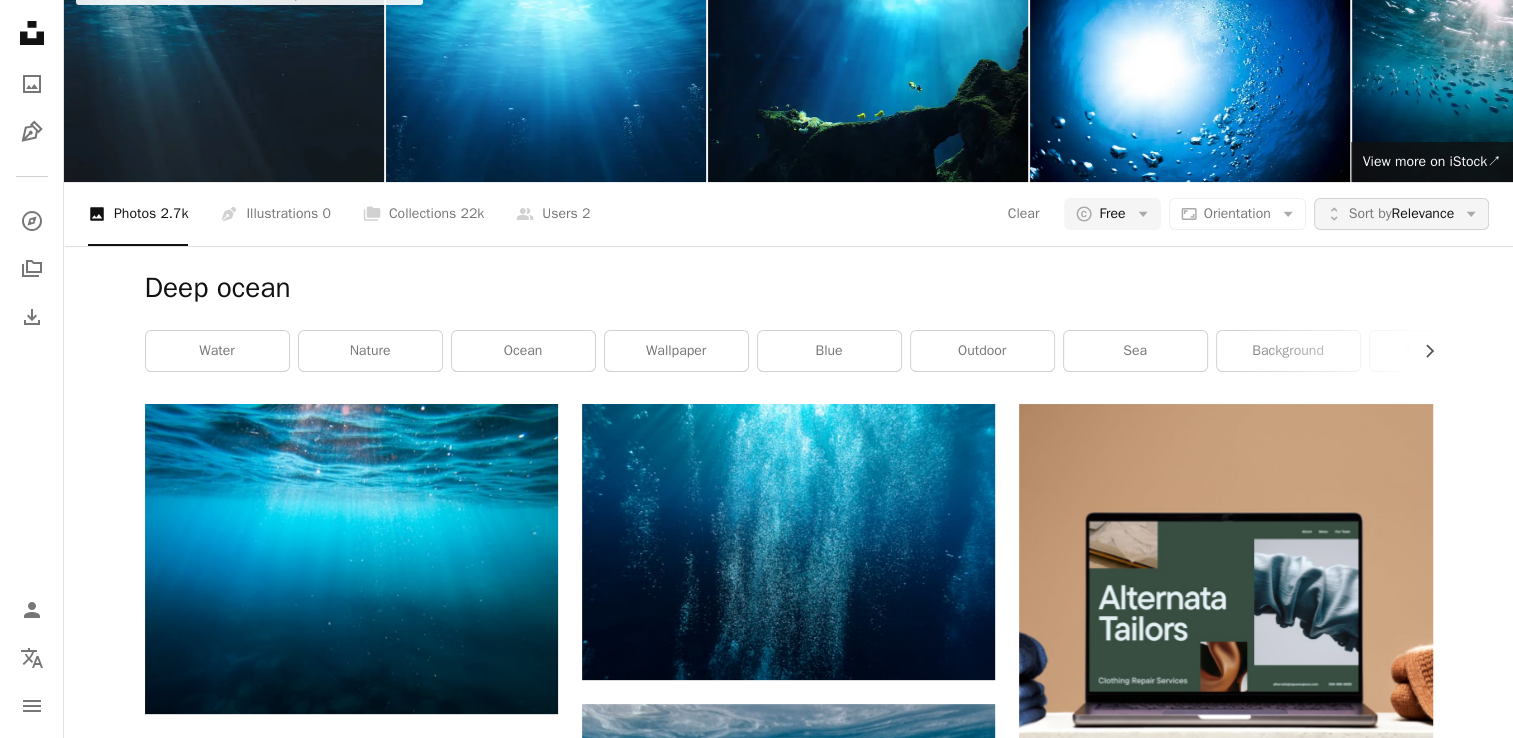 click on "Sort by  Relevance" at bounding box center (1401, 214) 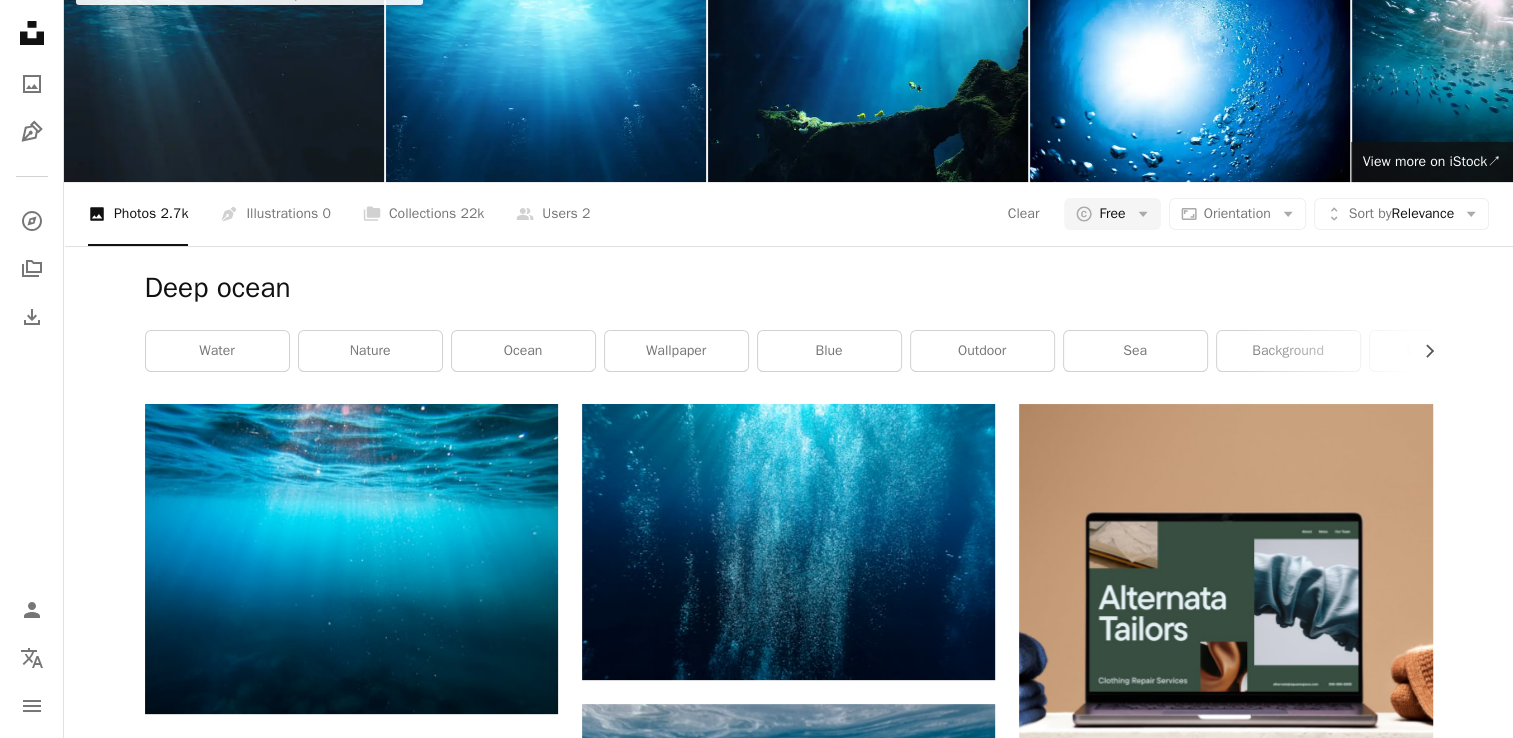 scroll, scrollTop: 0, scrollLeft: 0, axis: both 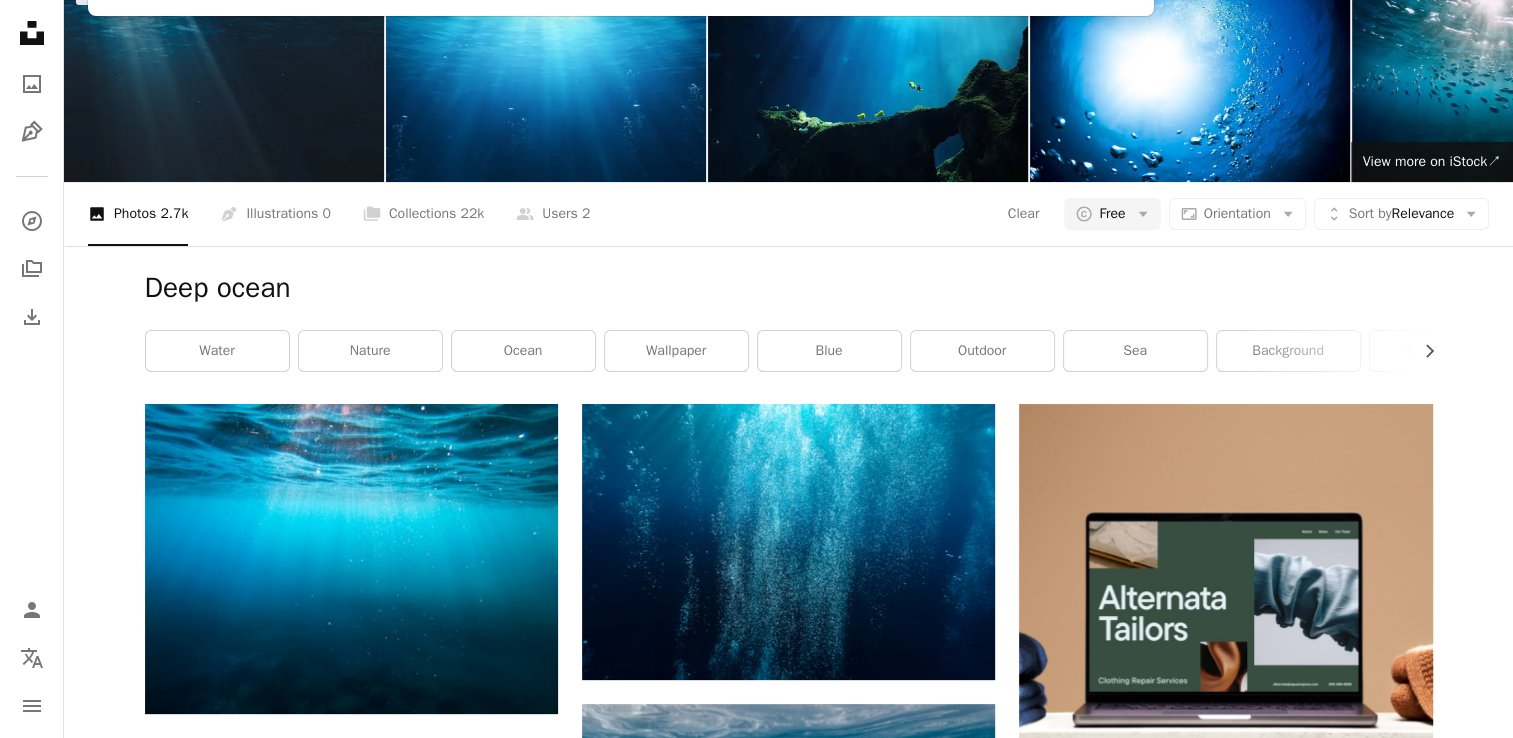 type on "*" 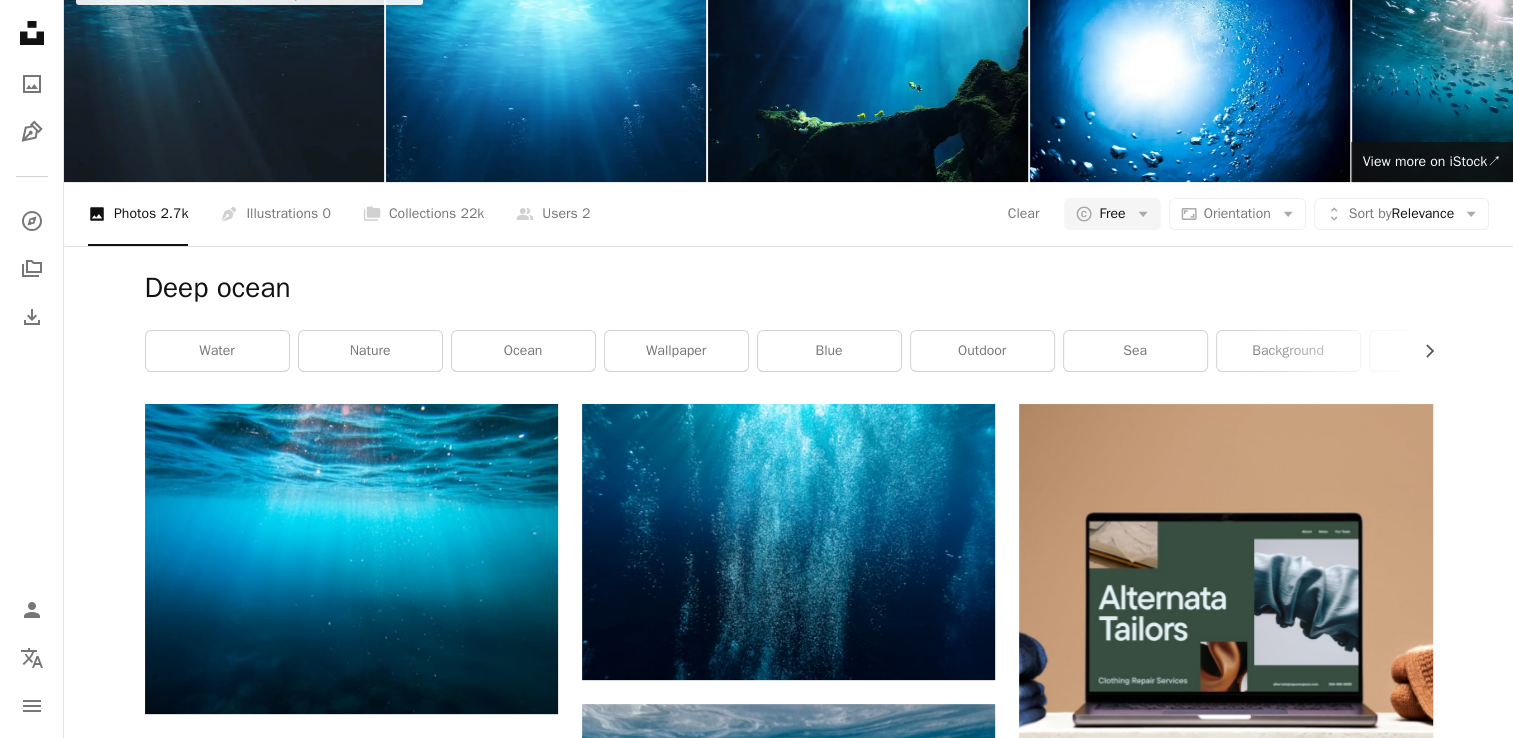 type on "**********" 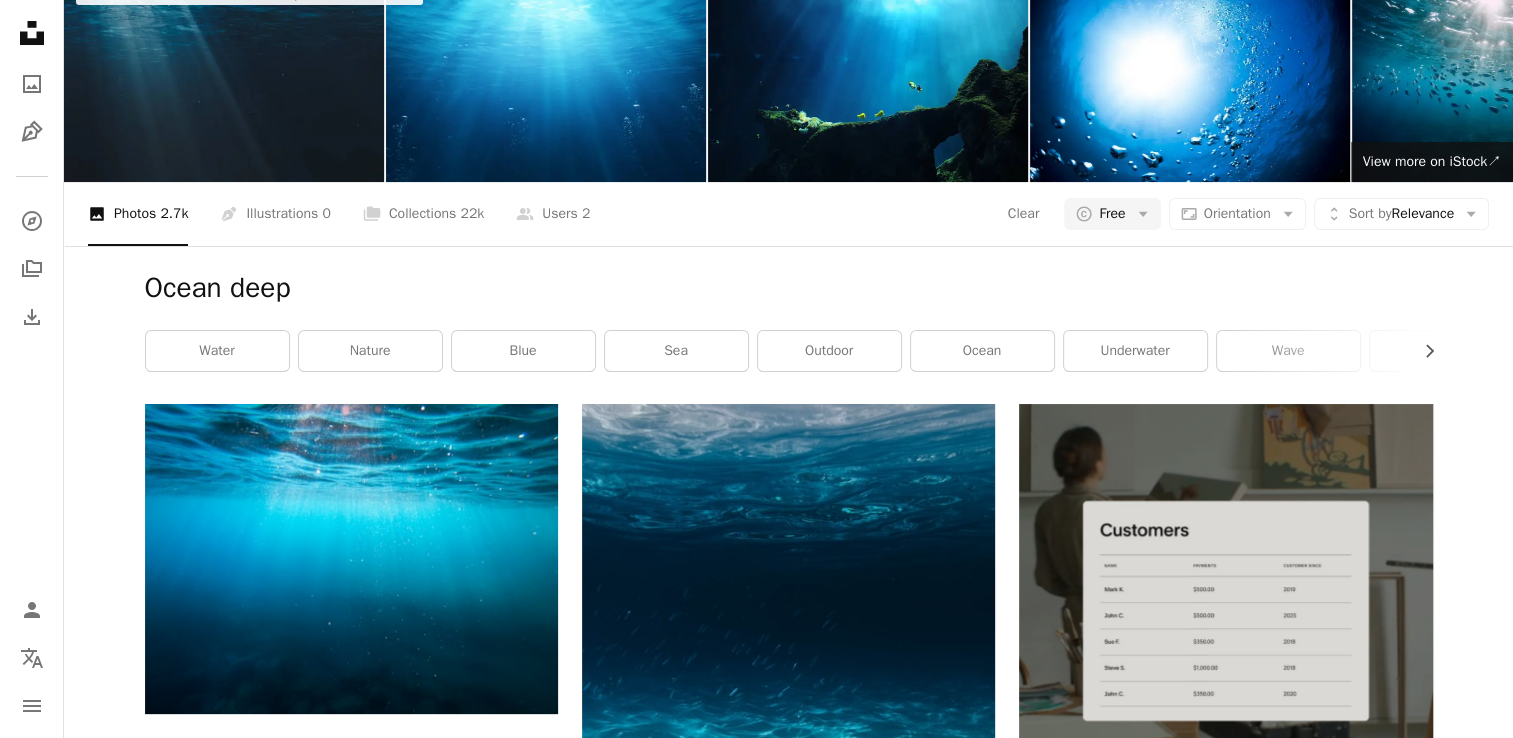 scroll, scrollTop: 2940, scrollLeft: 0, axis: vertical 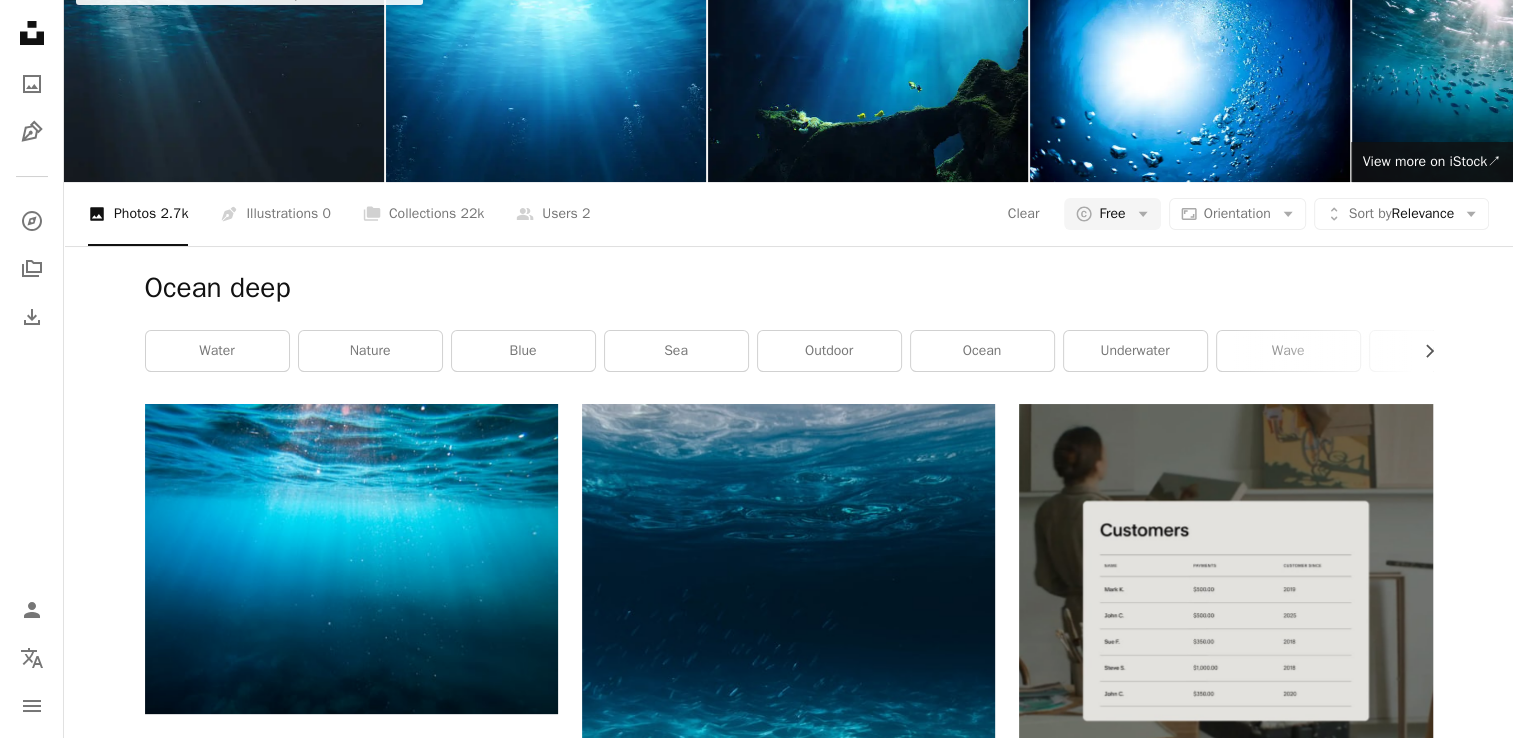 click on "Load more" at bounding box center [789, 3498] 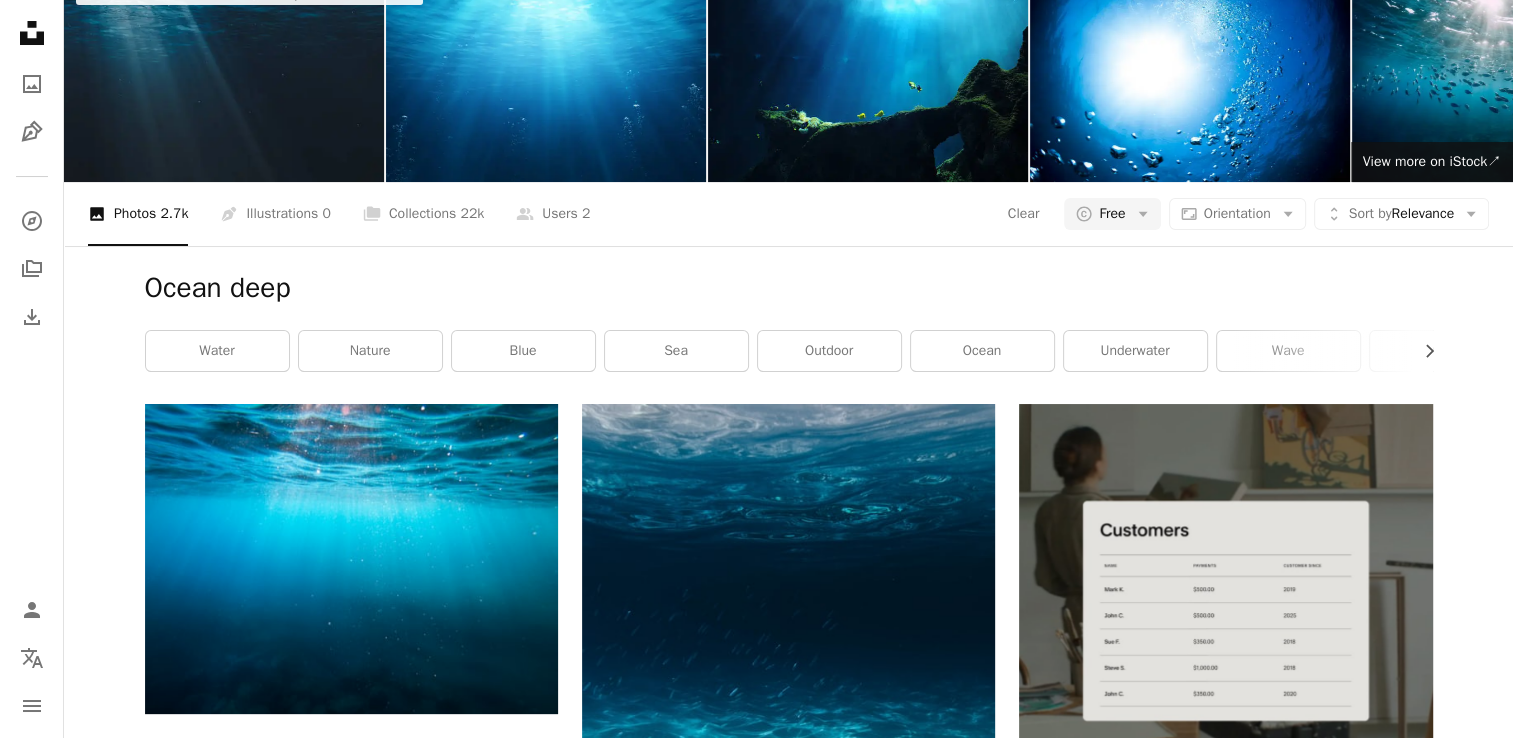 scroll, scrollTop: 0, scrollLeft: 0, axis: both 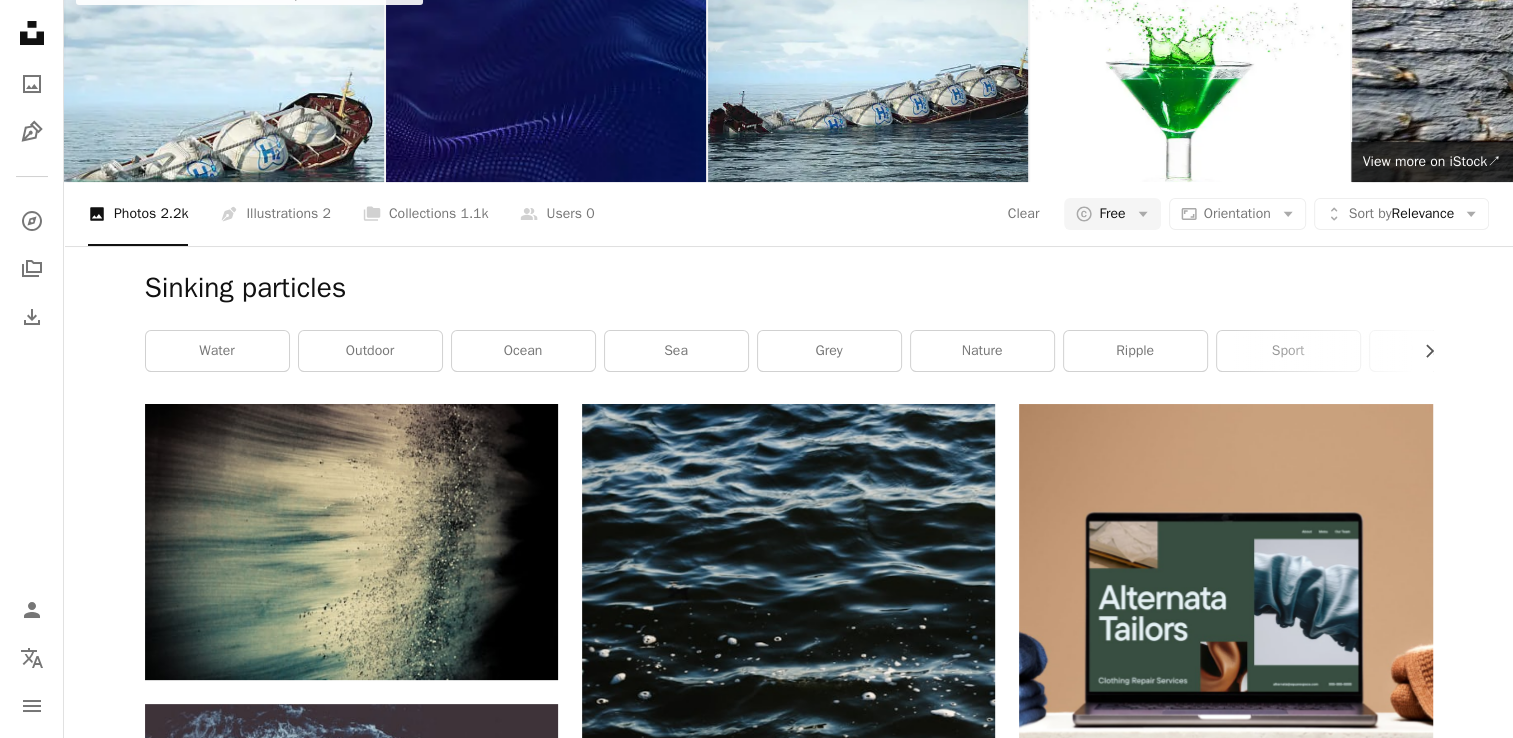 click on "**********" at bounding box center (591, -63) 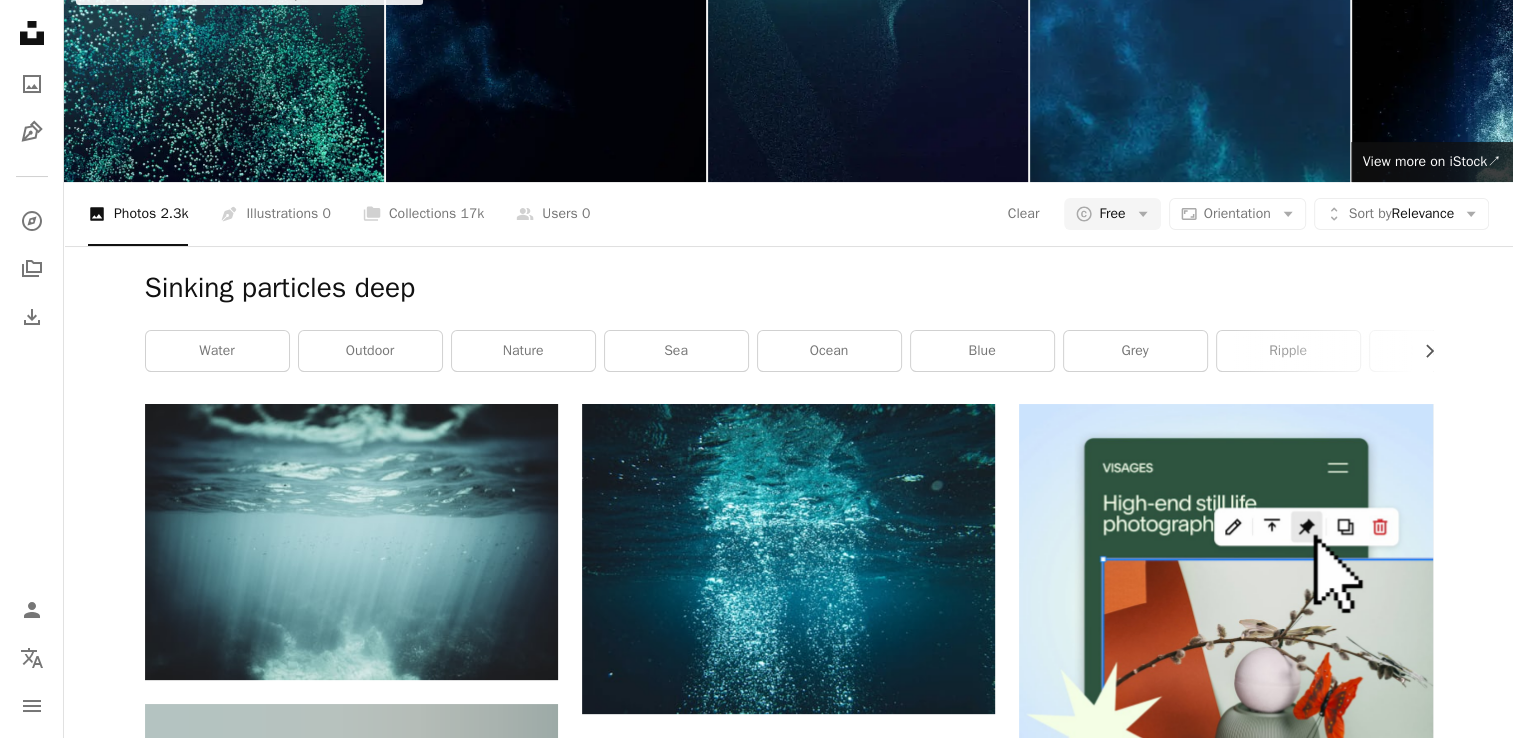 scroll, scrollTop: 3751, scrollLeft: 0, axis: vertical 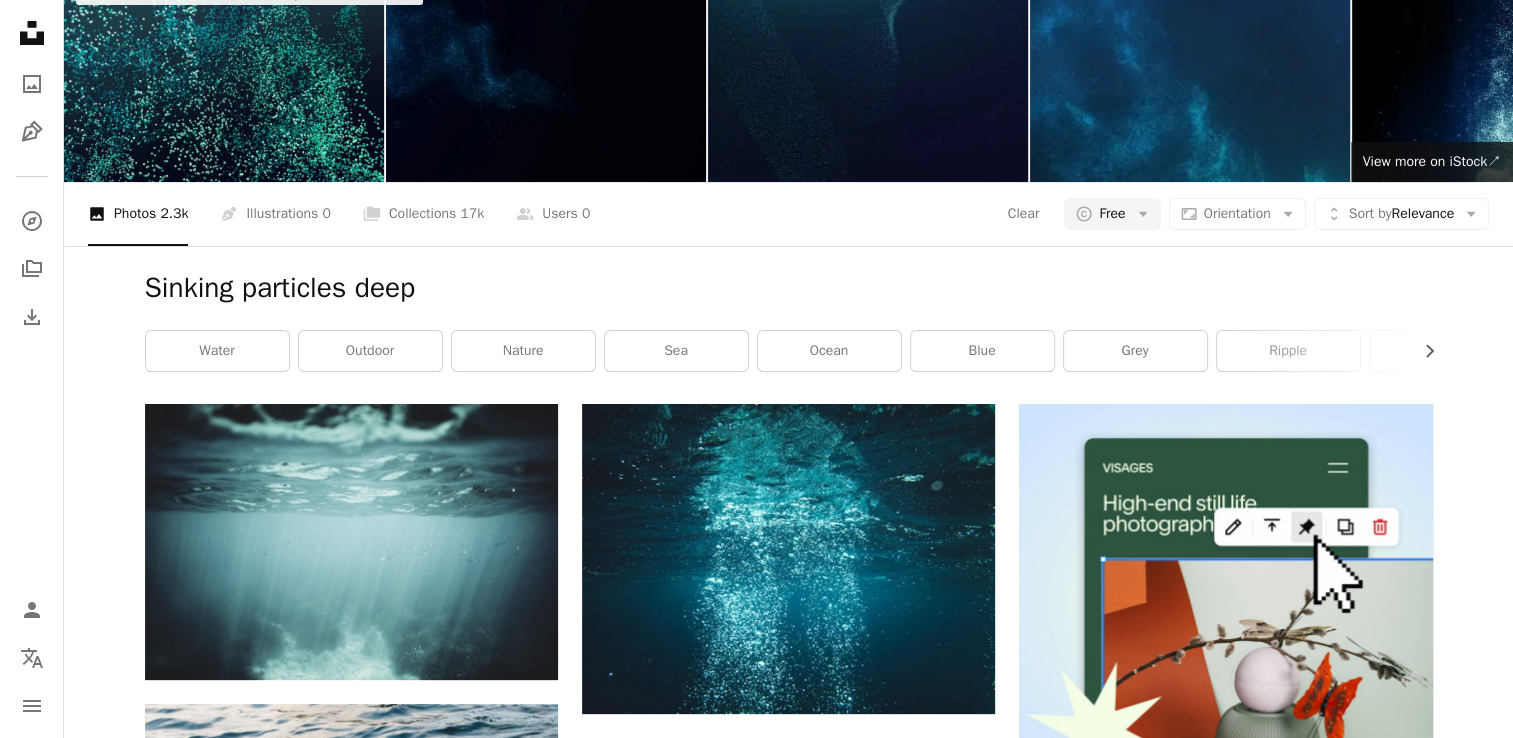 click on "Load more" at bounding box center (789, 4059) 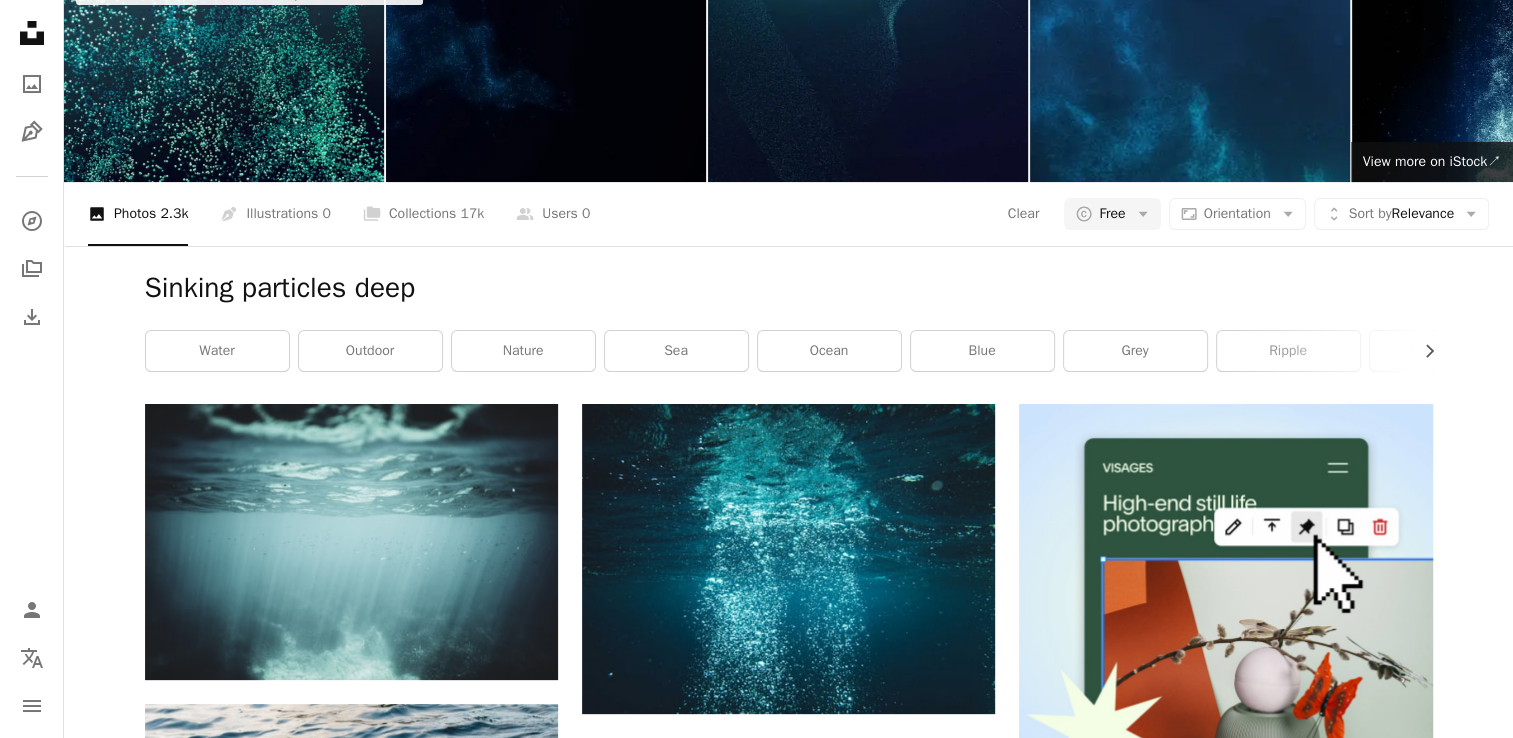 scroll, scrollTop: 5364, scrollLeft: 0, axis: vertical 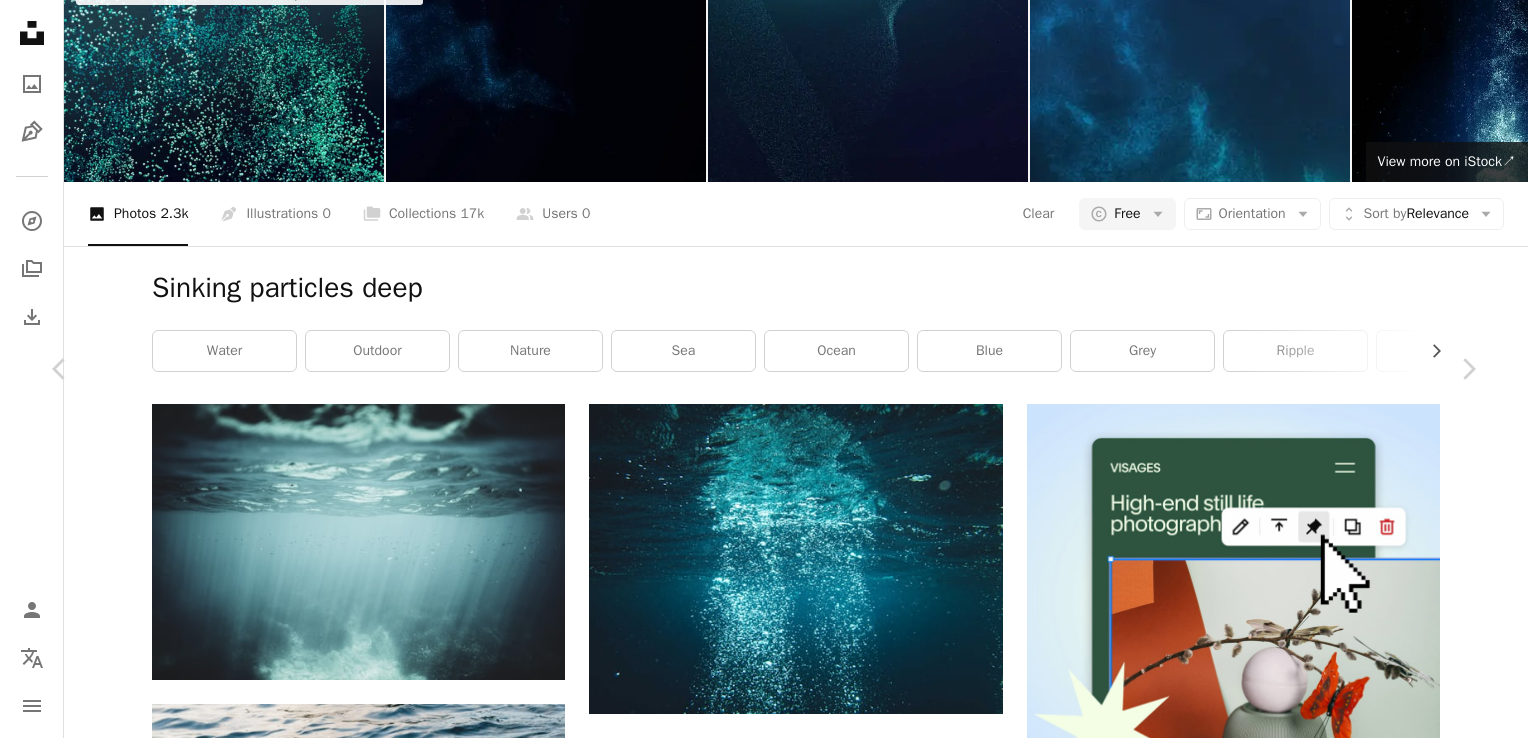 click at bounding box center (756, 12428) 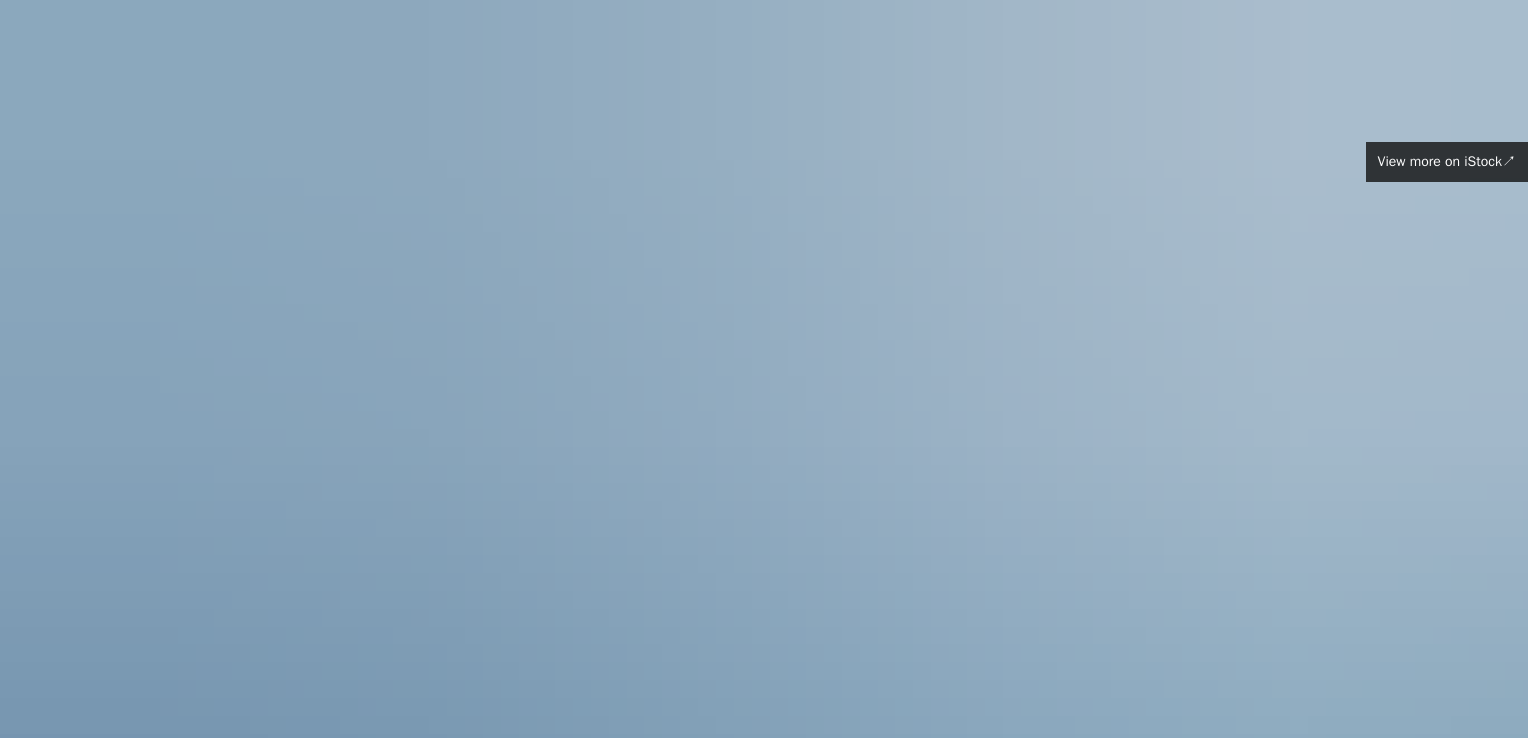 scroll, scrollTop: 6538, scrollLeft: 0, axis: vertical 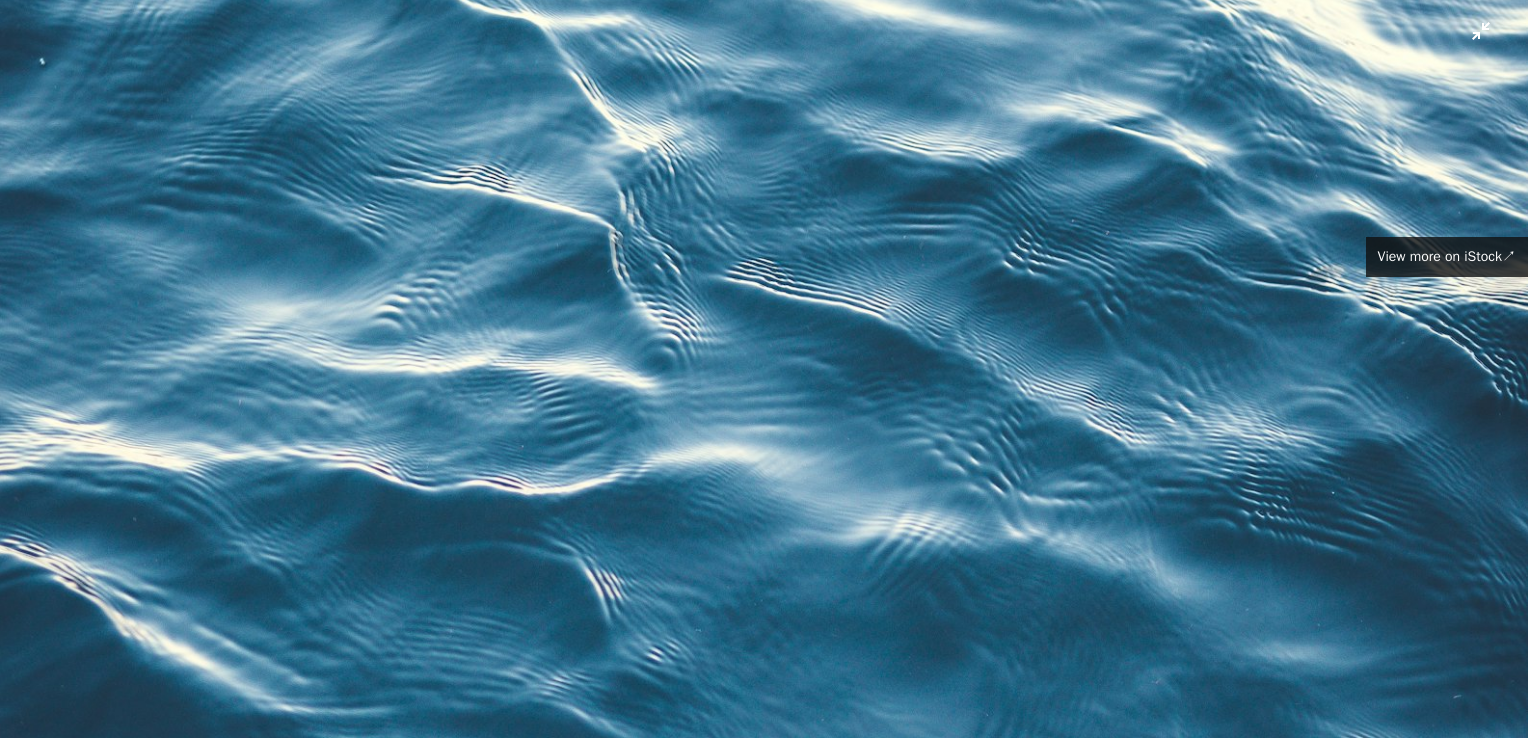 click at bounding box center [764, 390] 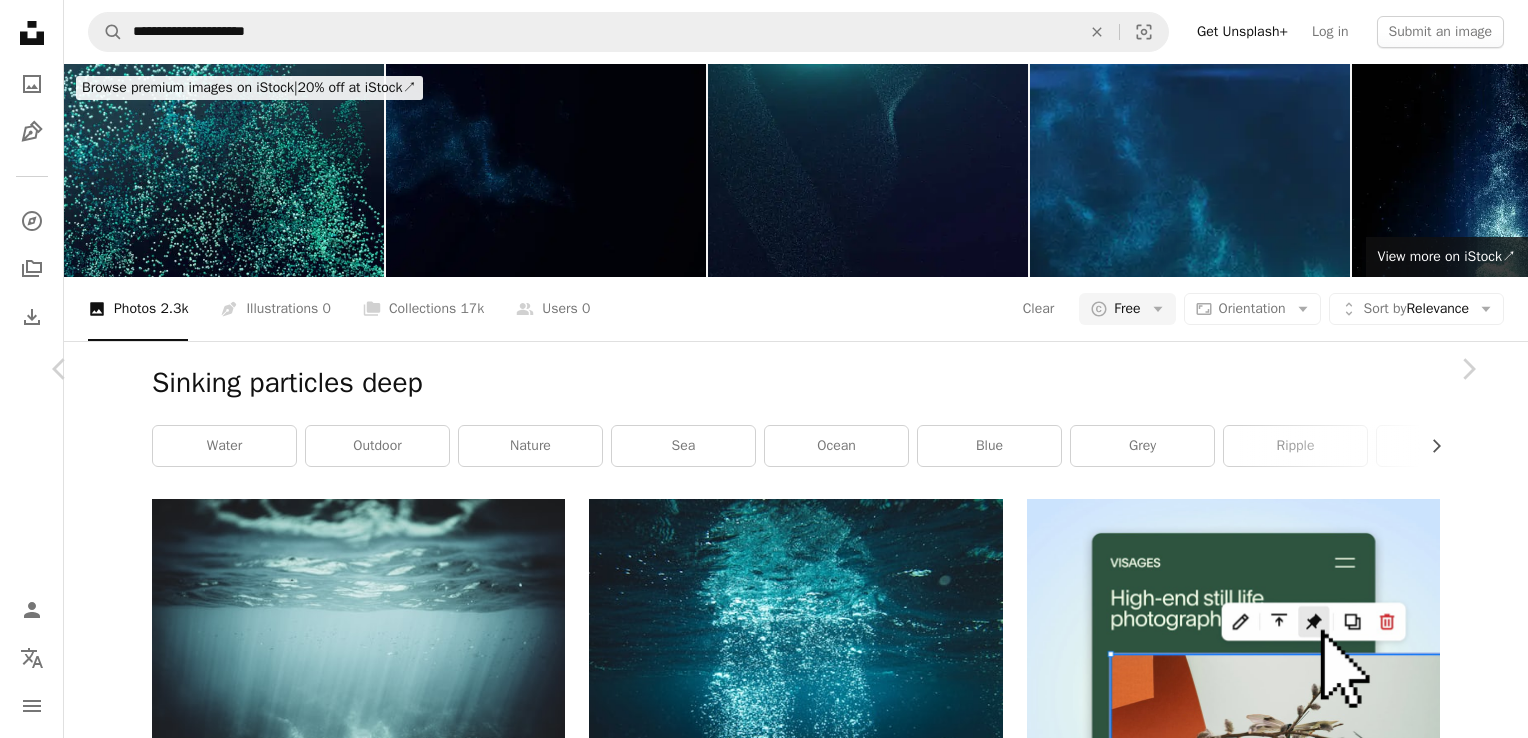 drag, startPoint x: 826, startPoint y: 351, endPoint x: 1250, endPoint y: 34, distance: 529.40063 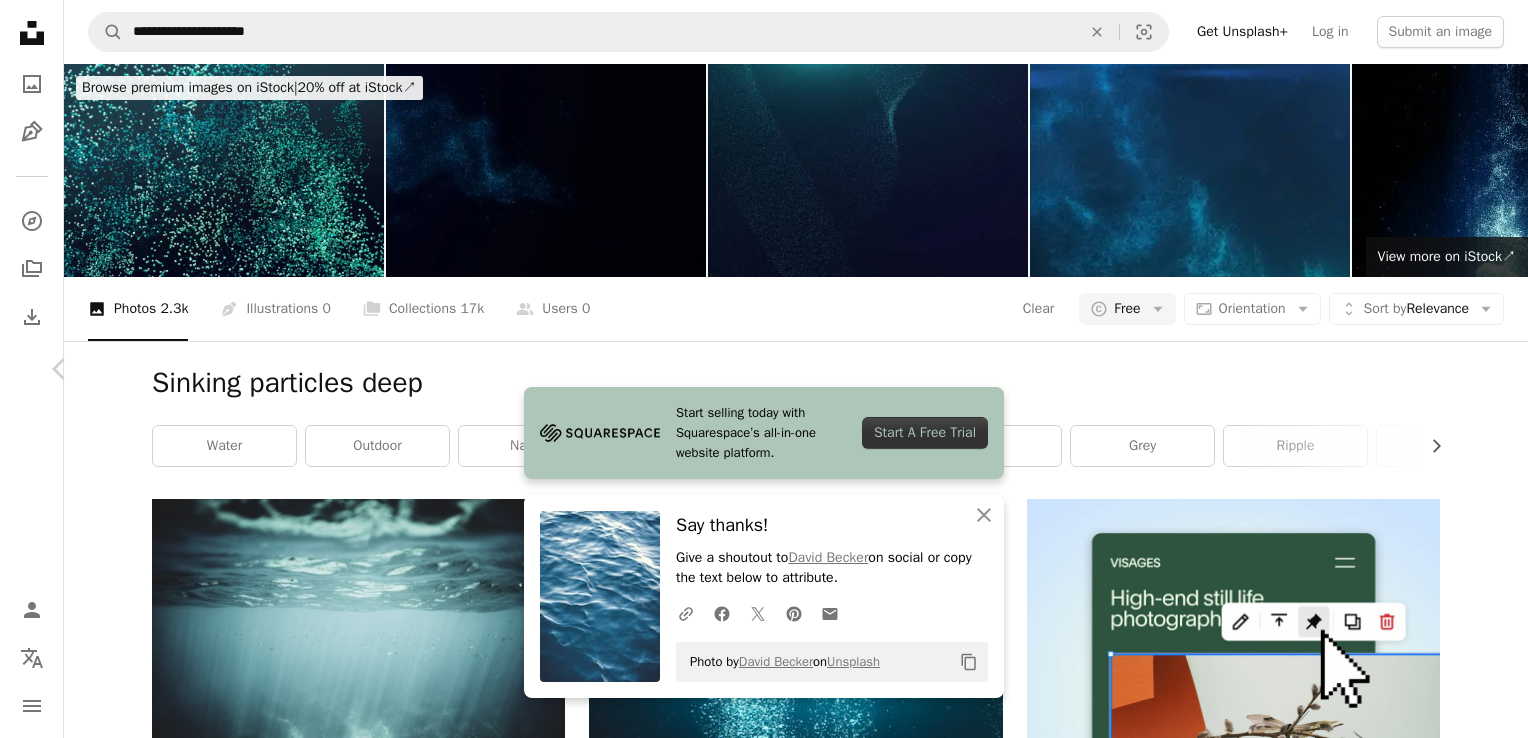 click on "Chevron right" at bounding box center [1468, 369] 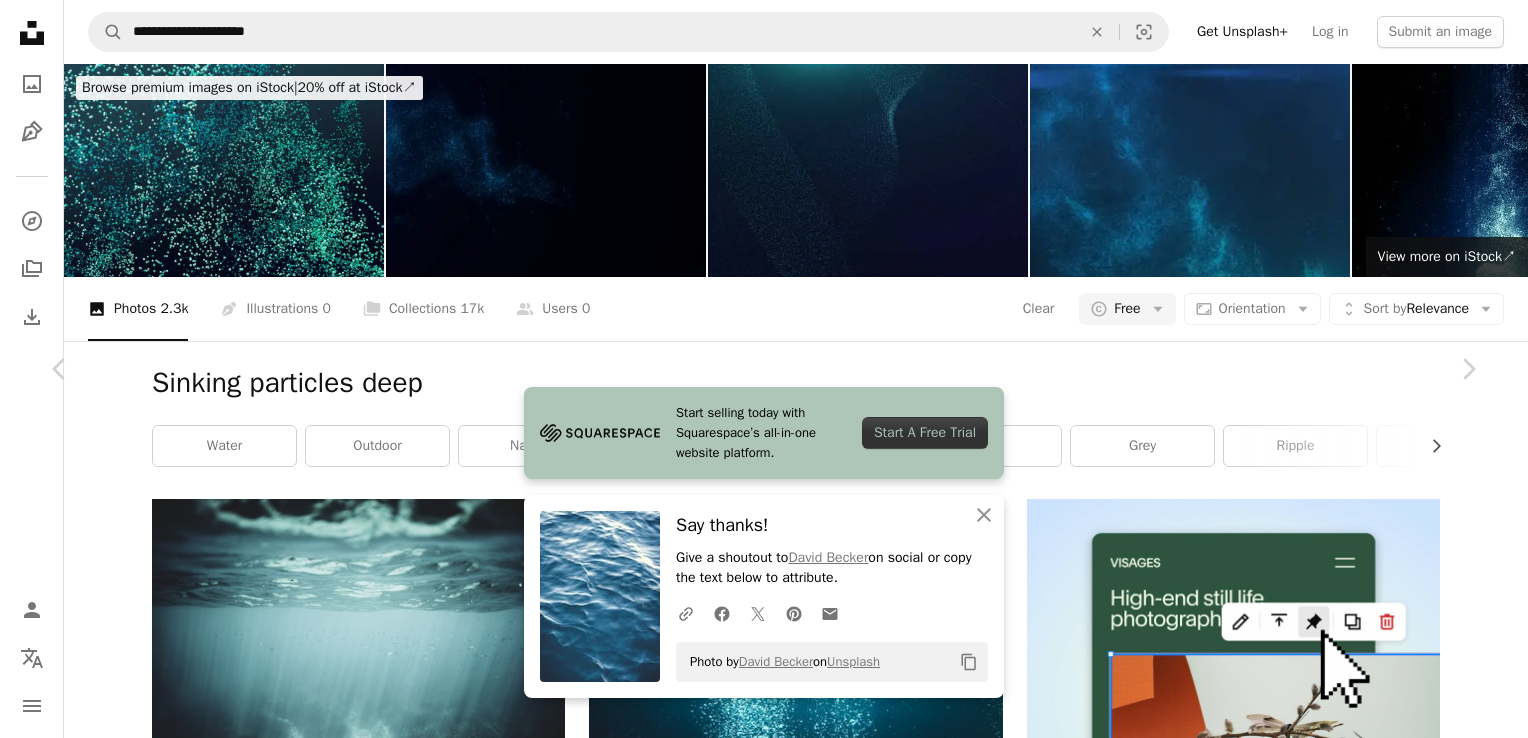 click on "A heart A plus sign [FIRST] [LAST] Available for hire A checkmark inside of a circle A heart A plus sign Download free Chevron down Zoom in Views 11,723 Downloads 401 A forward-right arrow Share Info icon Info More Actions A map marker [LOCATION], [LOCATION], [LOCATION], [COUNTRY] Calendar outlined Published on January 9, 2024 Camera Apple, iPhone 12 Safety Free to use under the Unsplash License wallpaper wallpaper for mobile texture texture background water texture water wallpaper shot on iphone vsco sea [COUNTRY] swimming outdoors water sports [LOCATION] [LOCATION] Free stock photos | Save 20% with code UNSPLASH20" at bounding box center (764, 12514) 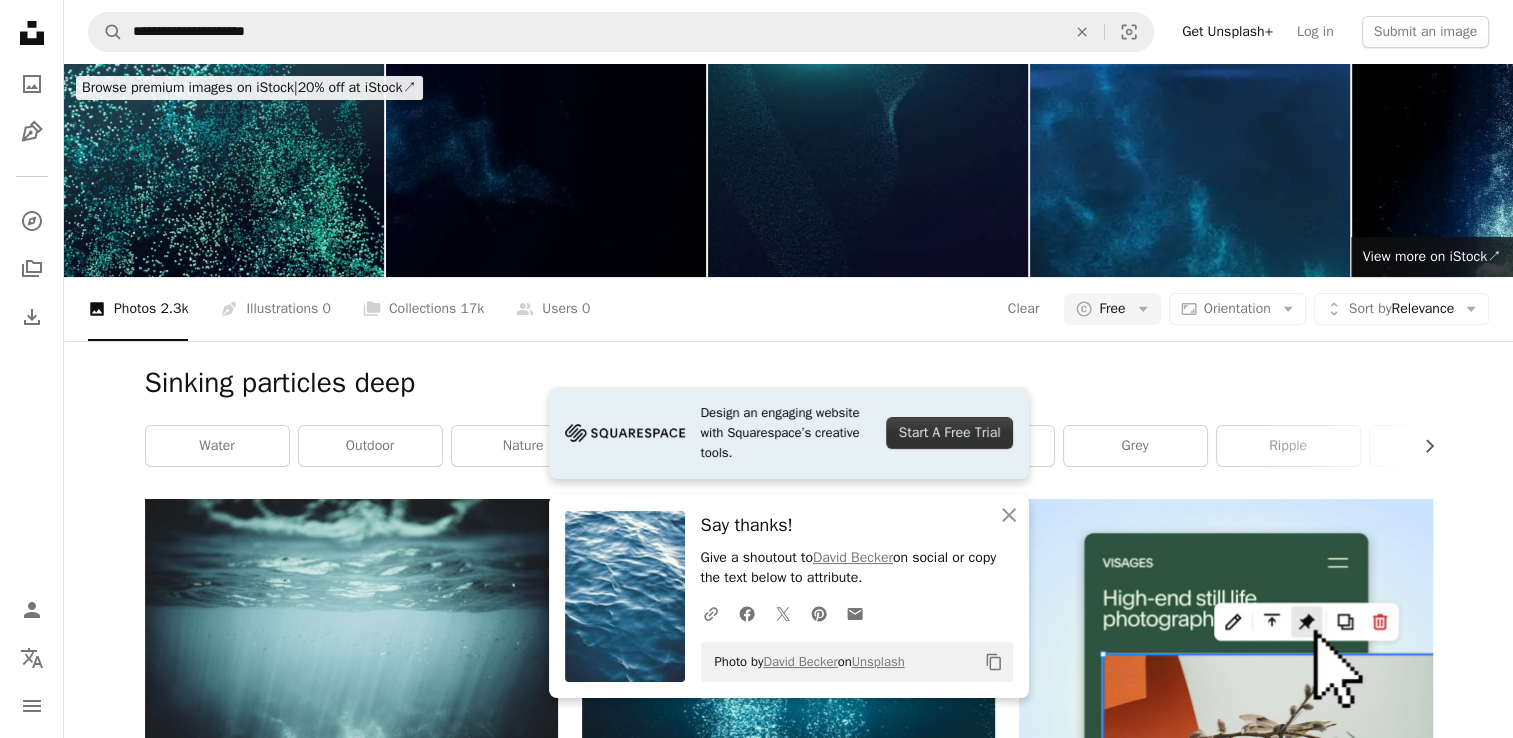 scroll, scrollTop: 6968, scrollLeft: 0, axis: vertical 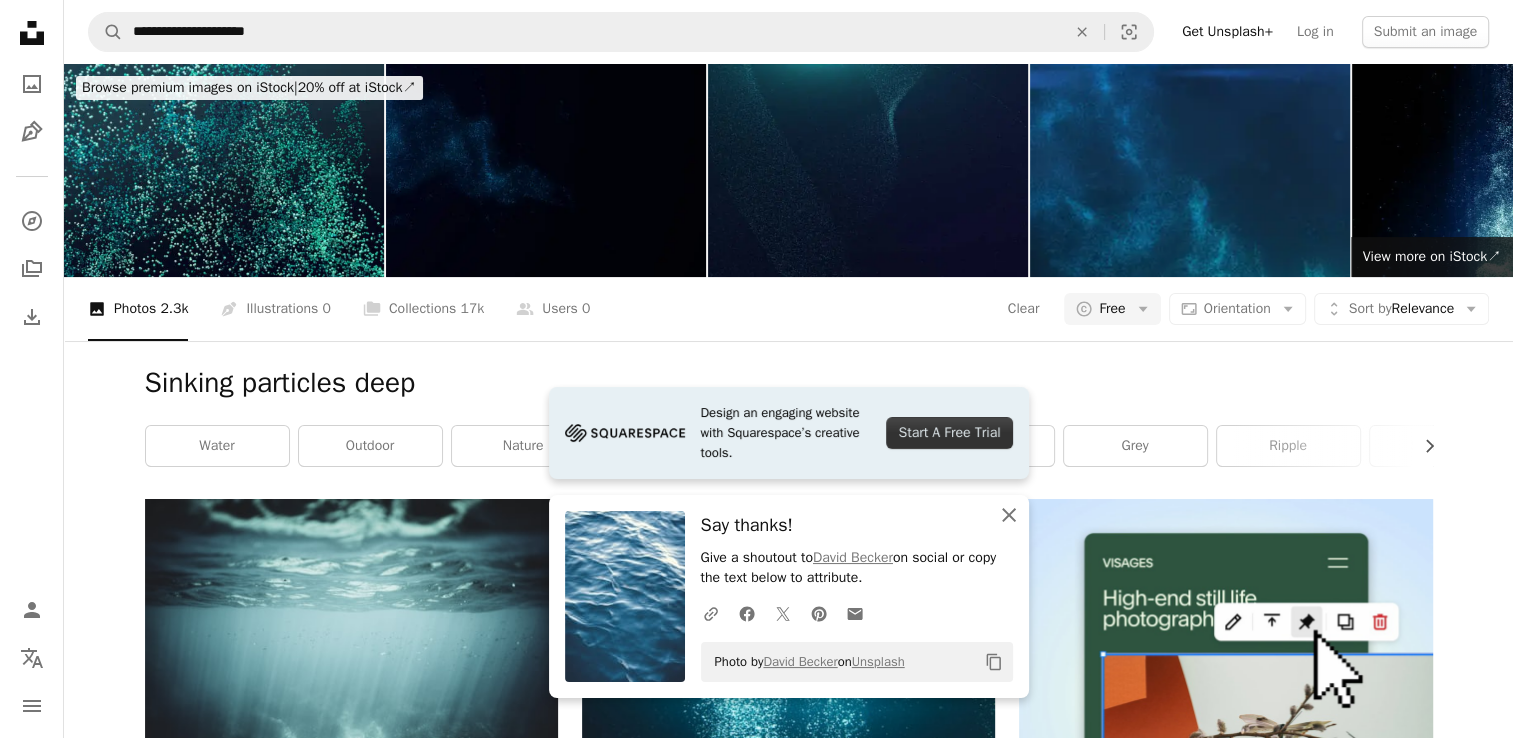 click on "An X shape" 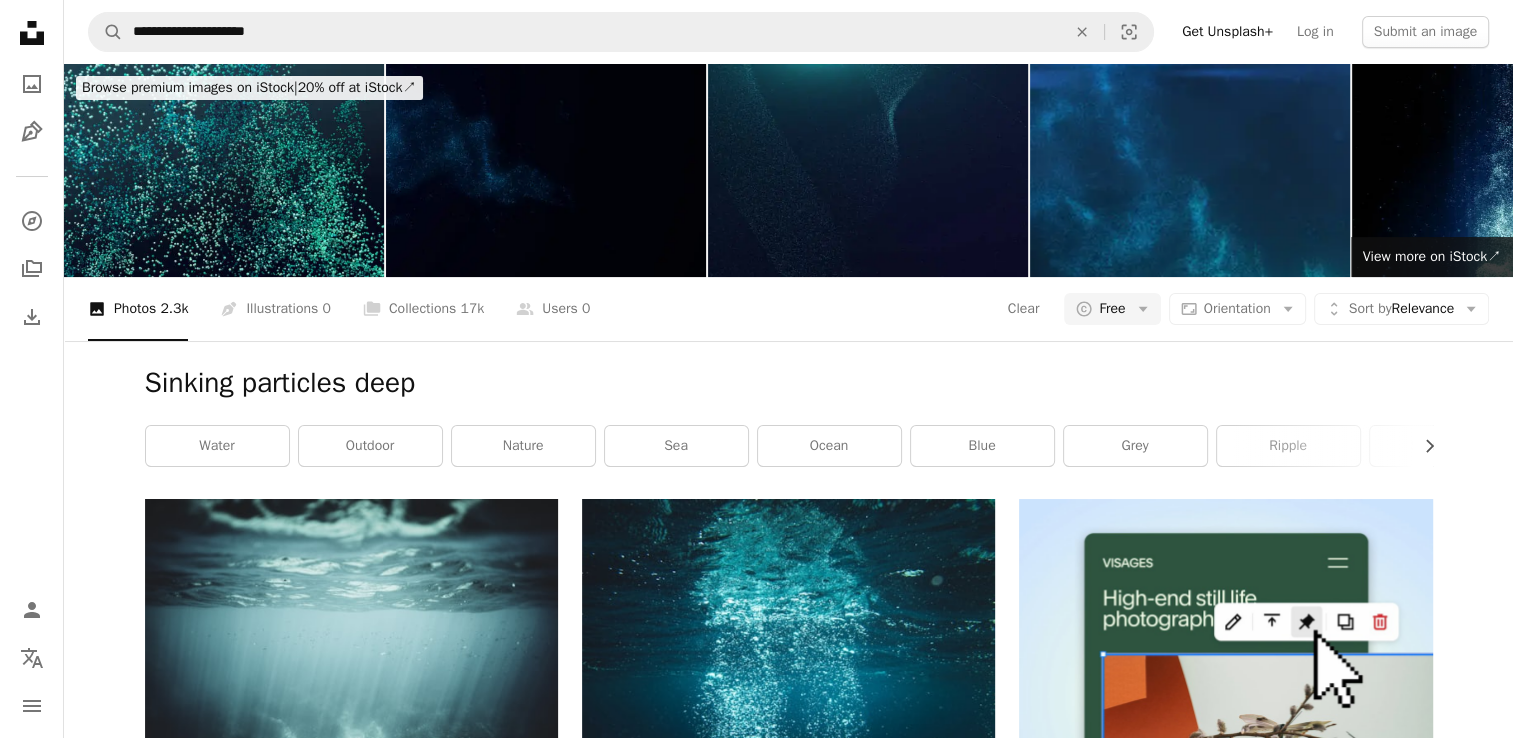 scroll, scrollTop: 0, scrollLeft: 0, axis: both 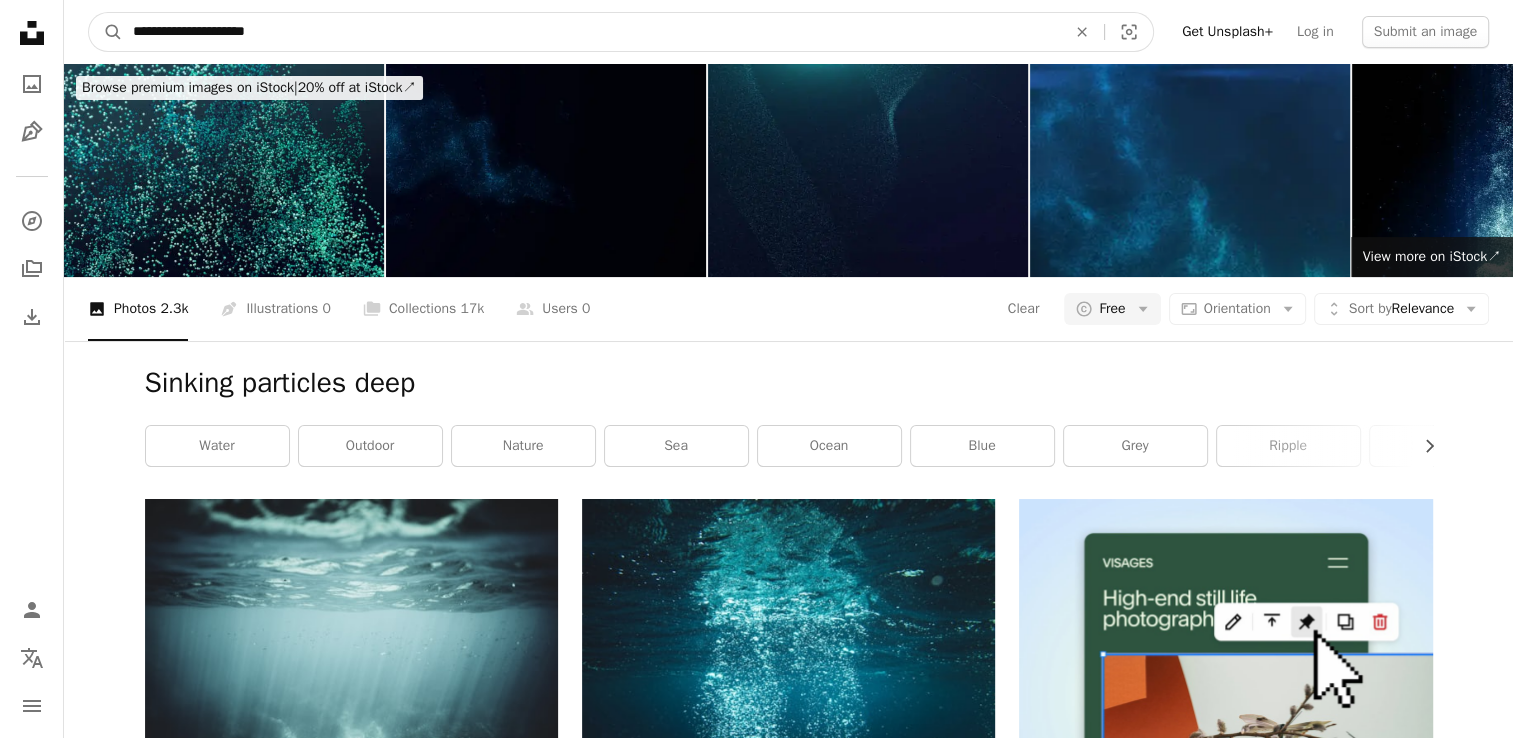 click on "**********" at bounding box center [591, 32] 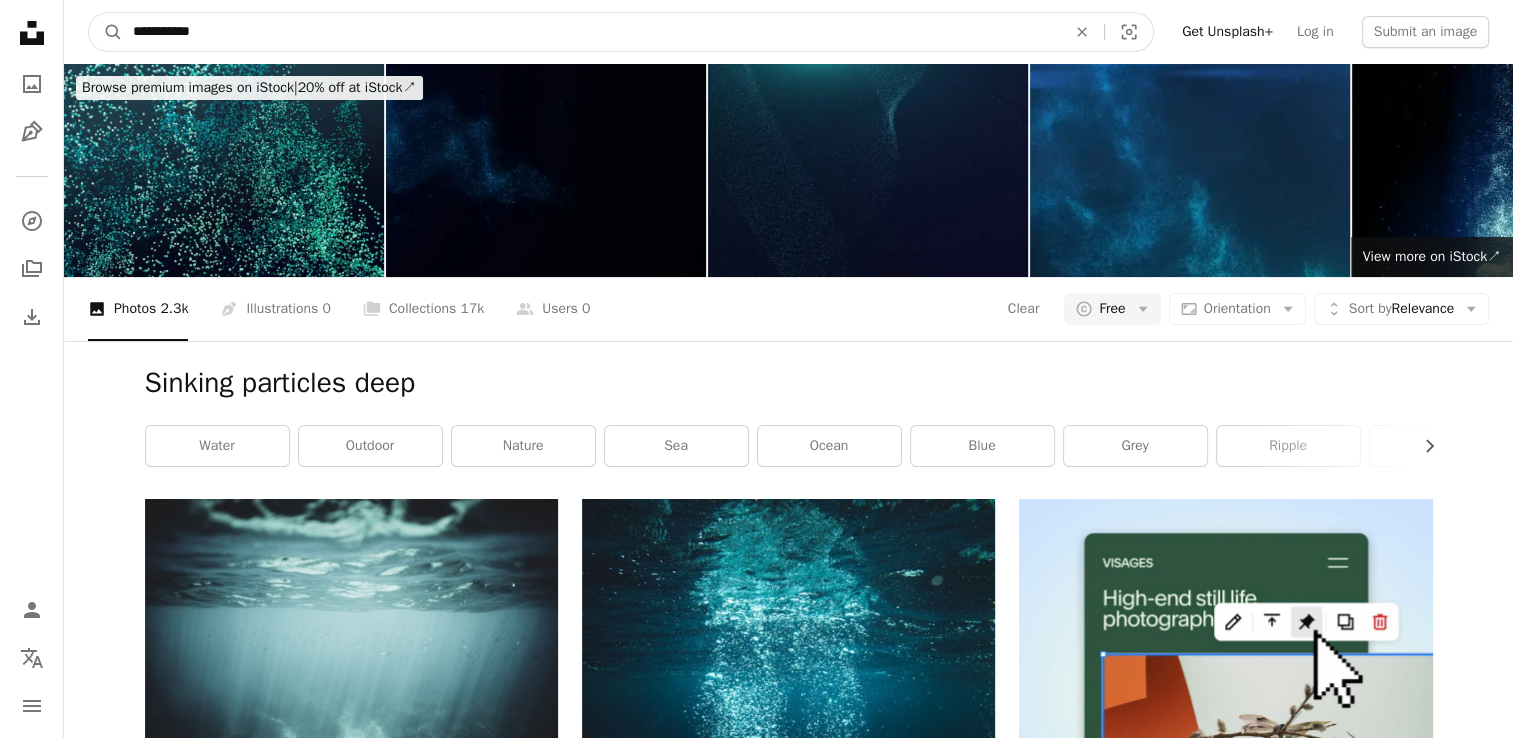 type on "**********" 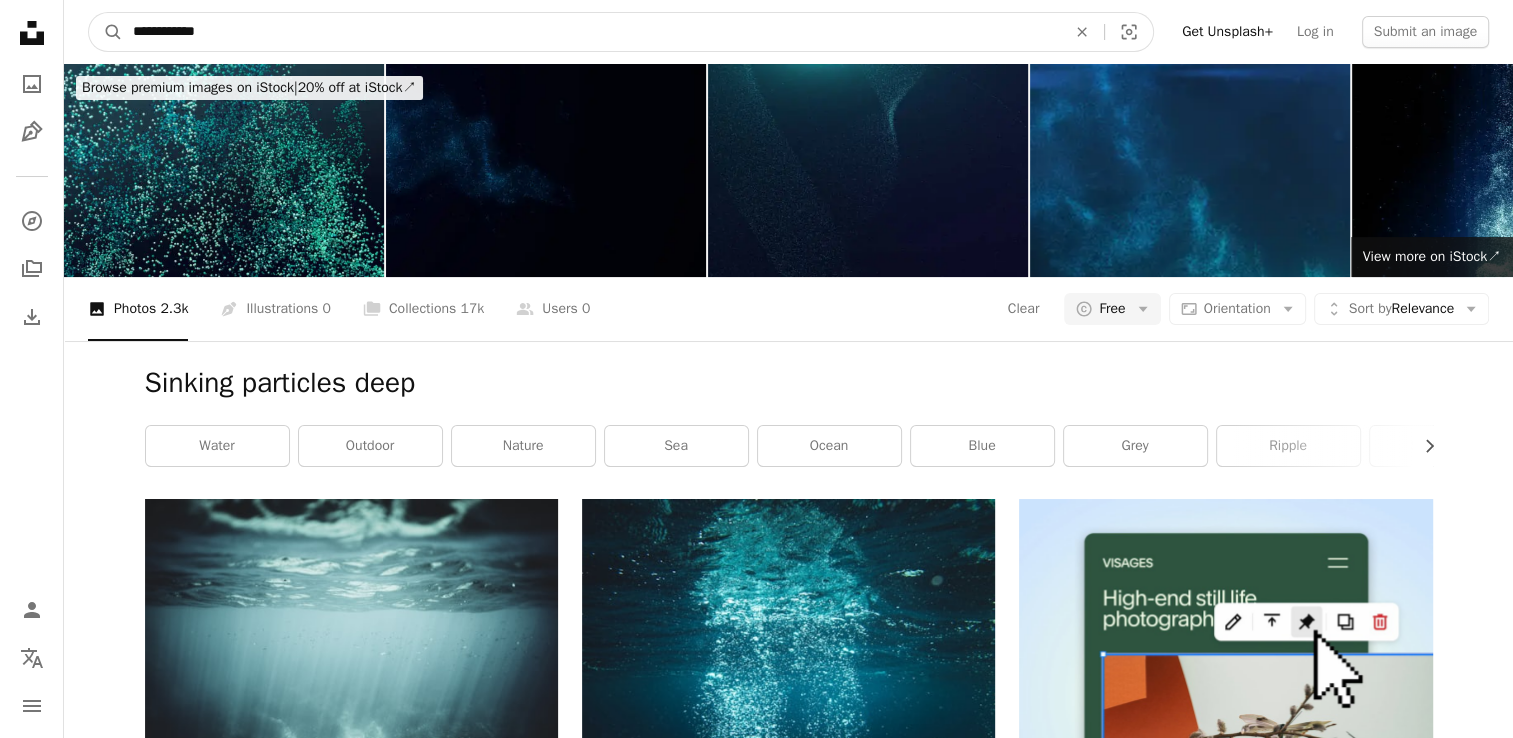 click on "A magnifying glass" at bounding box center [106, 32] 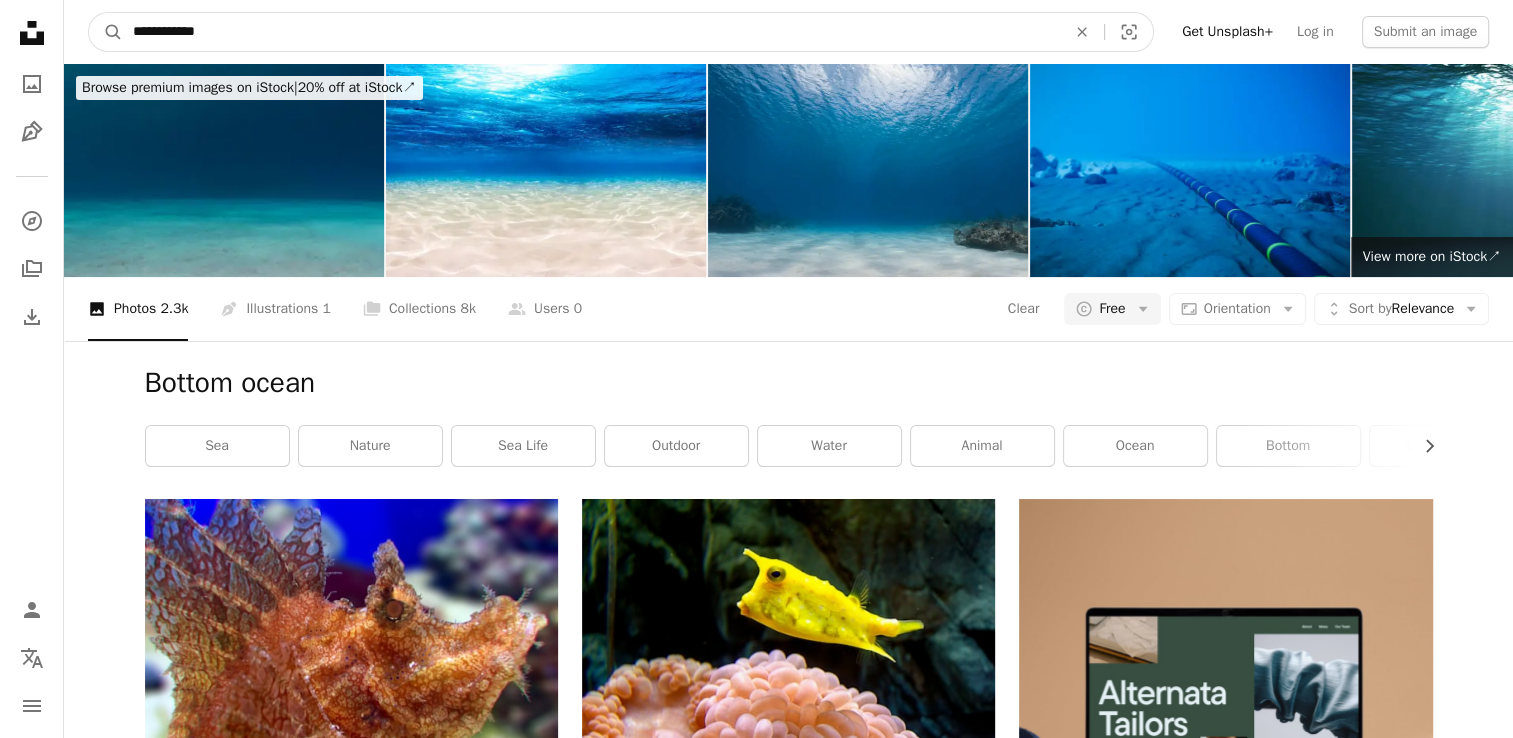 click on "**********" at bounding box center [591, 32] 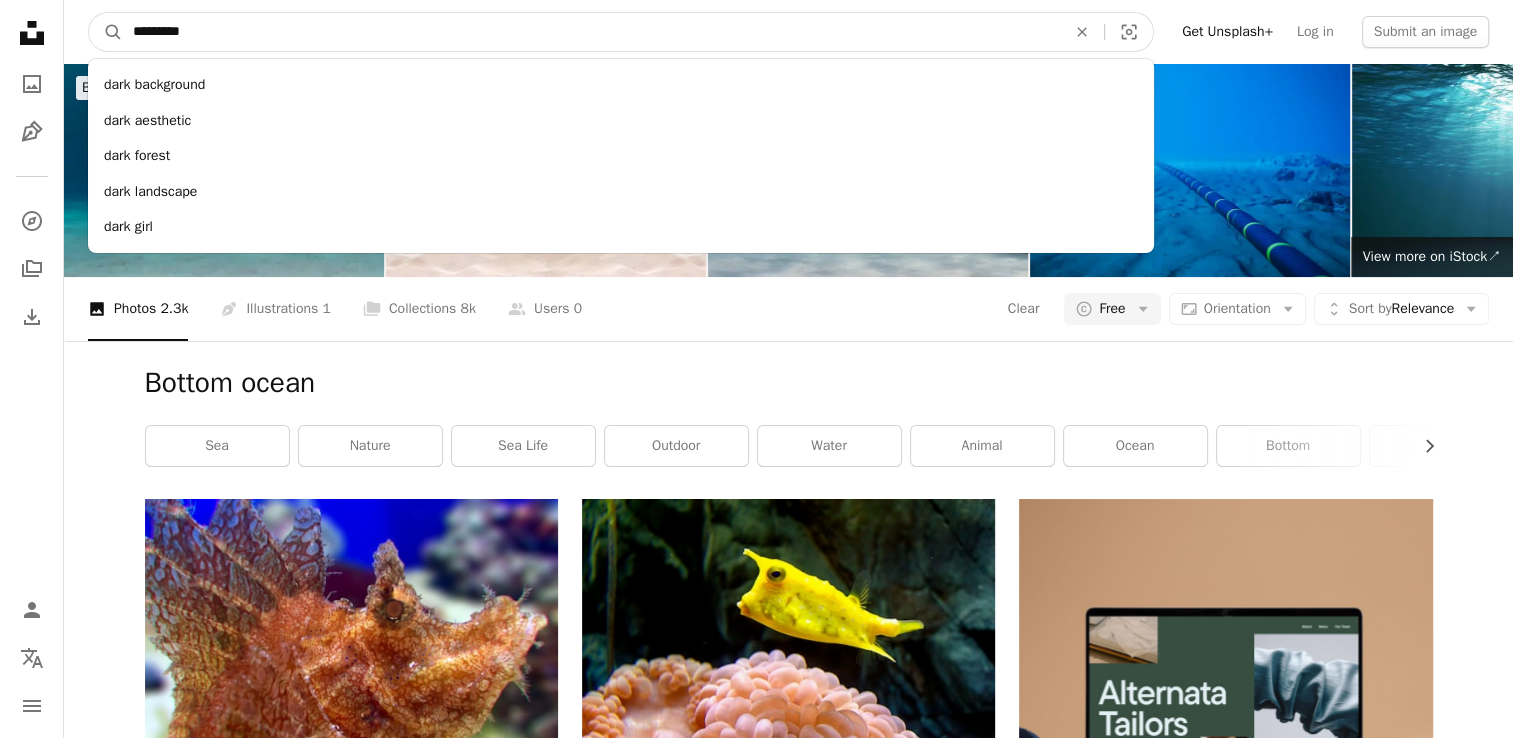 type on "**********" 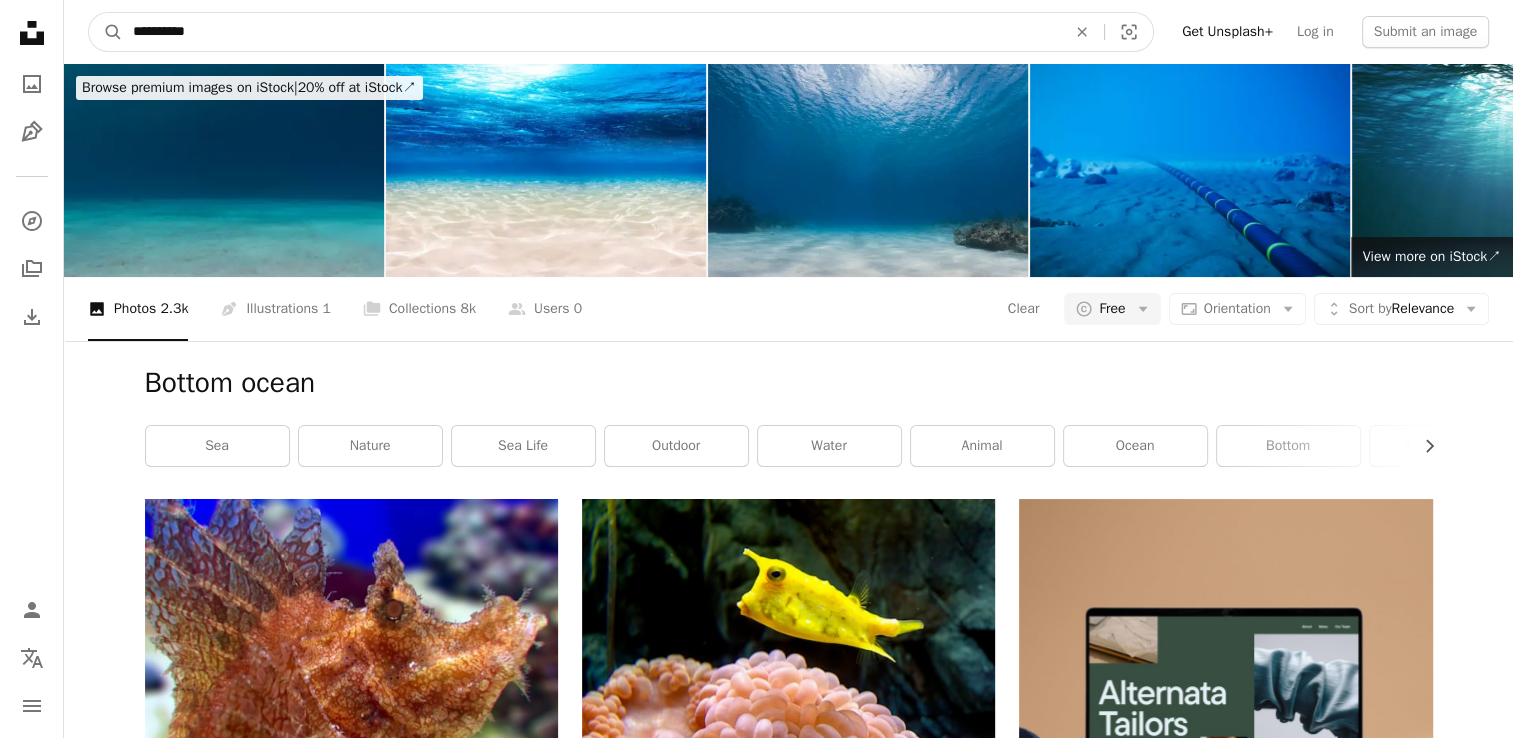 click on "A magnifying glass" at bounding box center (106, 32) 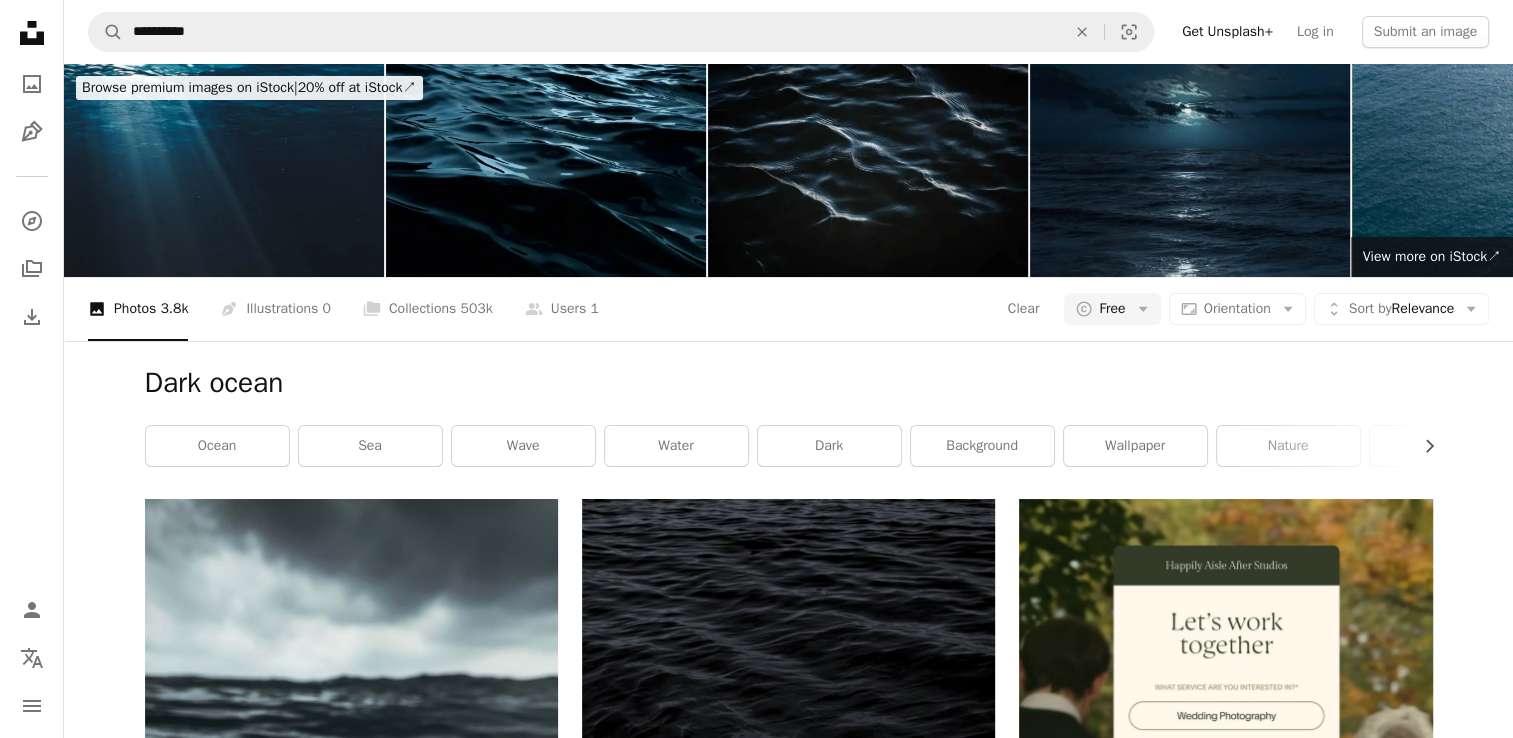 scroll, scrollTop: 0, scrollLeft: 0, axis: both 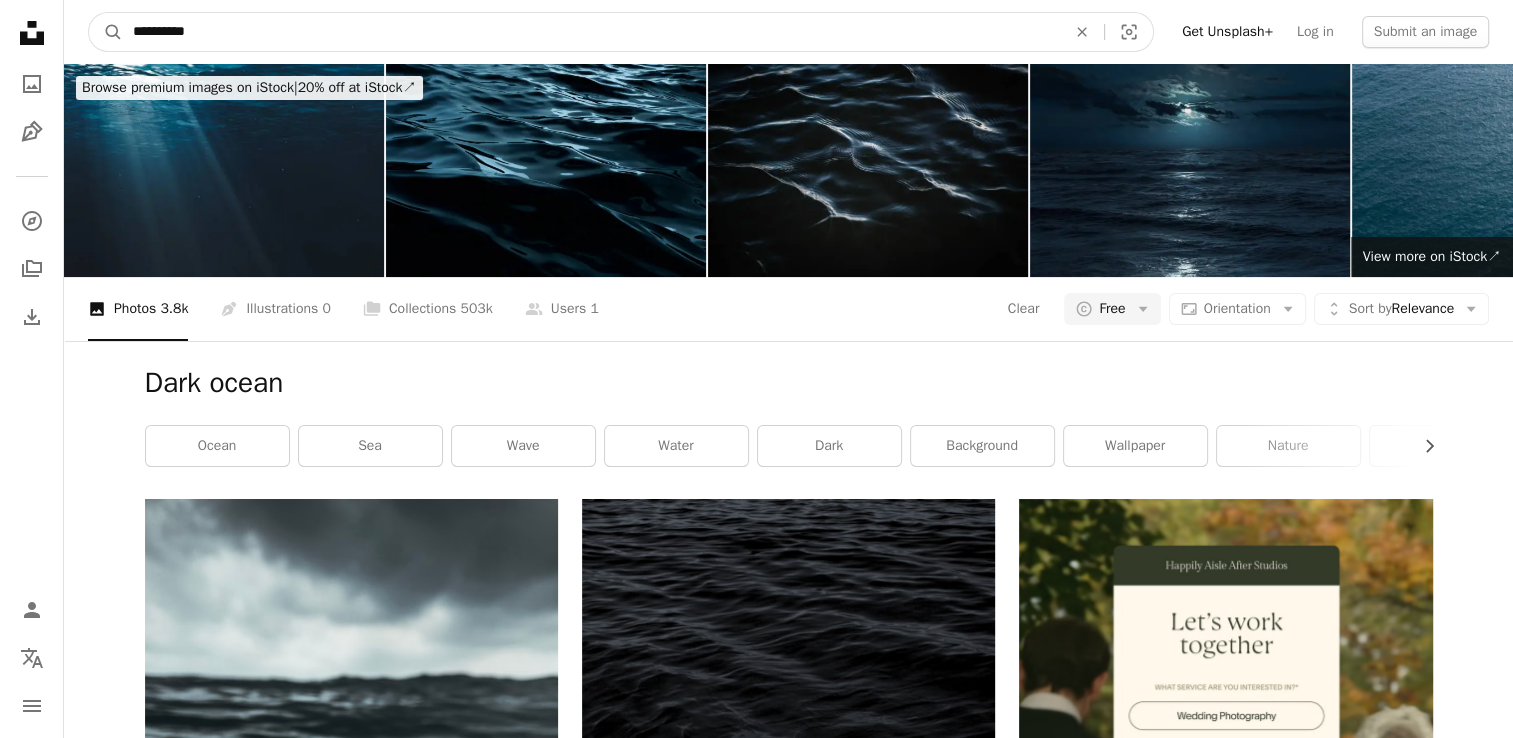 click on "**********" at bounding box center (591, 32) 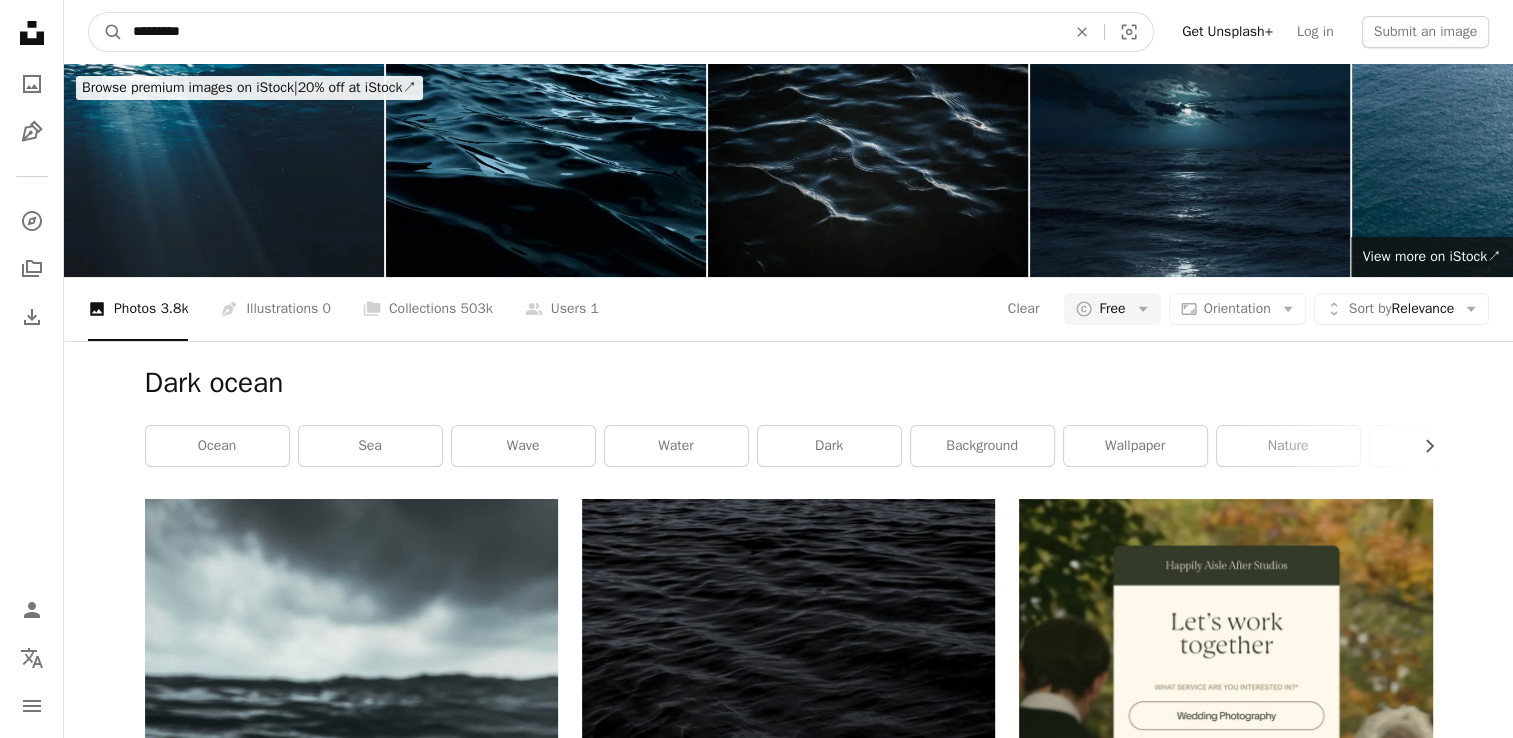 type on "**********" 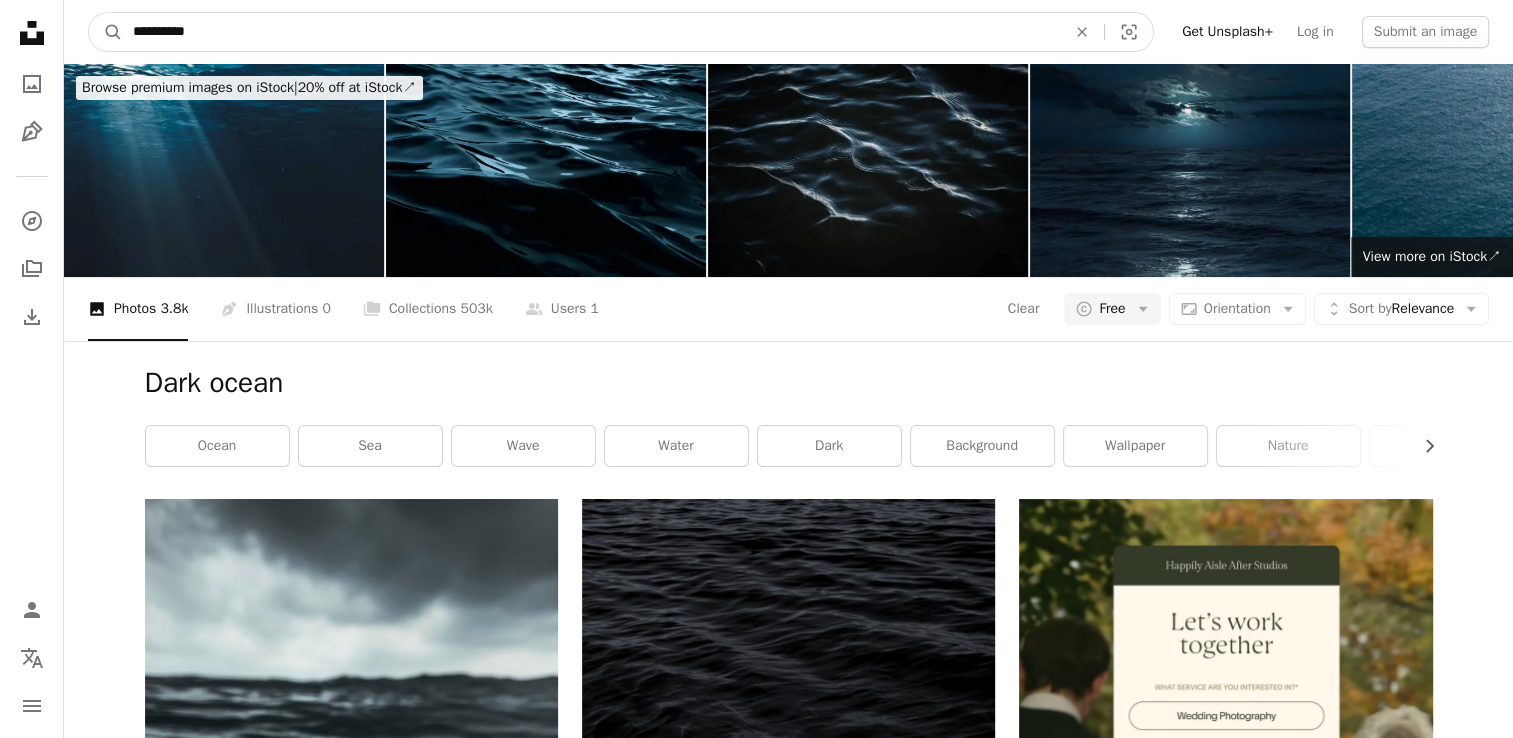 click on "A magnifying glass" at bounding box center [106, 32] 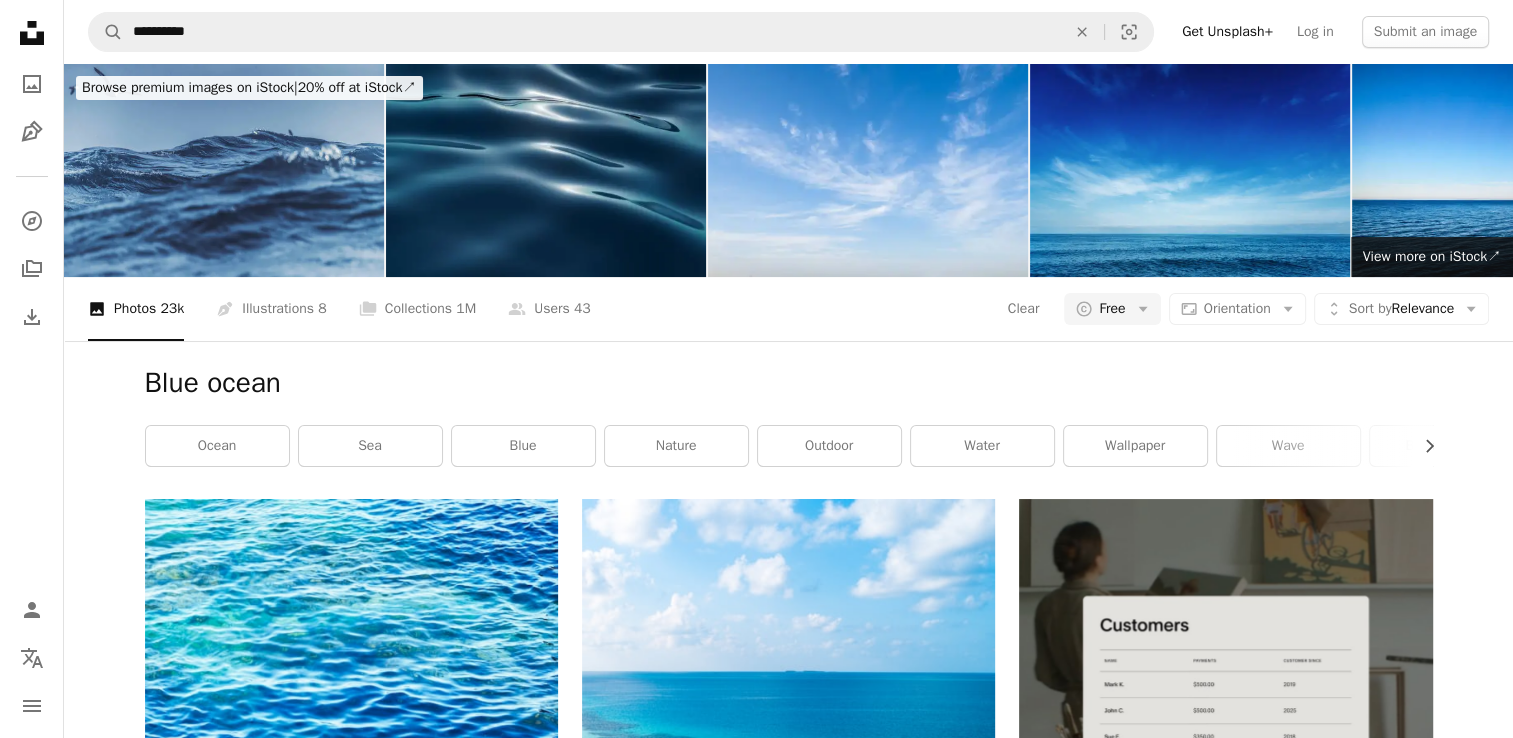 scroll, scrollTop: 3167, scrollLeft: 0, axis: vertical 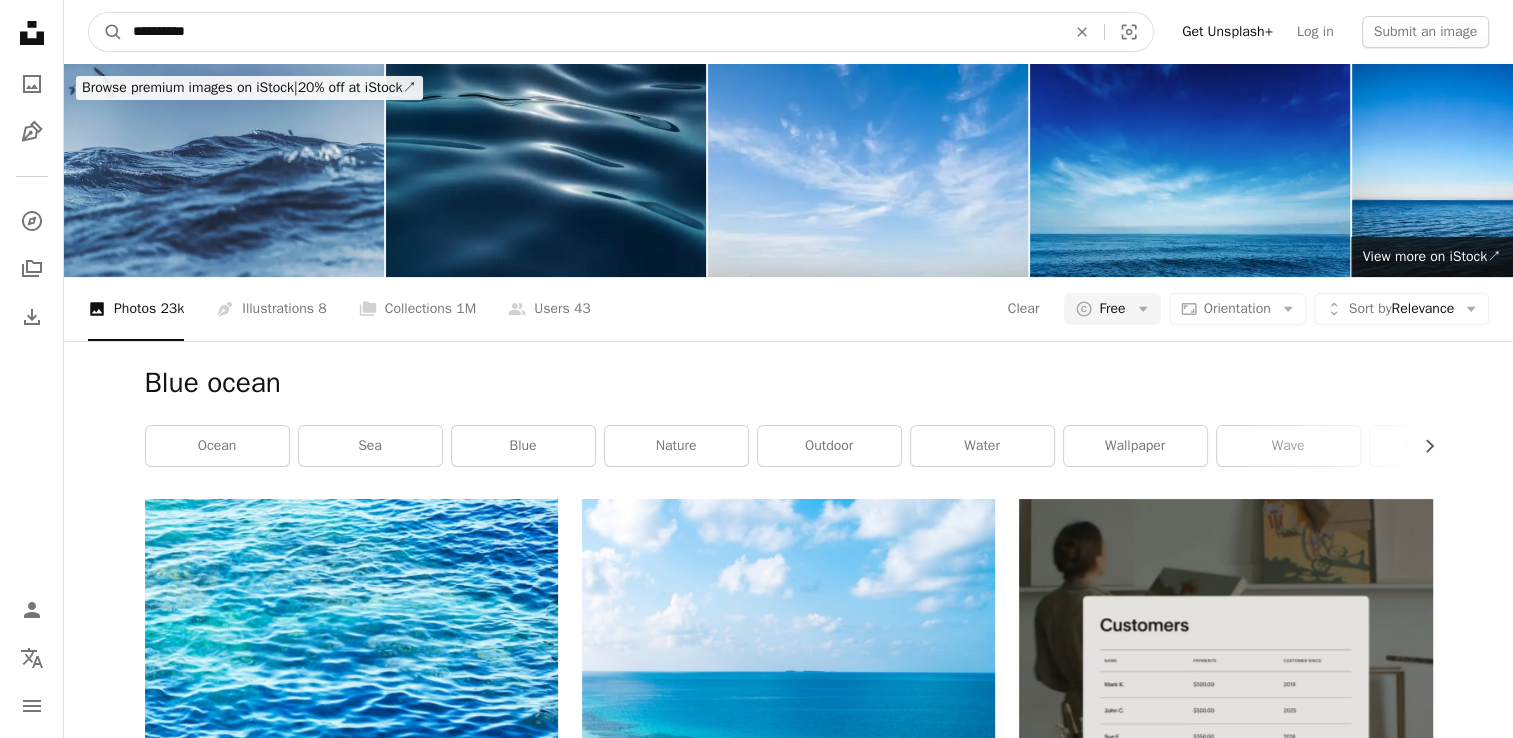 click on "**********" at bounding box center [591, 32] 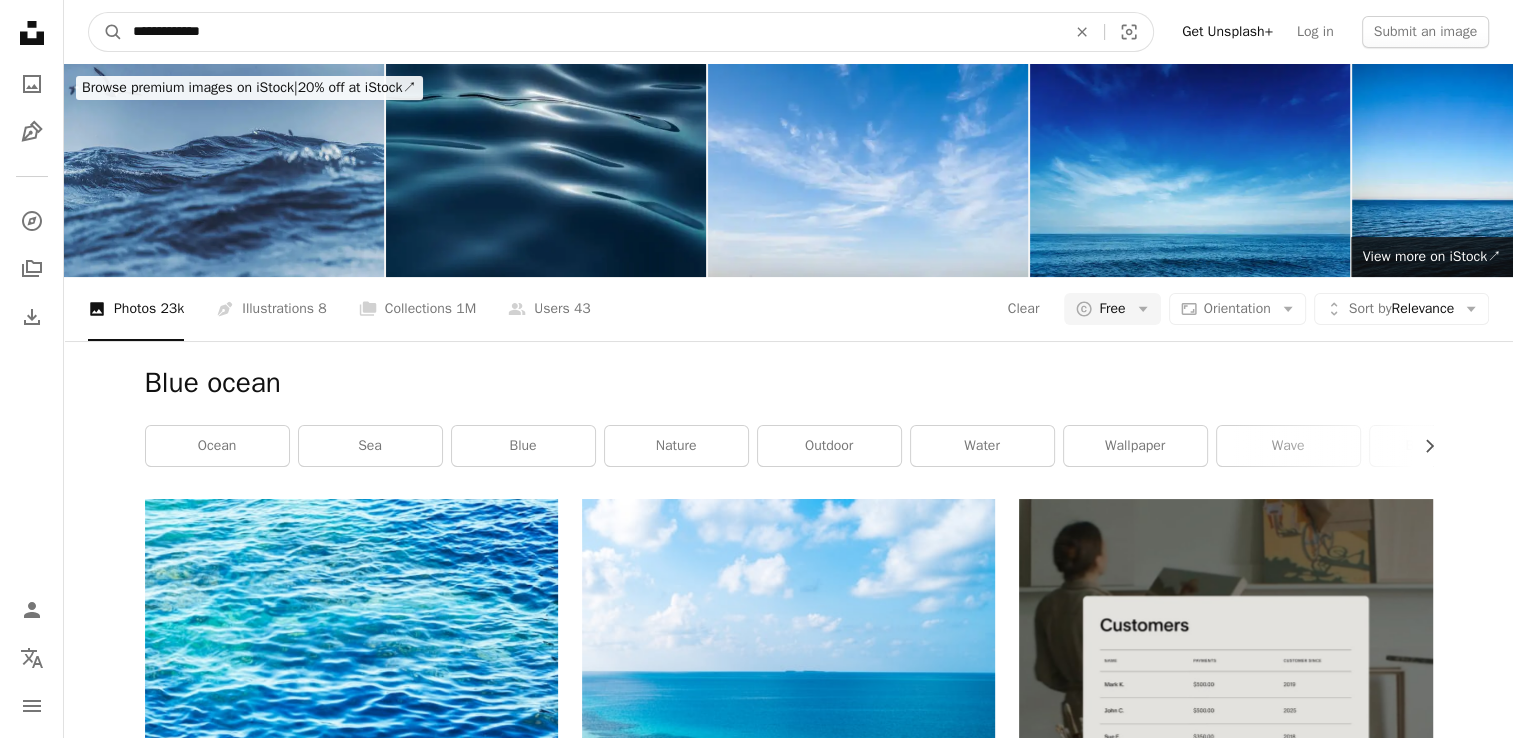 type on "**********" 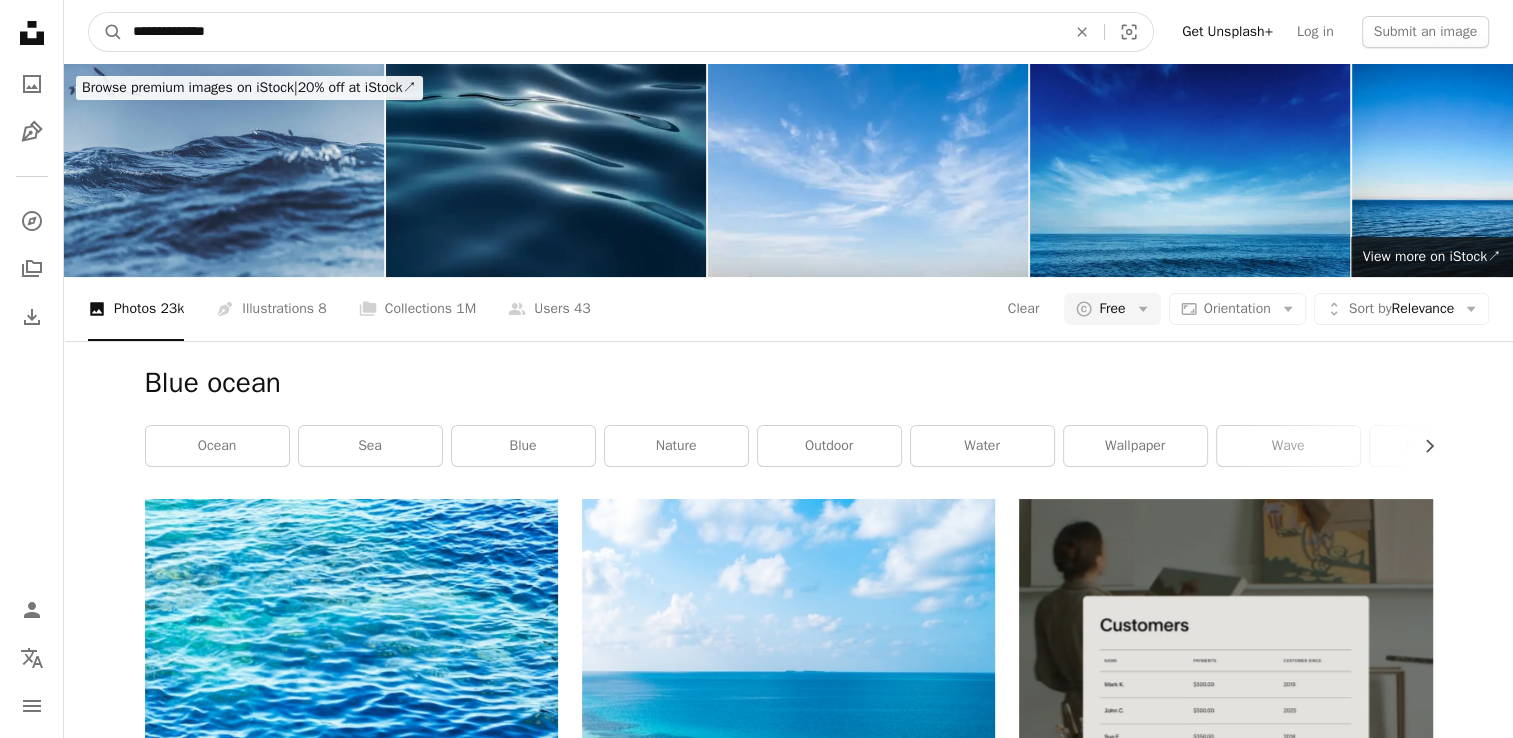 click on "A magnifying glass" at bounding box center [106, 32] 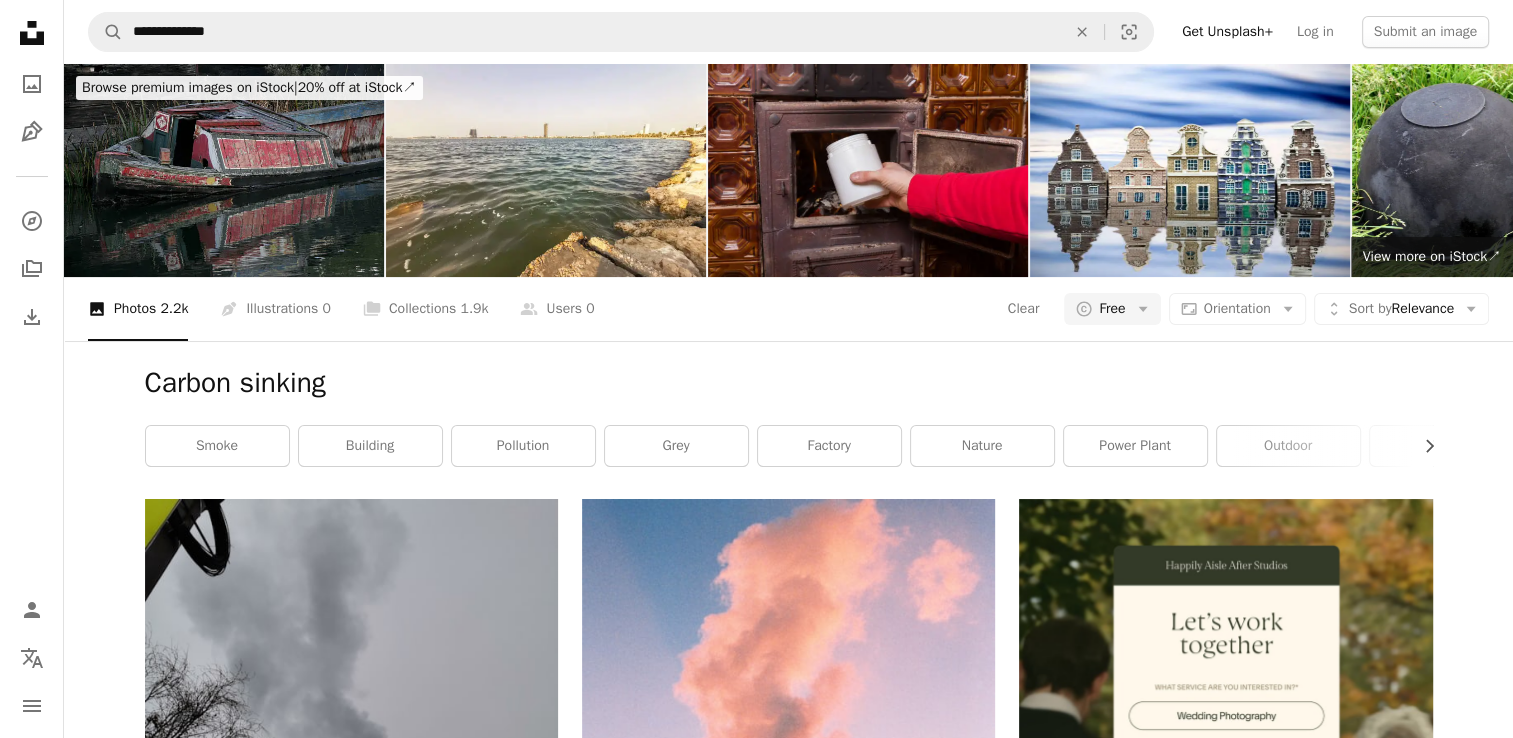 scroll, scrollTop: 0, scrollLeft: 0, axis: both 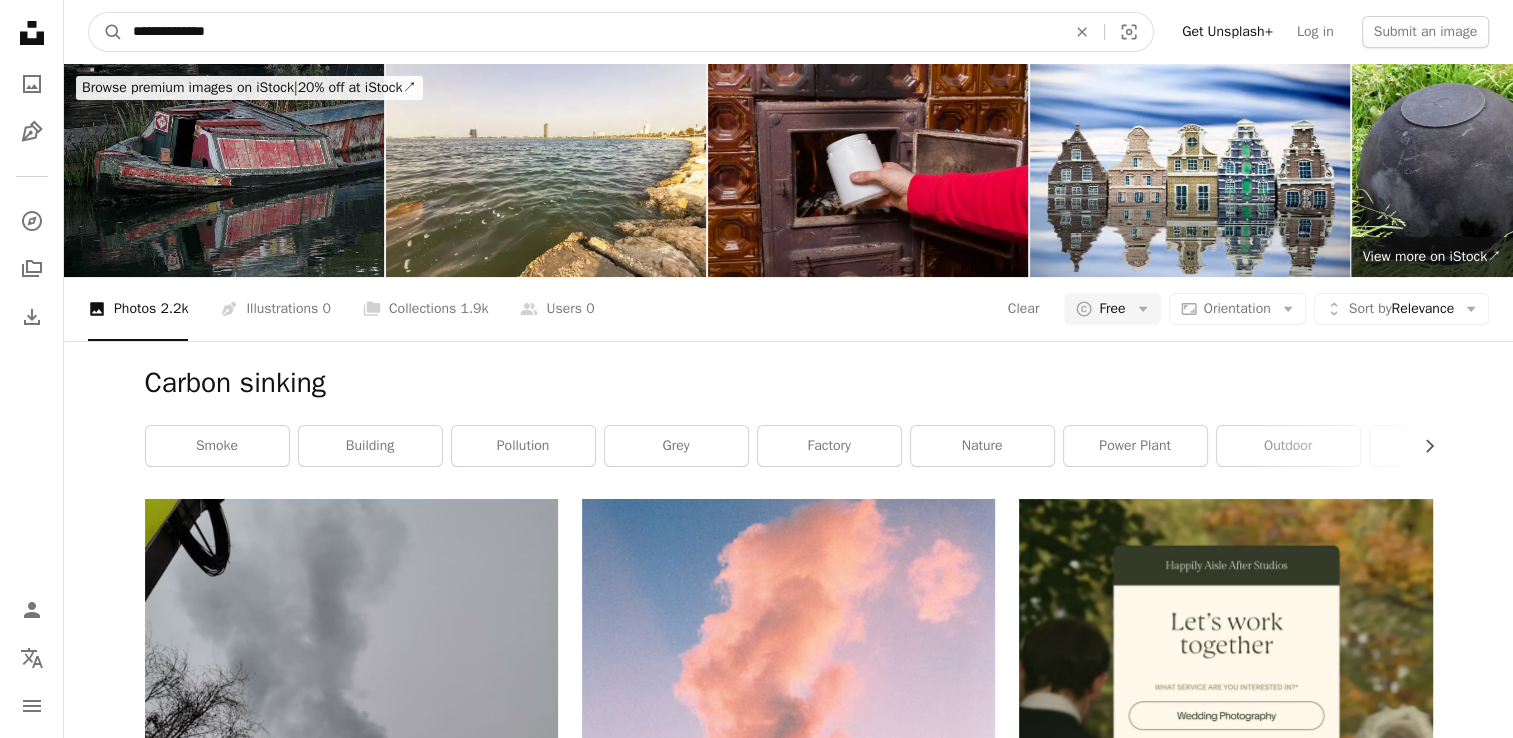 click on "**********" at bounding box center (591, 32) 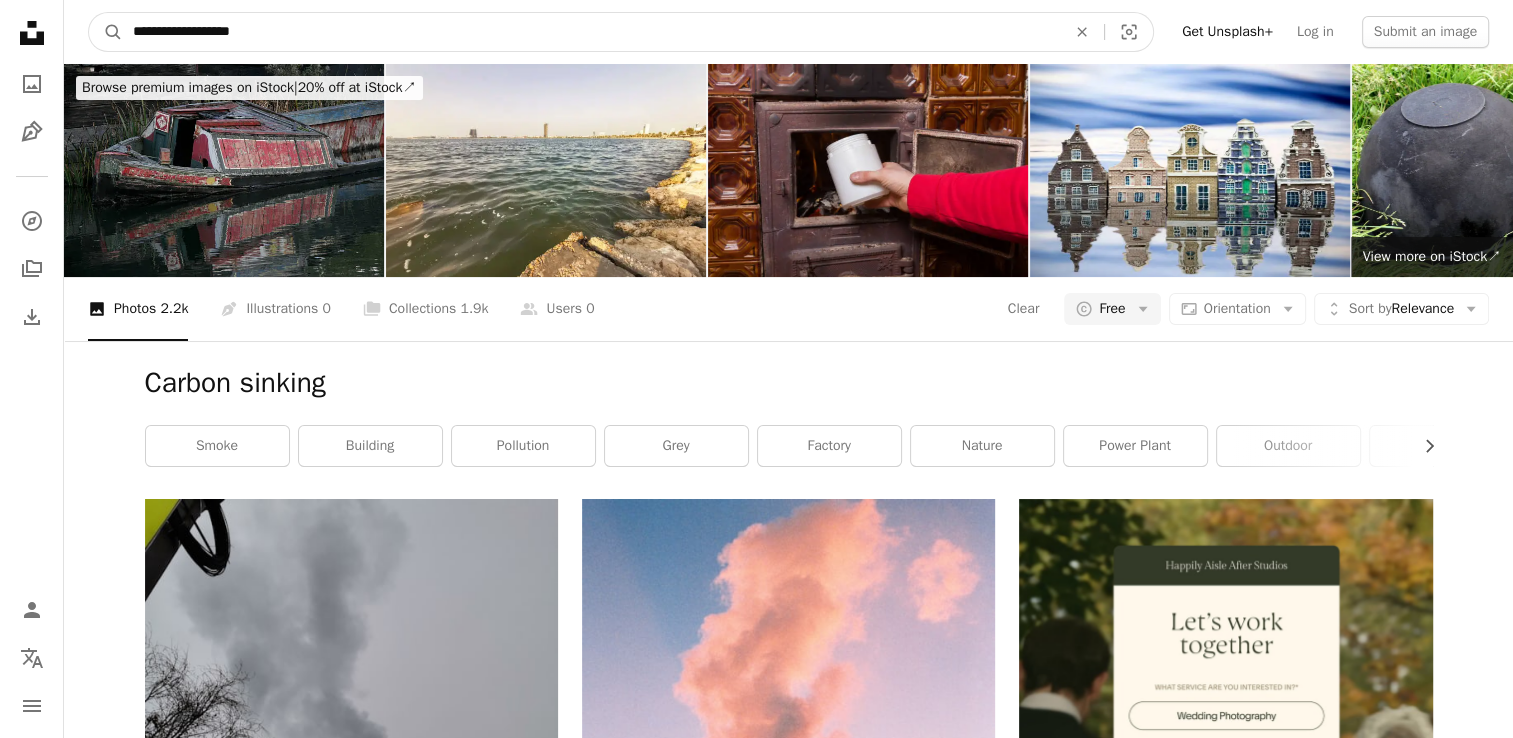 type on "**********" 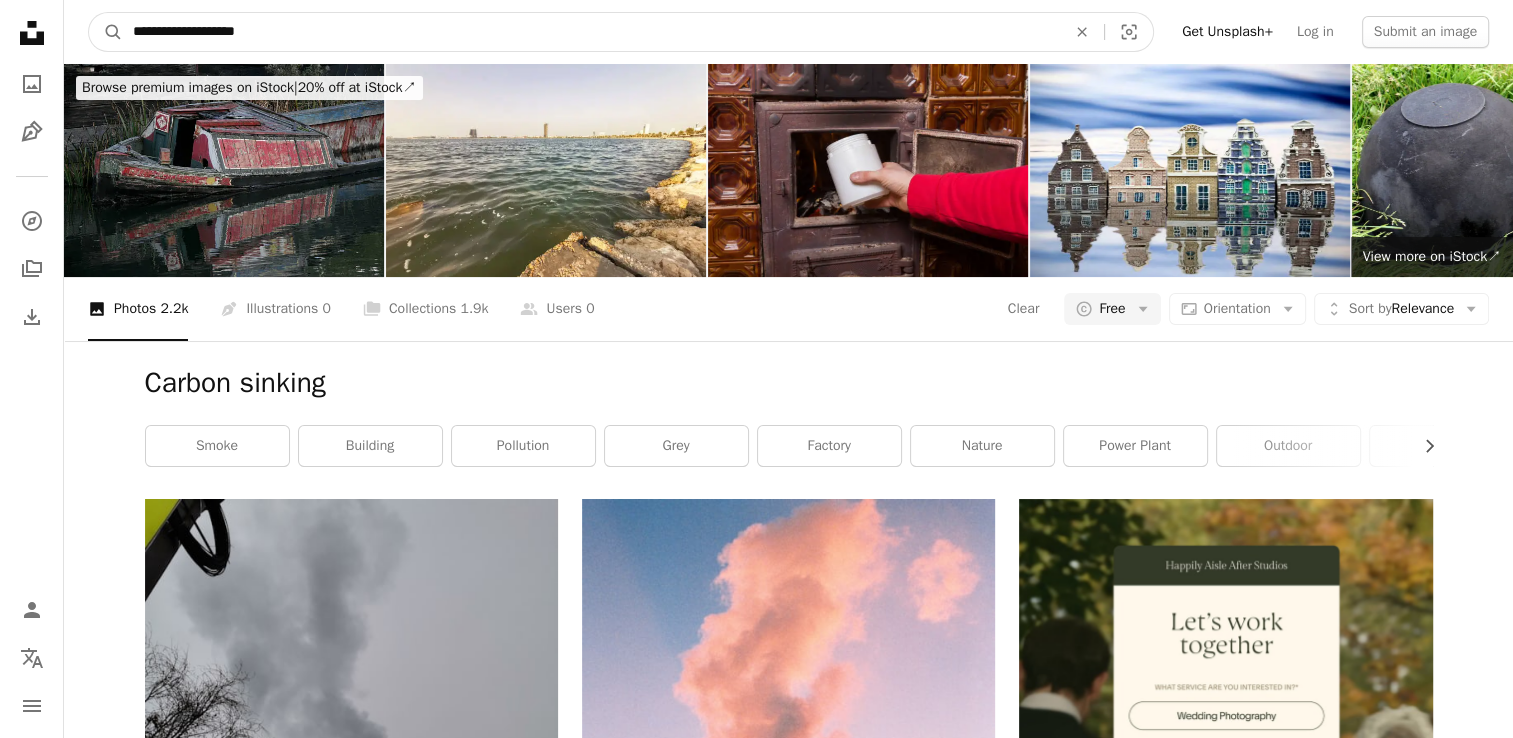 click on "A magnifying glass" at bounding box center [106, 32] 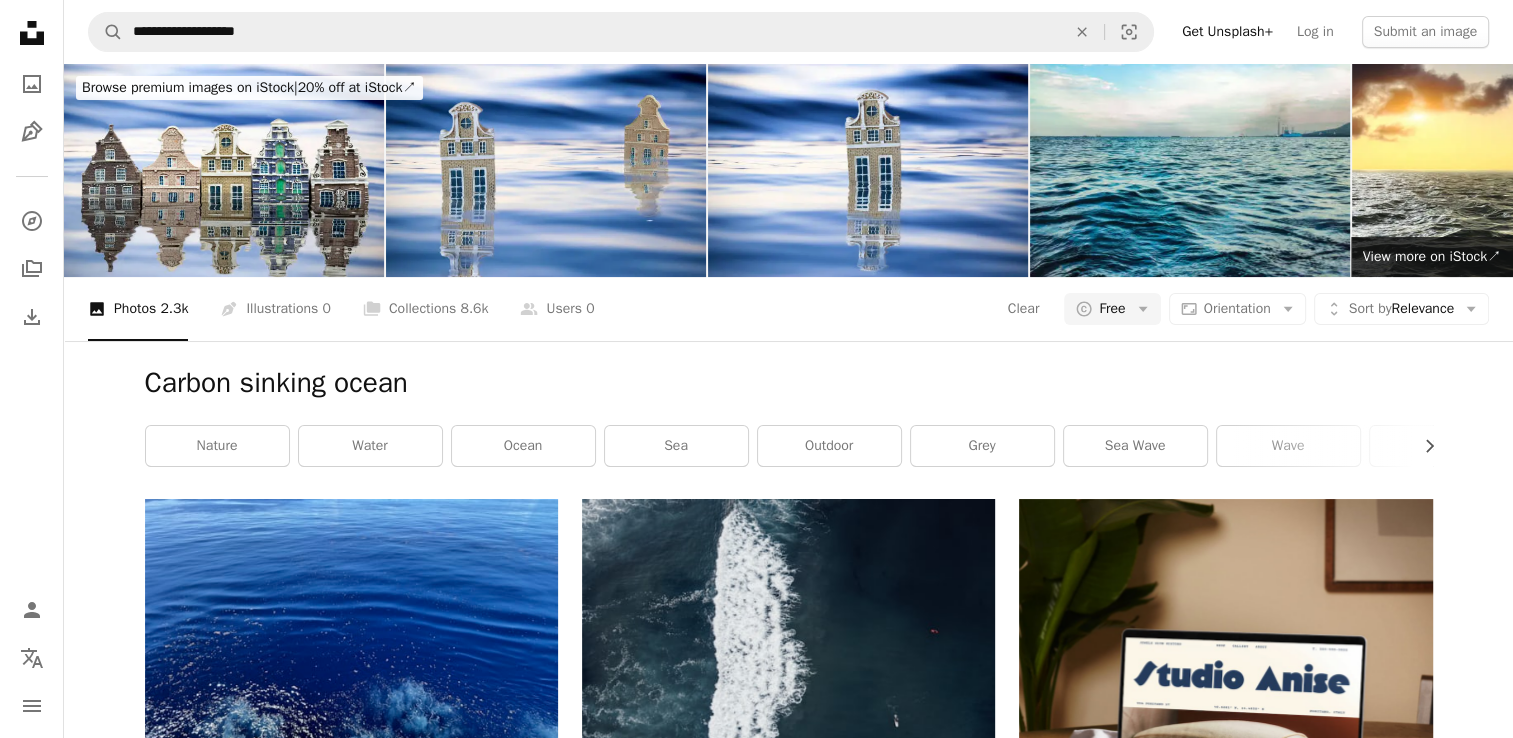 scroll, scrollTop: 3747, scrollLeft: 0, axis: vertical 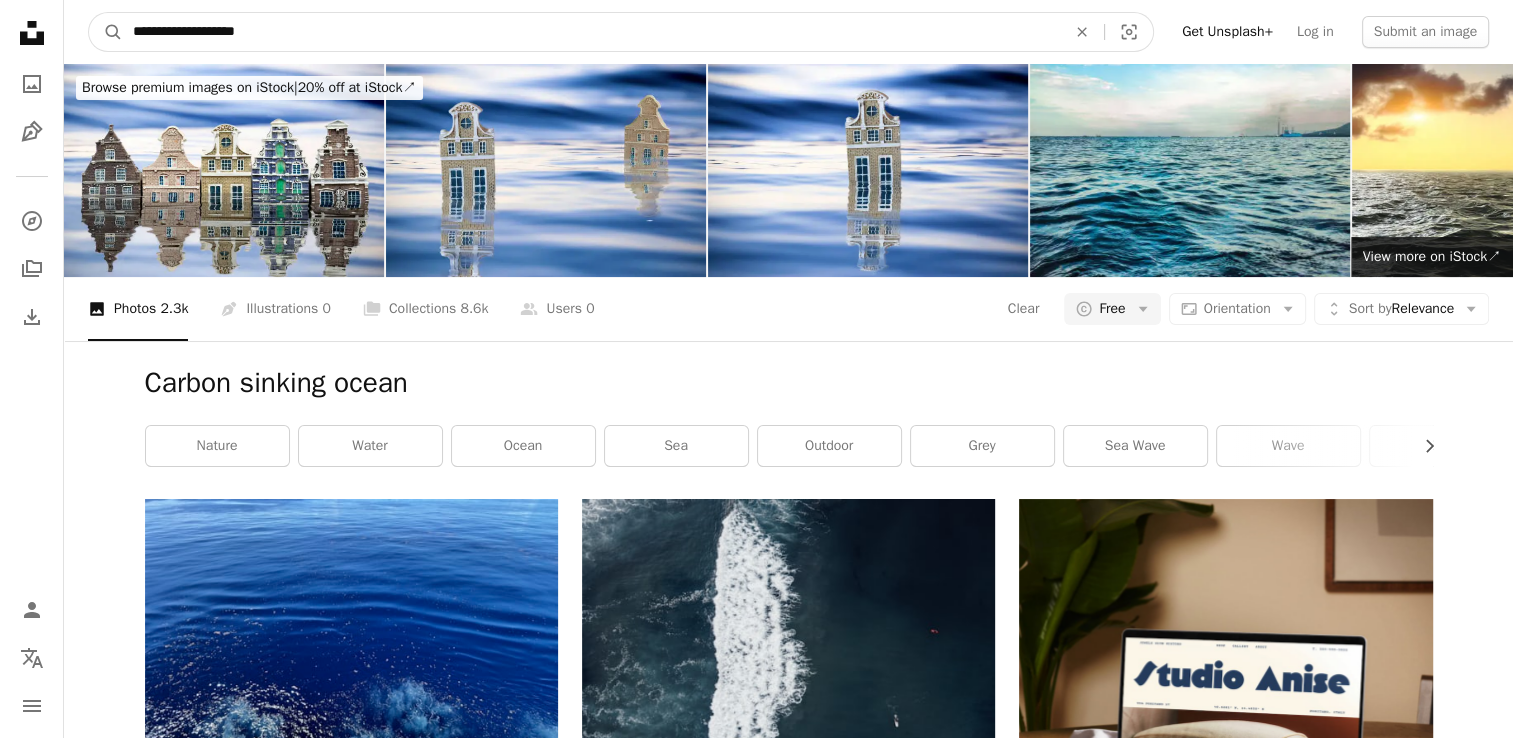click on "**********" at bounding box center [591, 32] 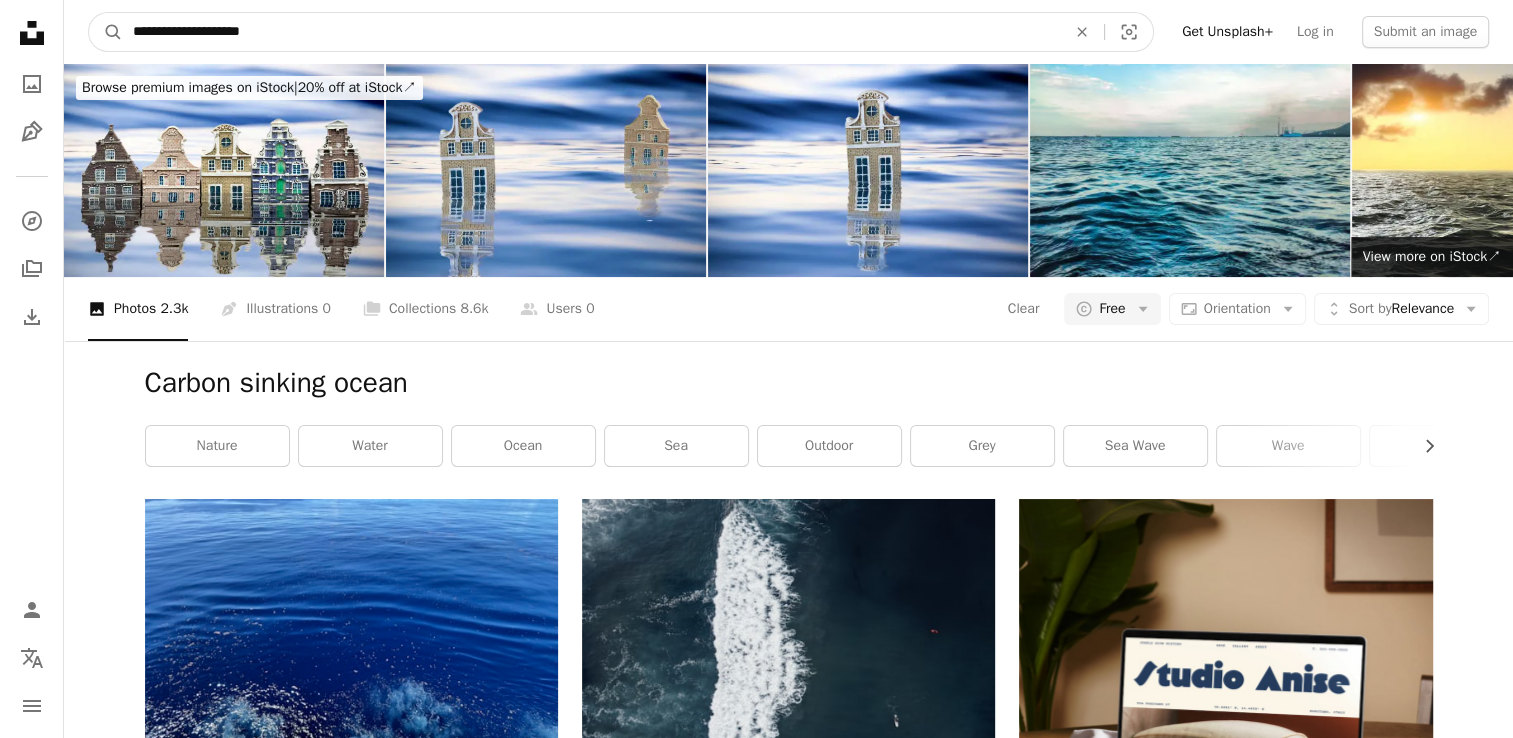 type on "**********" 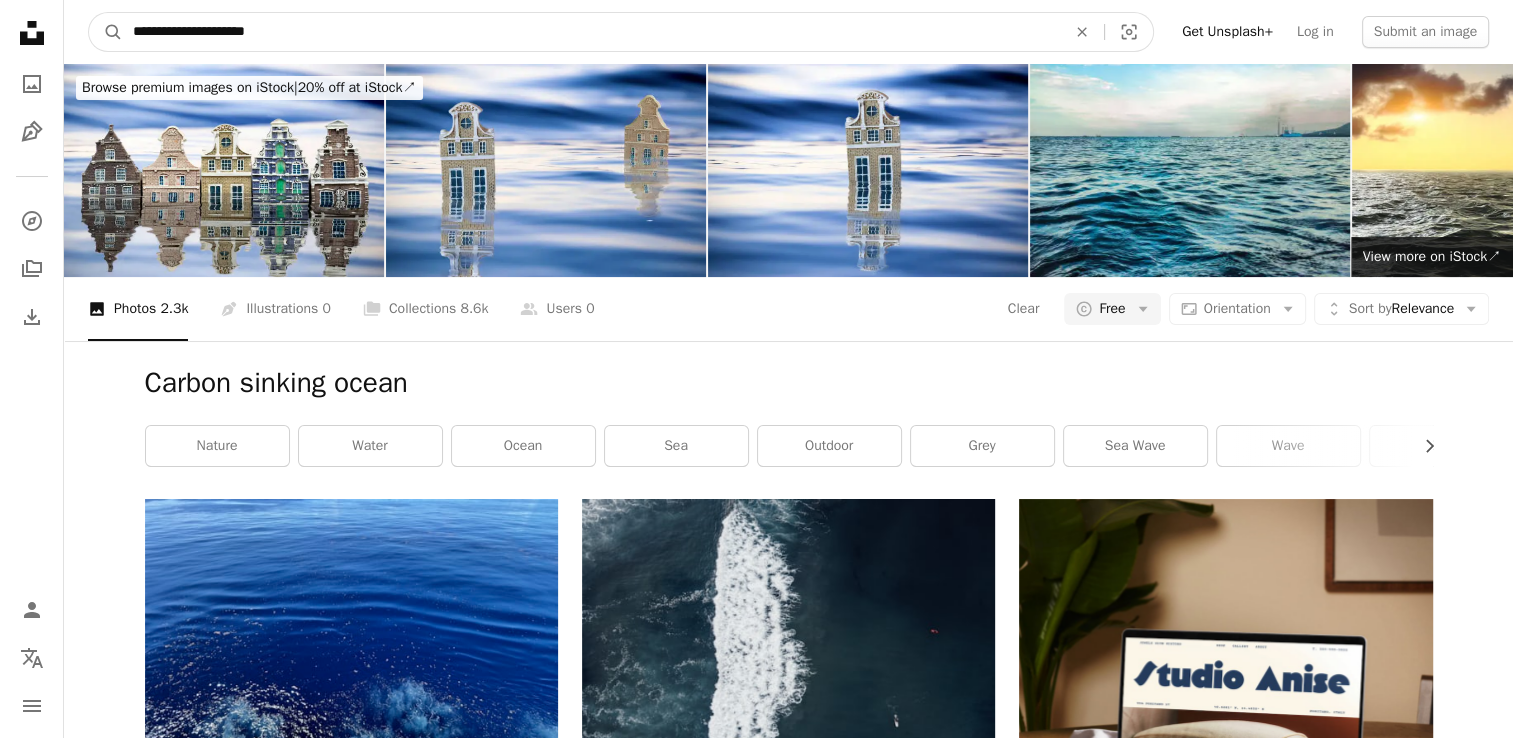 click on "A magnifying glass" at bounding box center (106, 32) 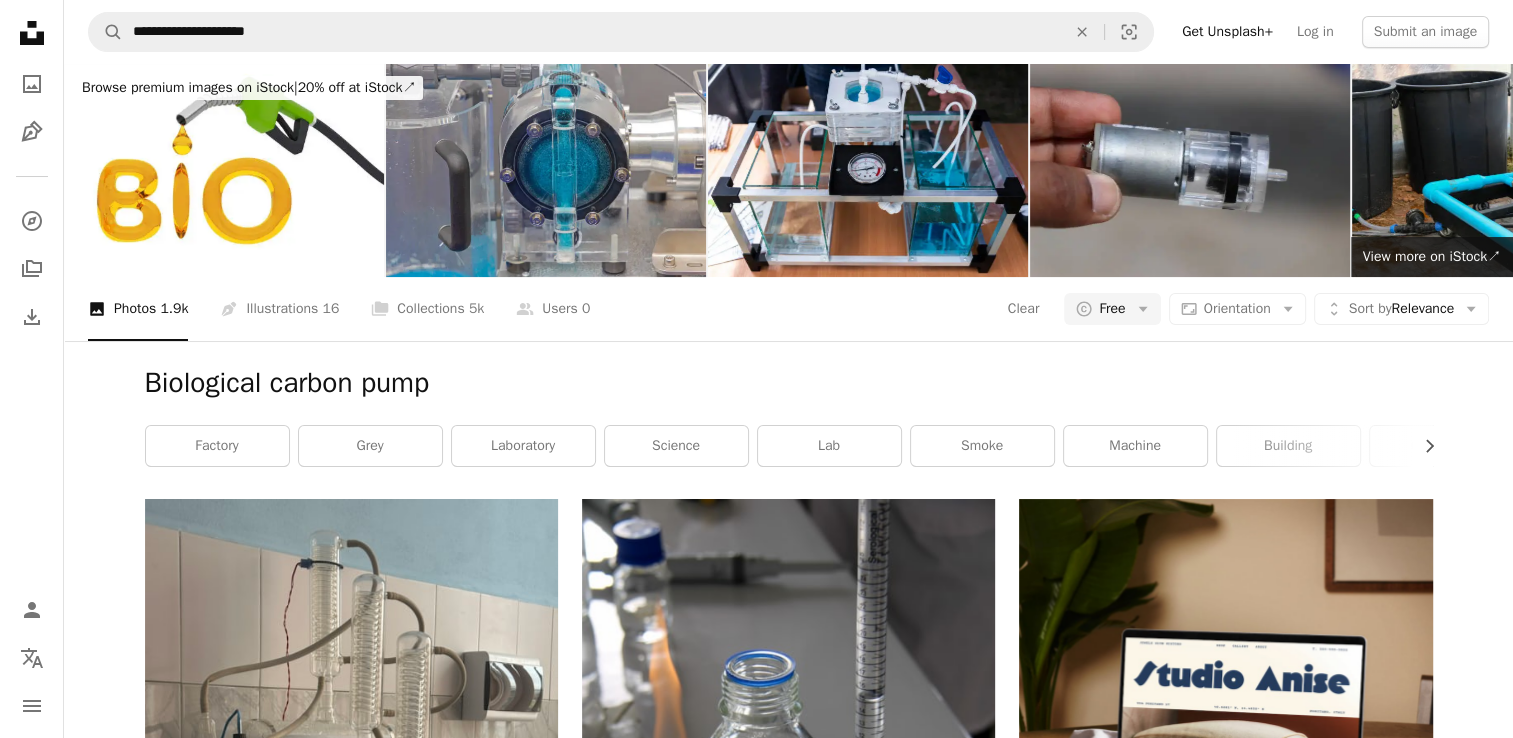 scroll, scrollTop: 0, scrollLeft: 0, axis: both 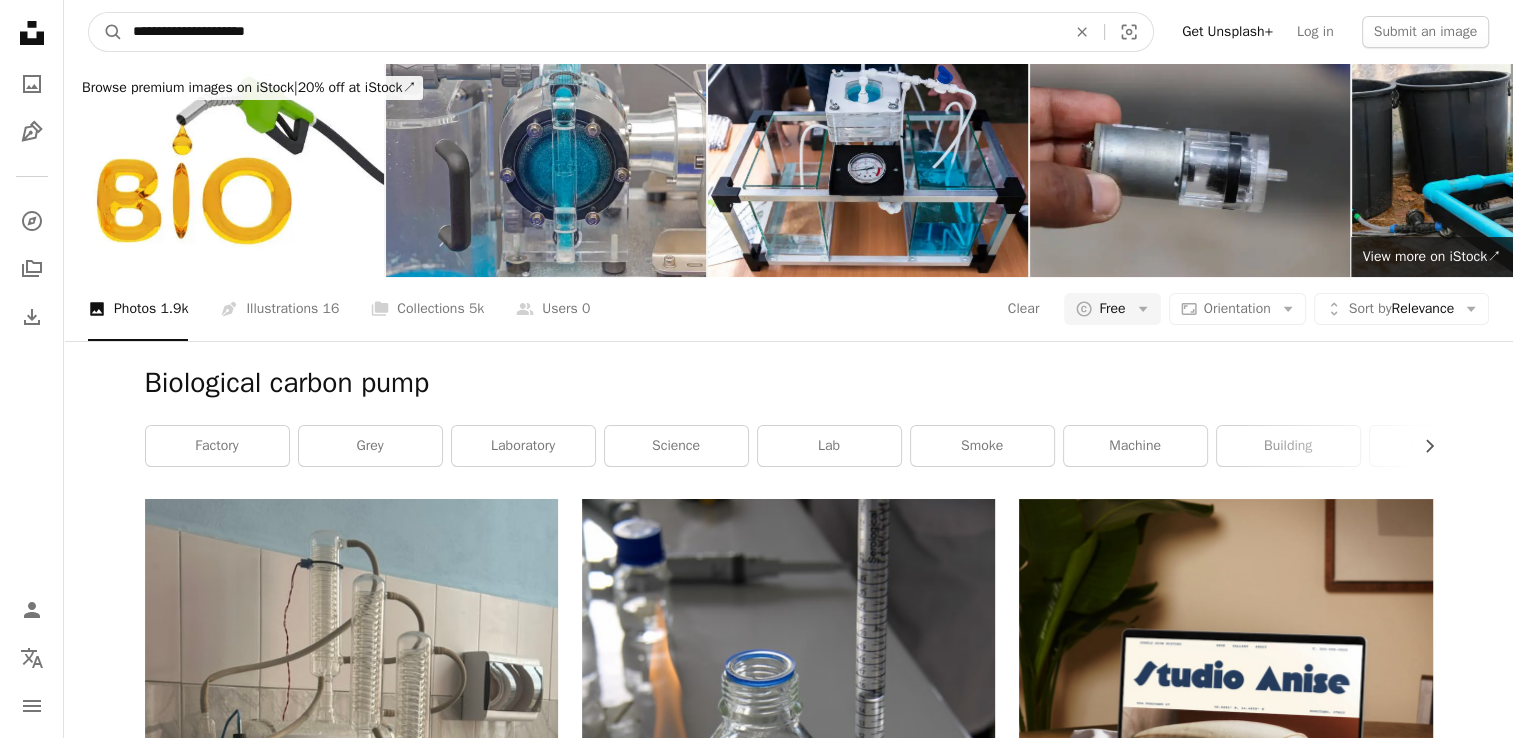 click on "**********" at bounding box center (591, 32) 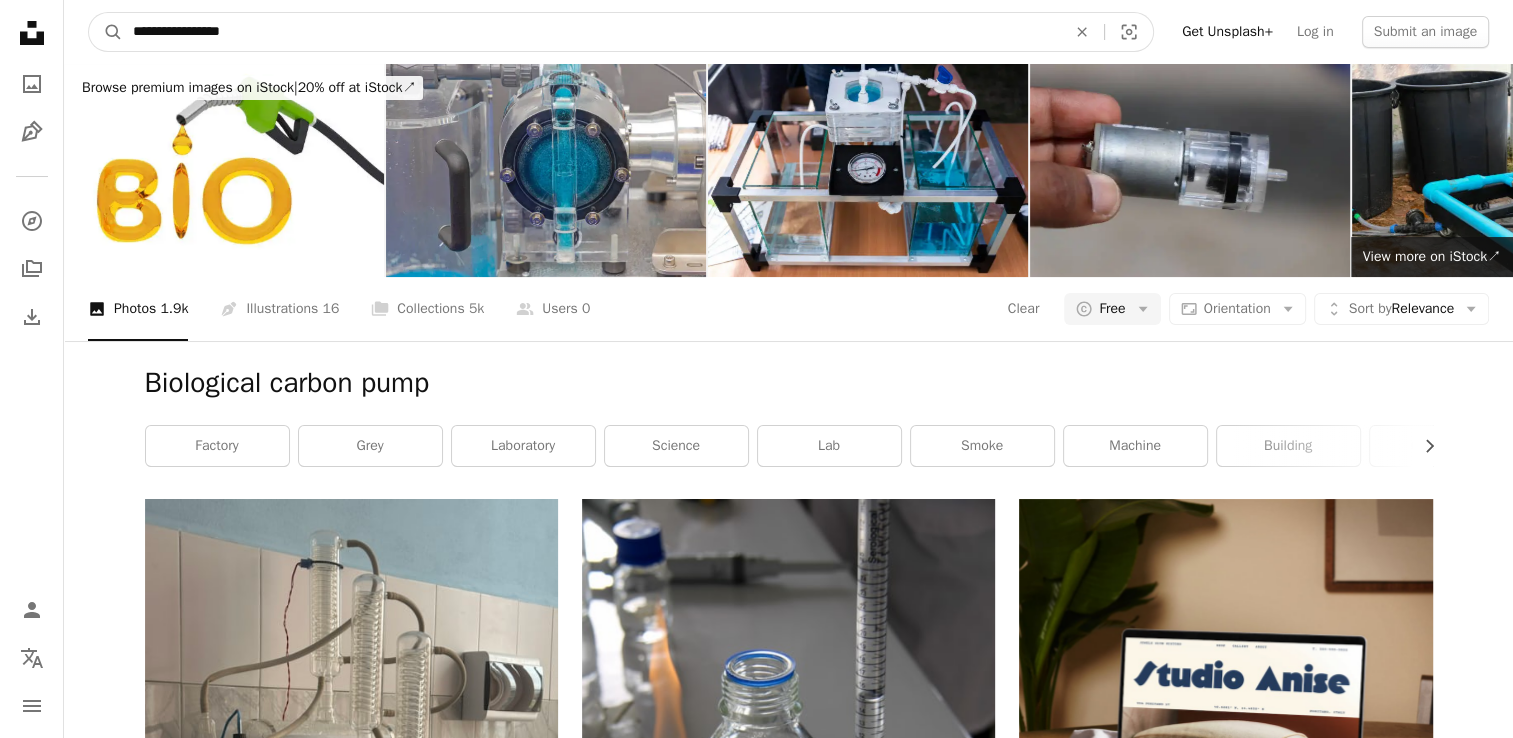 type on "**********" 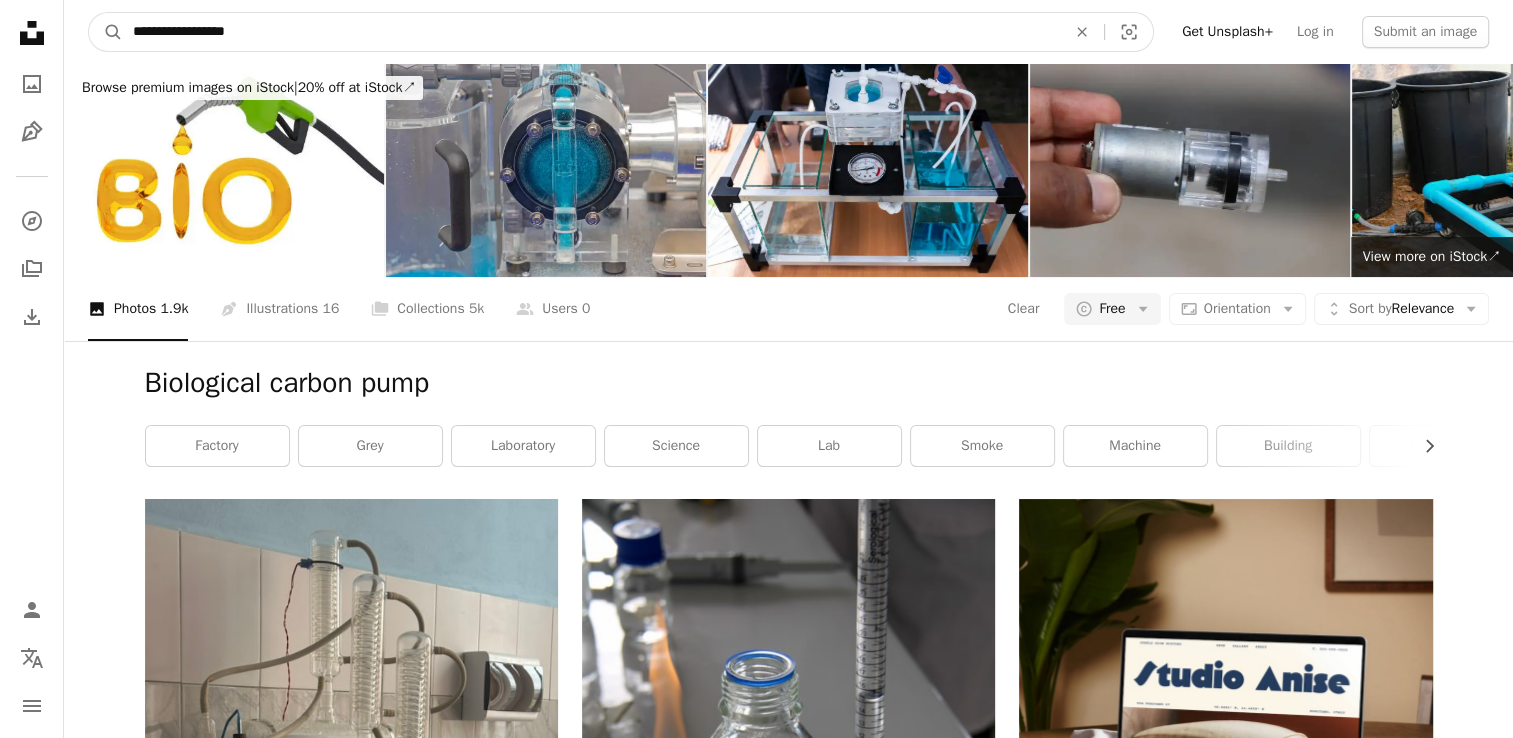 click on "A magnifying glass" at bounding box center [106, 32] 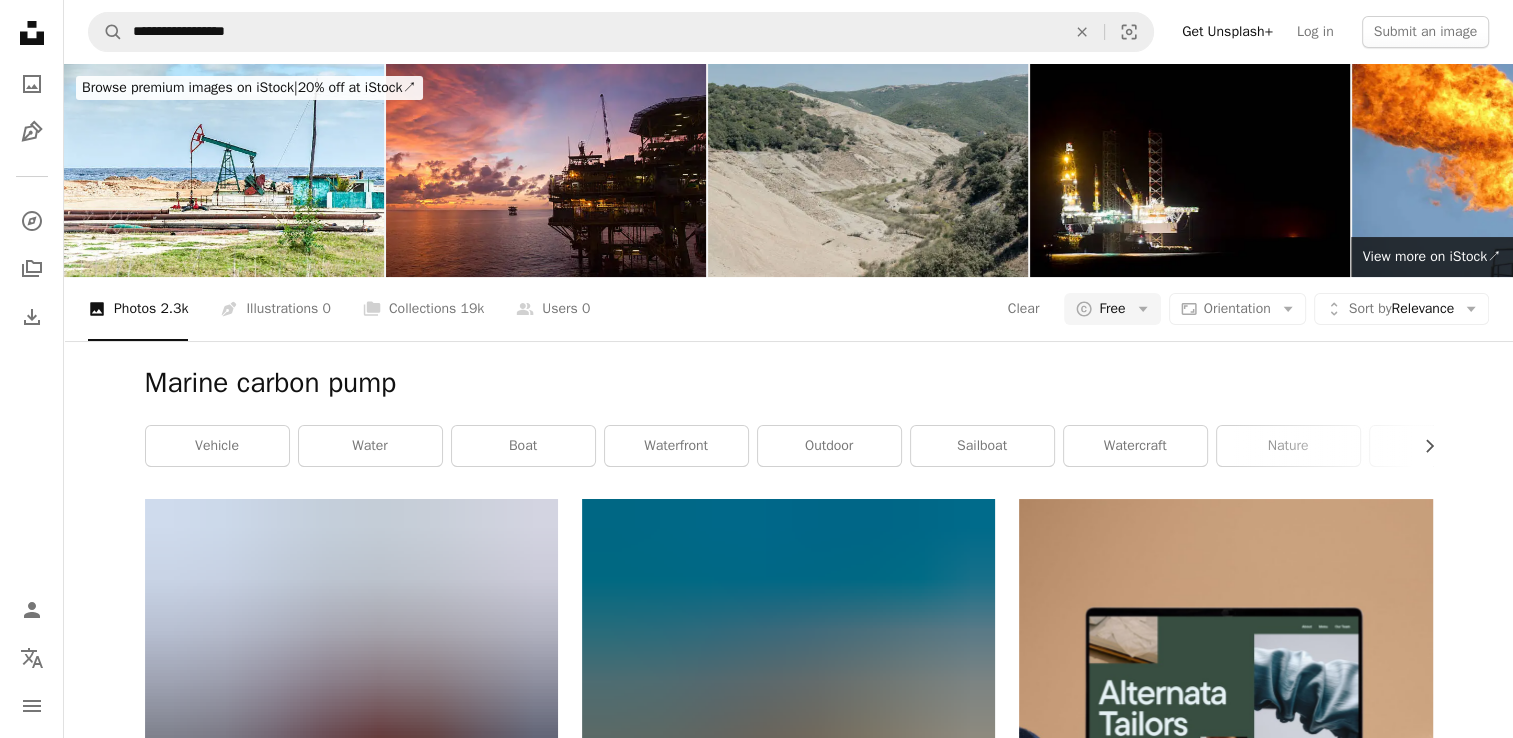 scroll, scrollTop: 0, scrollLeft: 0, axis: both 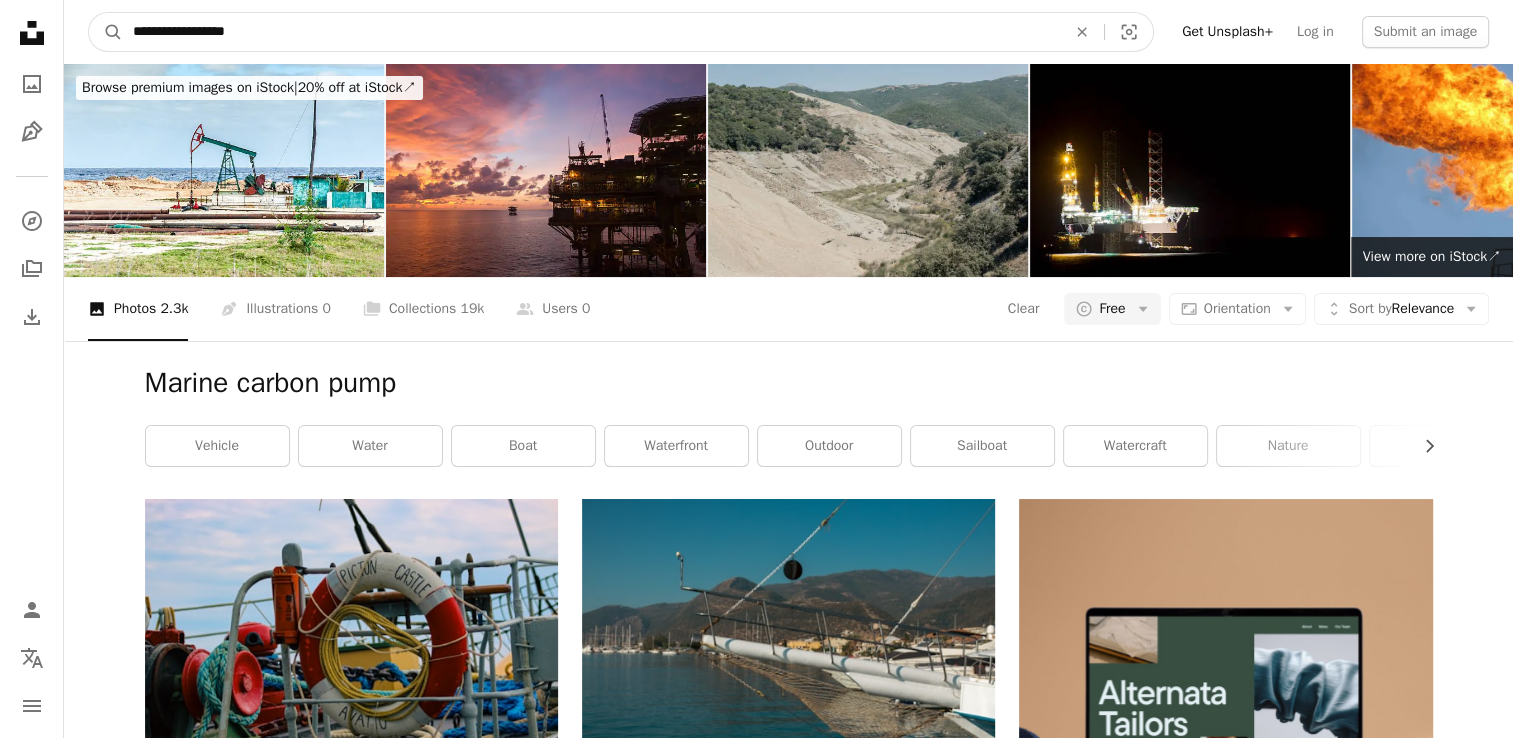 click on "**********" at bounding box center (591, 32) 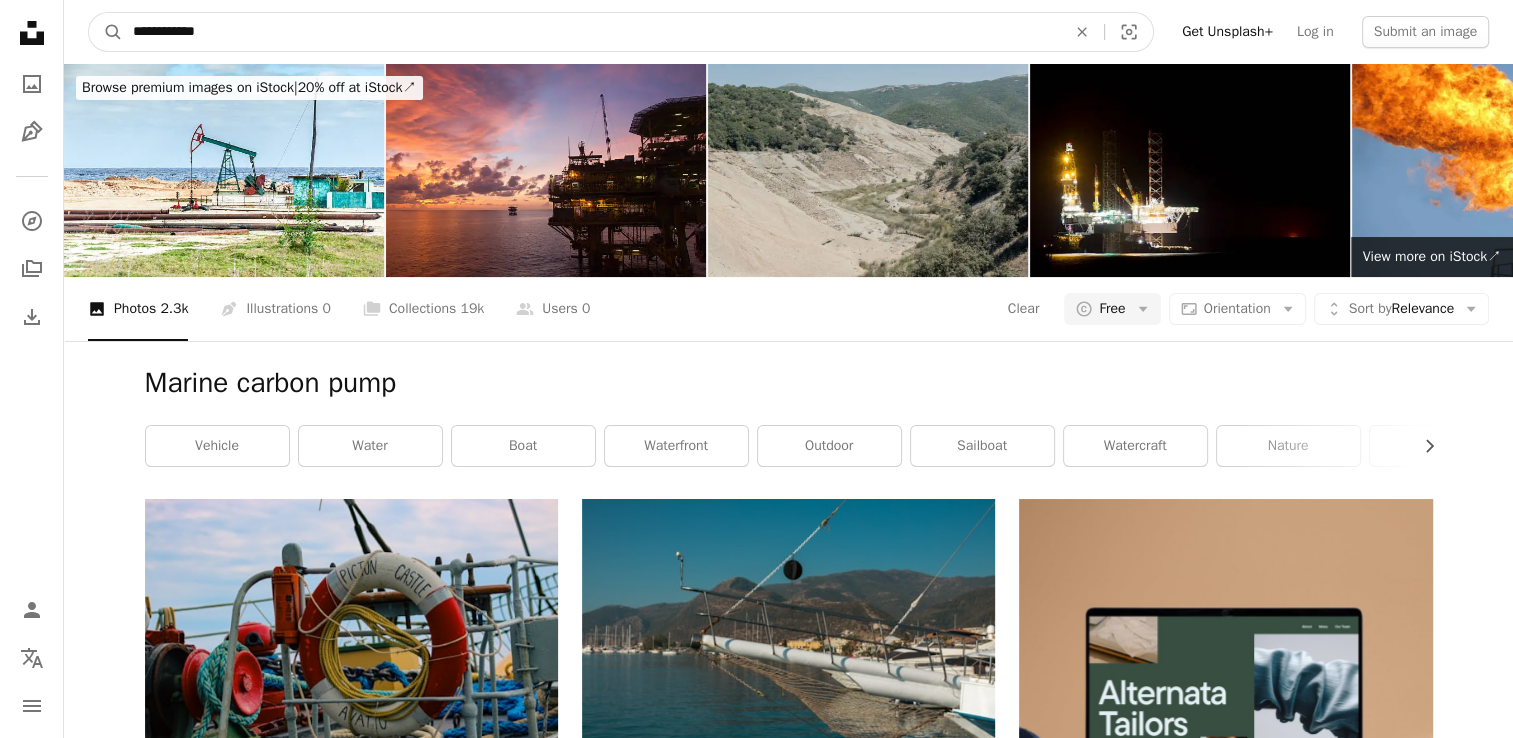 type on "**********" 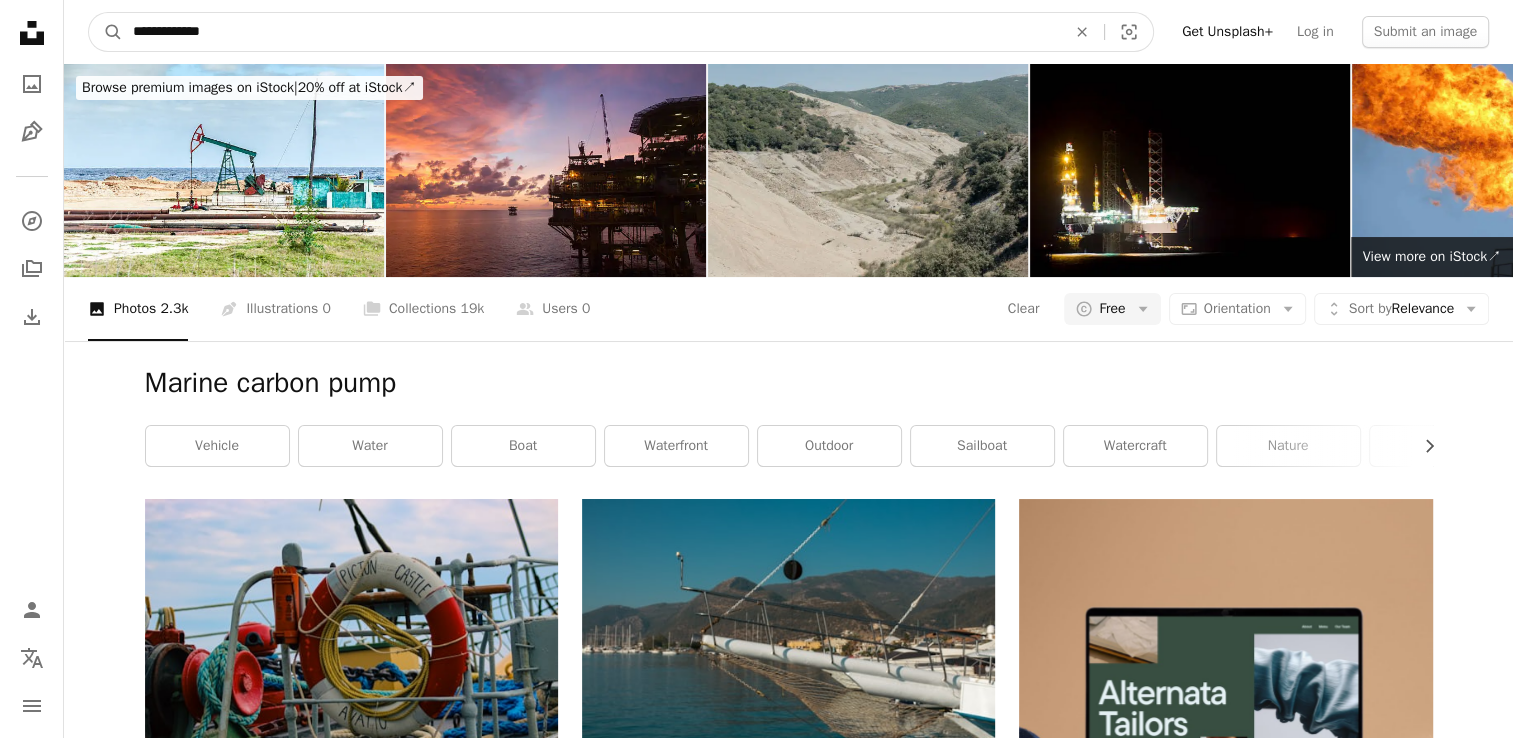 click on "A magnifying glass" at bounding box center [106, 32] 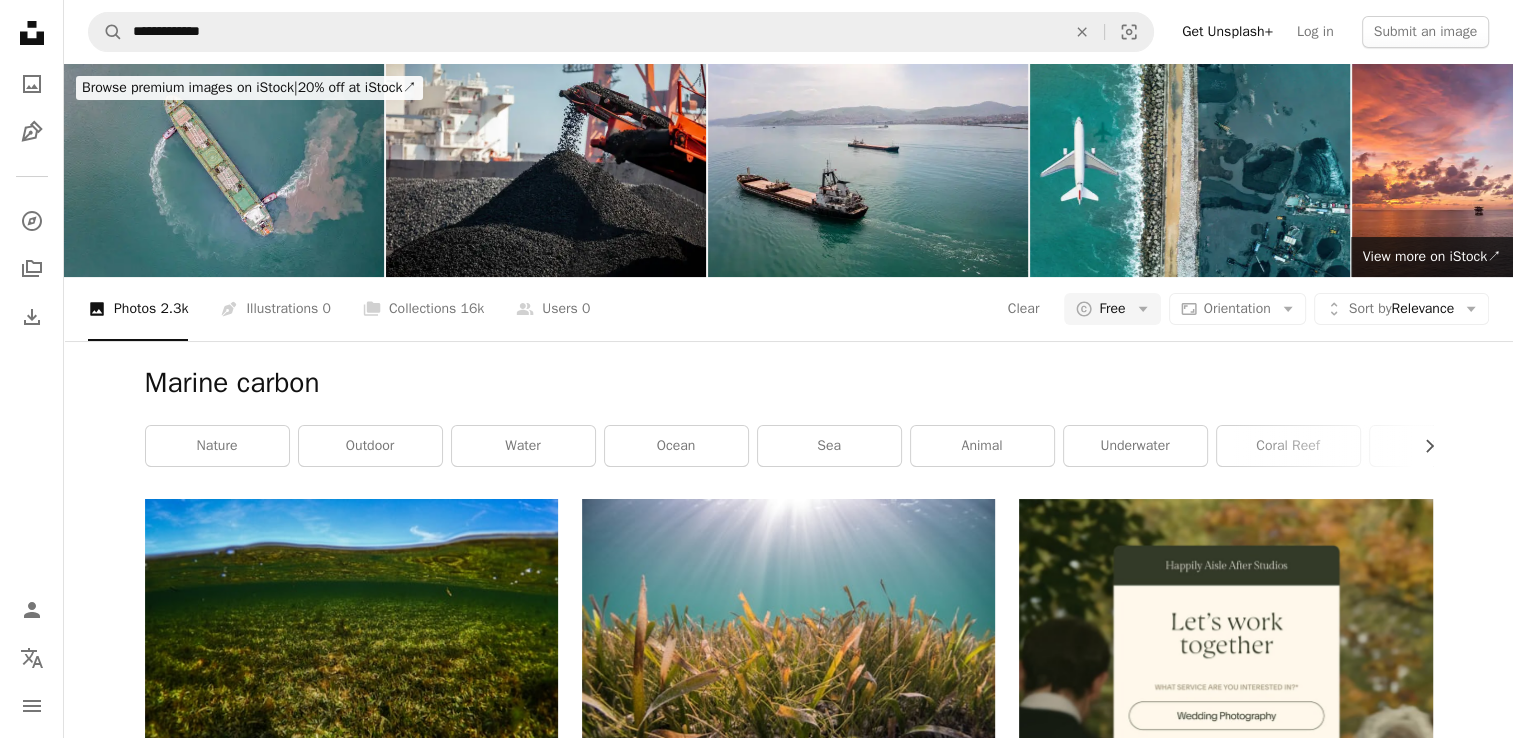 scroll, scrollTop: 2998, scrollLeft: 0, axis: vertical 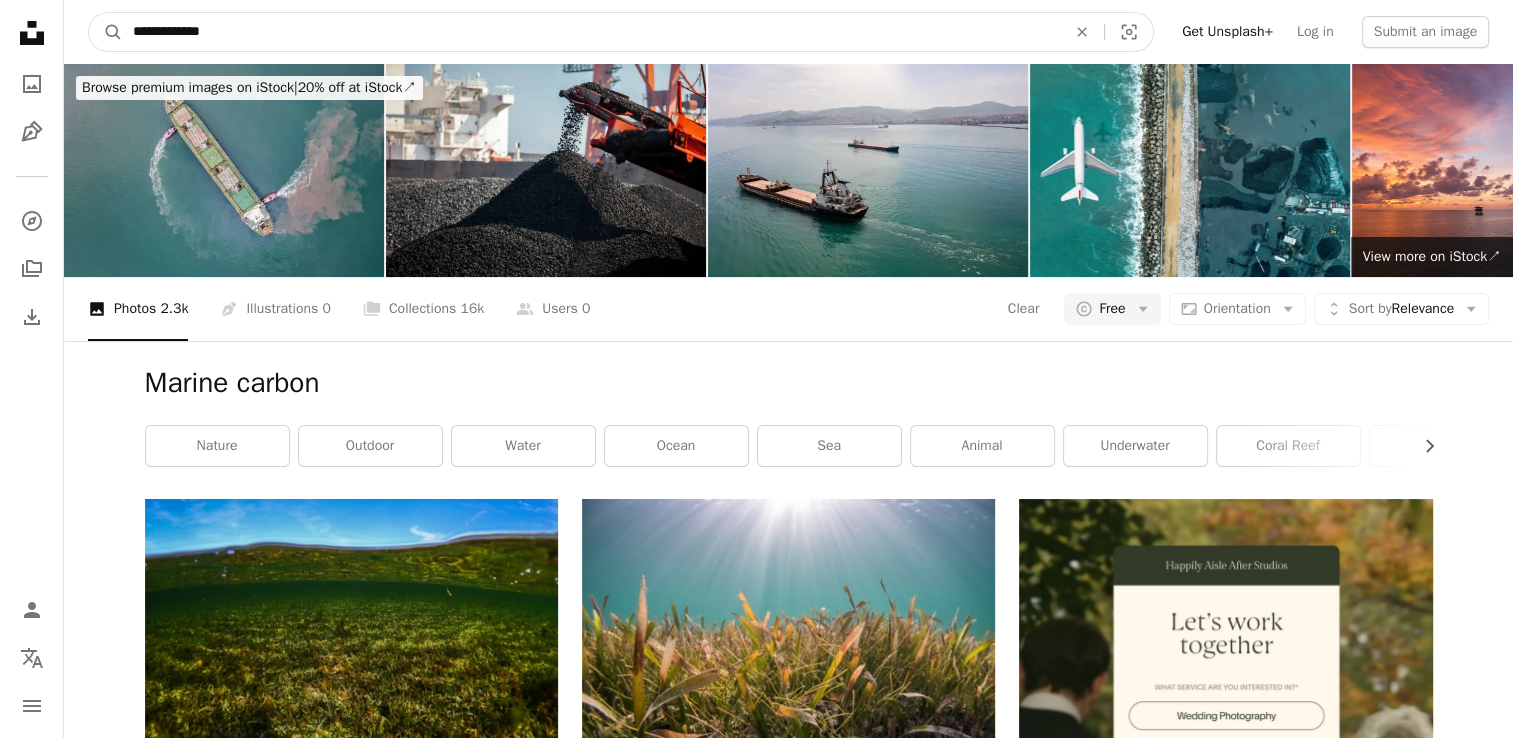 click on "**********" at bounding box center [591, 32] 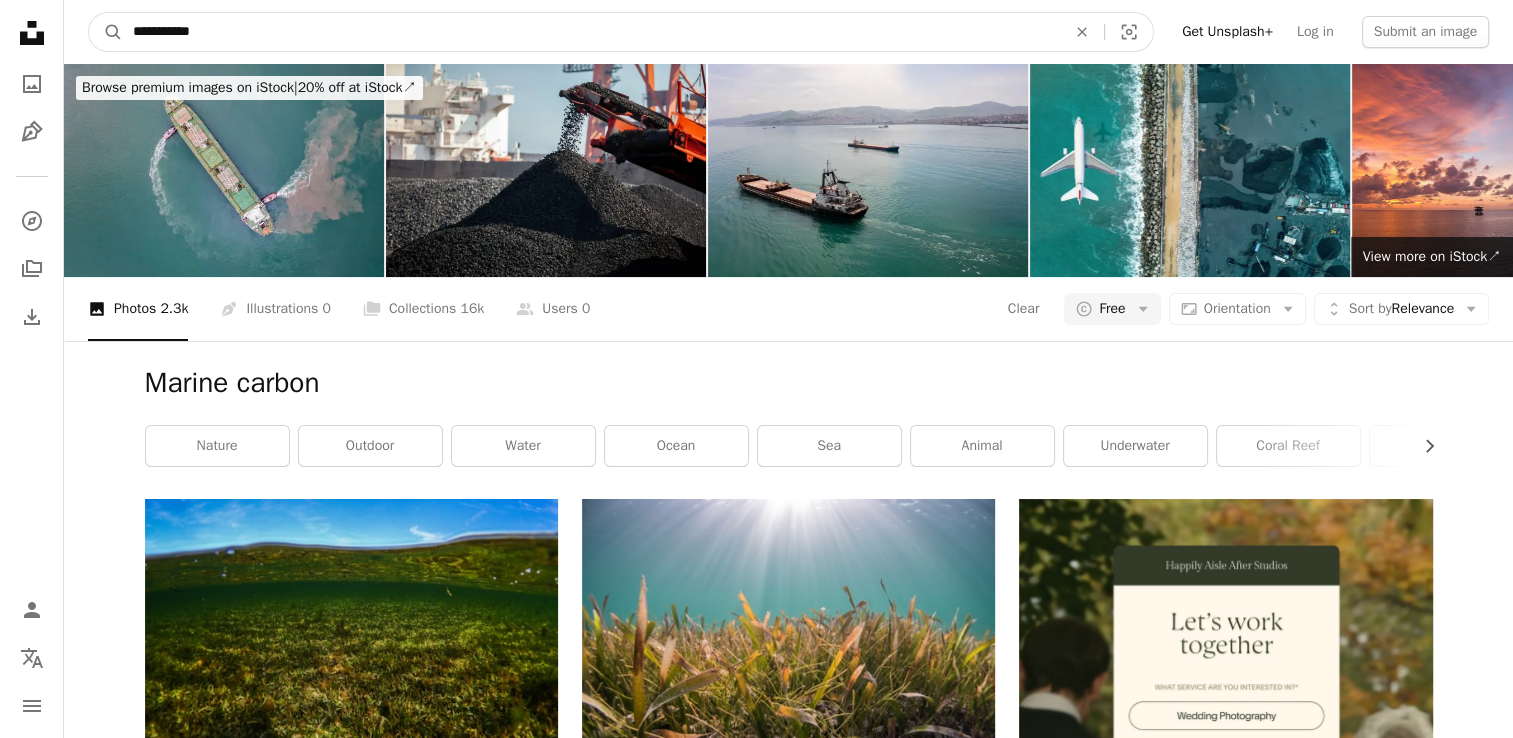 type on "**********" 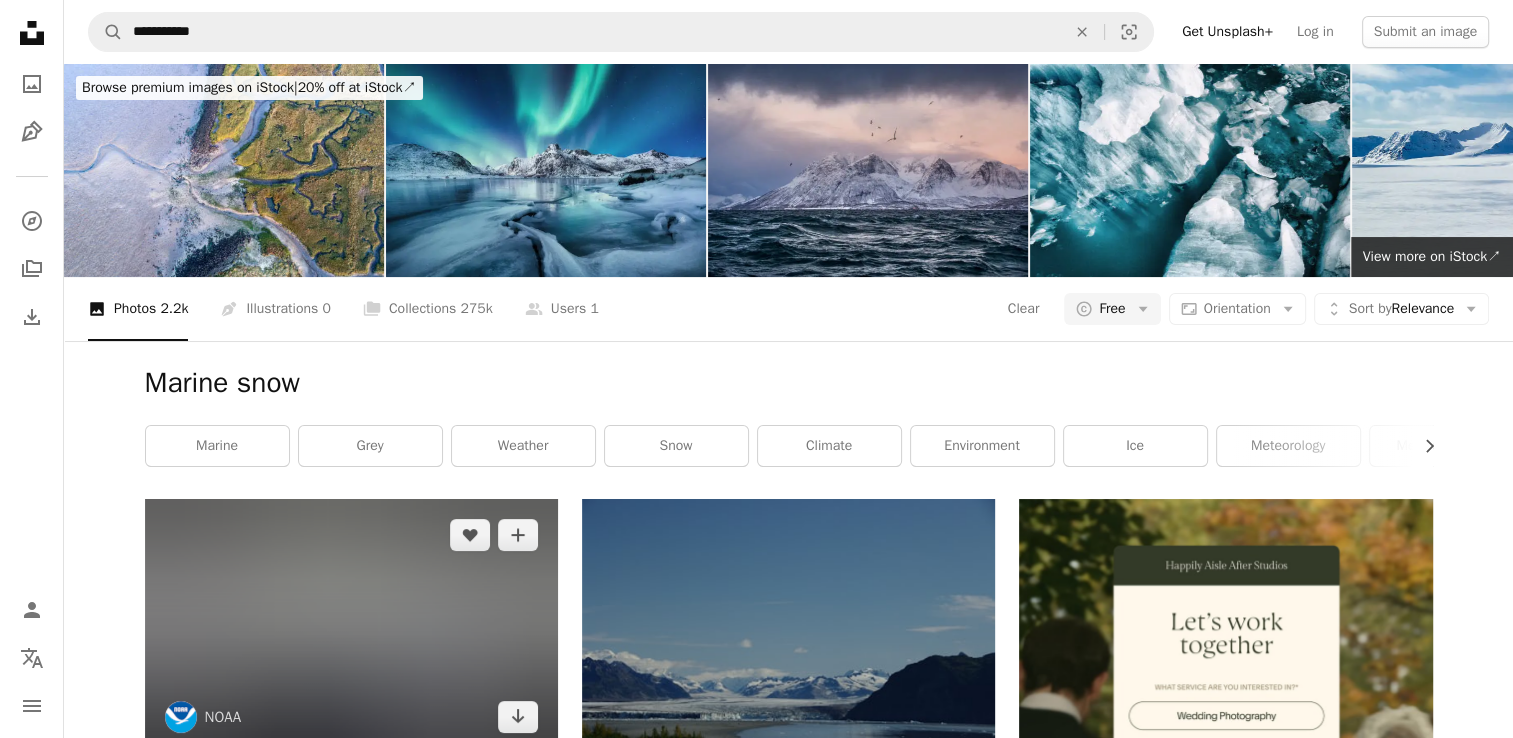scroll, scrollTop: 5247, scrollLeft: 0, axis: vertical 